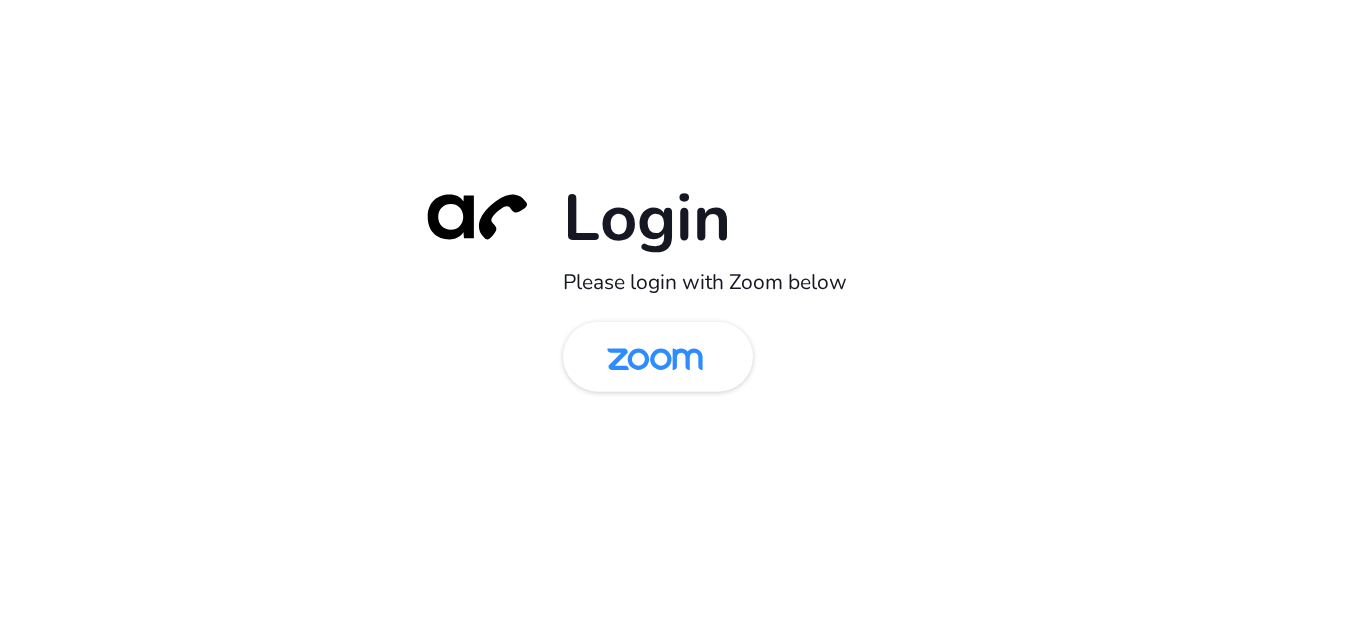 scroll, scrollTop: 0, scrollLeft: 0, axis: both 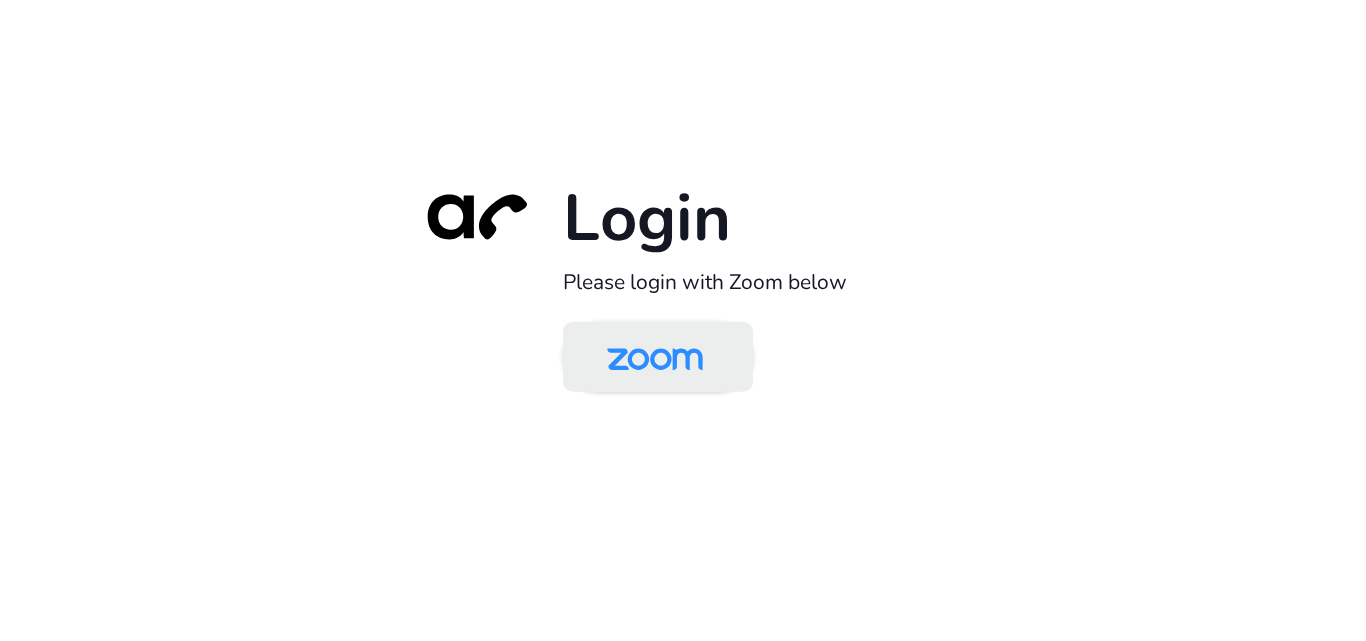 click at bounding box center [655, 358] 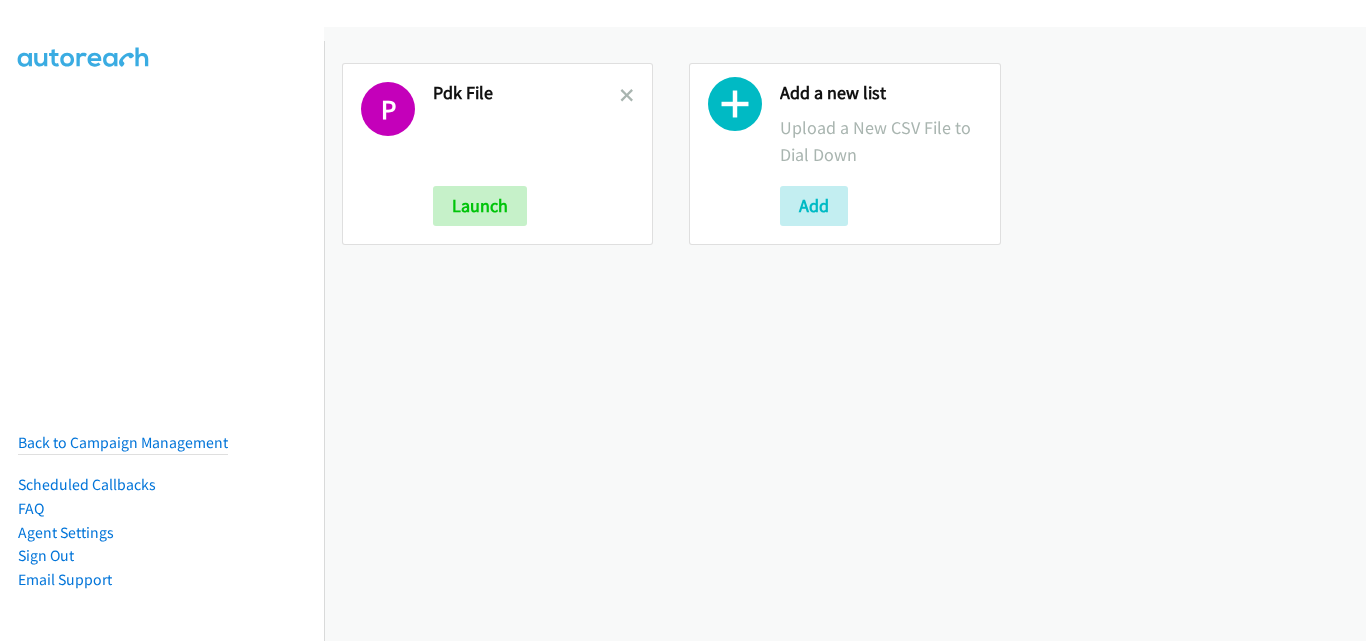 scroll, scrollTop: 0, scrollLeft: 0, axis: both 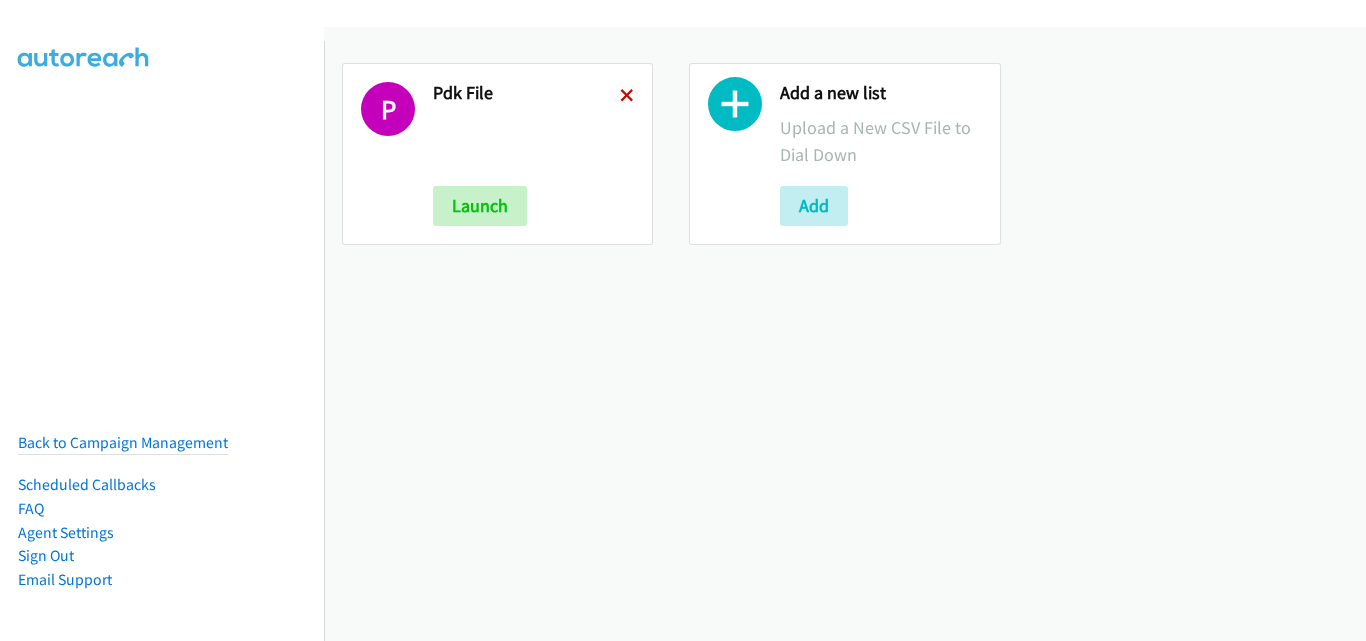 click at bounding box center [627, 97] 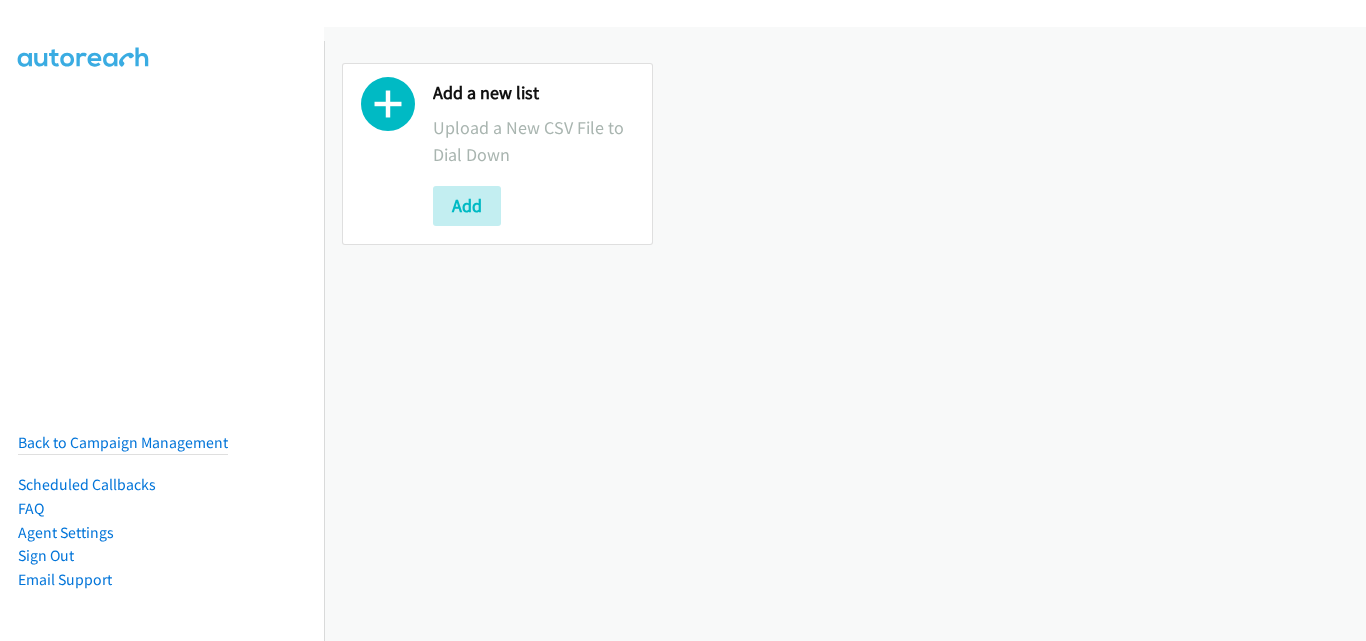 scroll, scrollTop: 0, scrollLeft: 0, axis: both 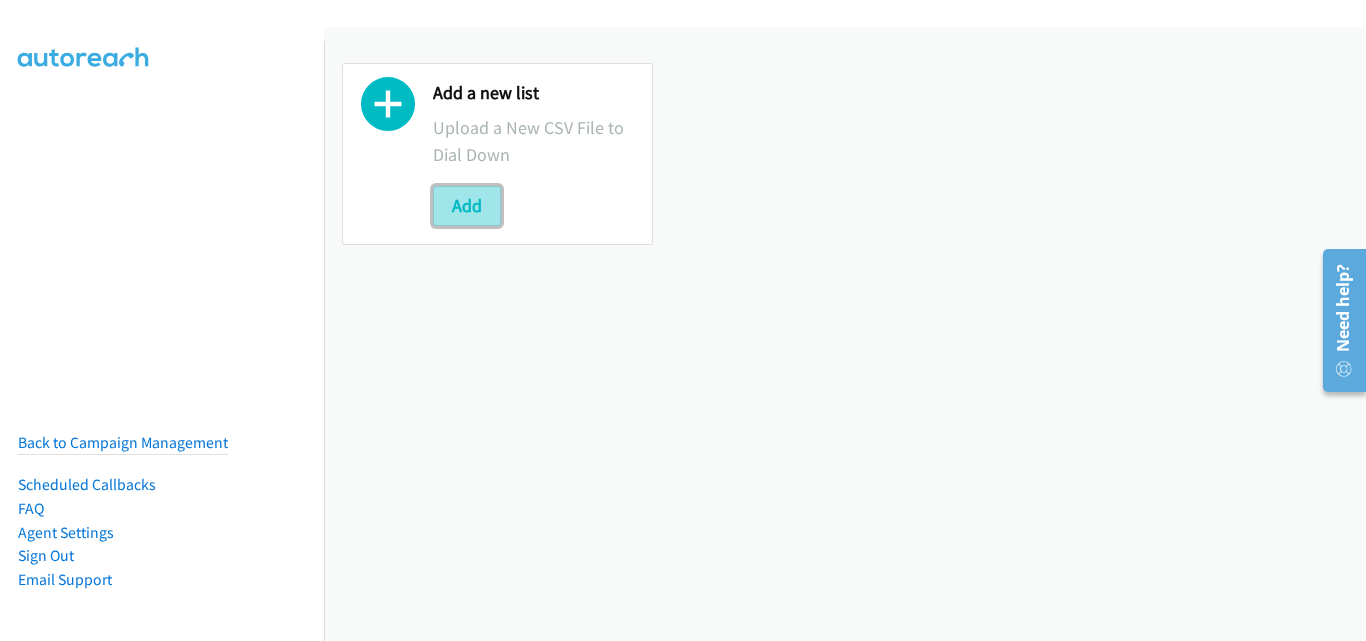 click on "Add" at bounding box center (467, 206) 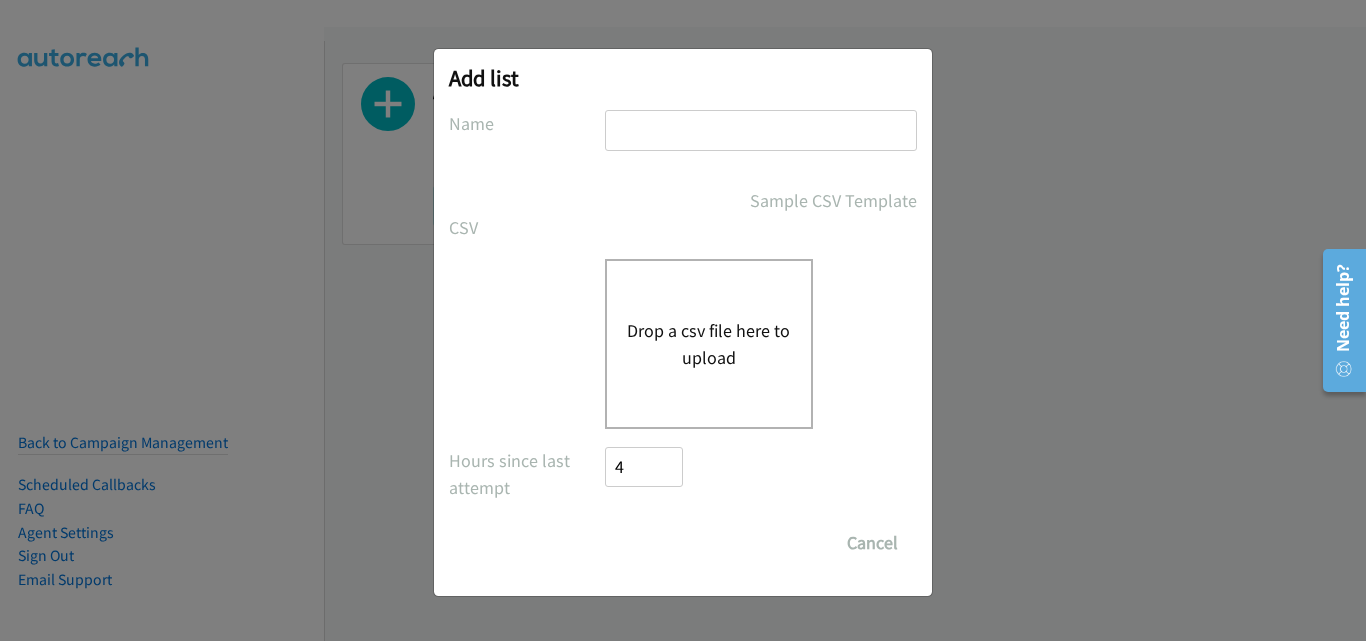 click at bounding box center [761, 130] 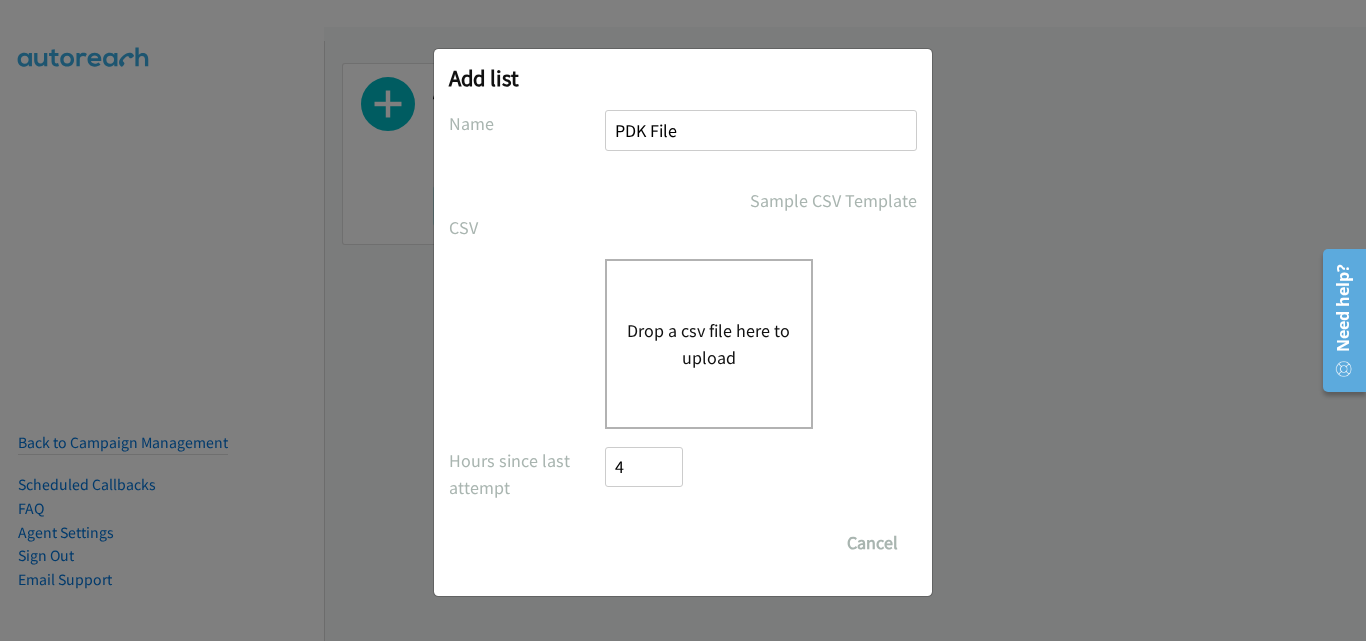 click on "Drop a csv file here to upload" at bounding box center (709, 344) 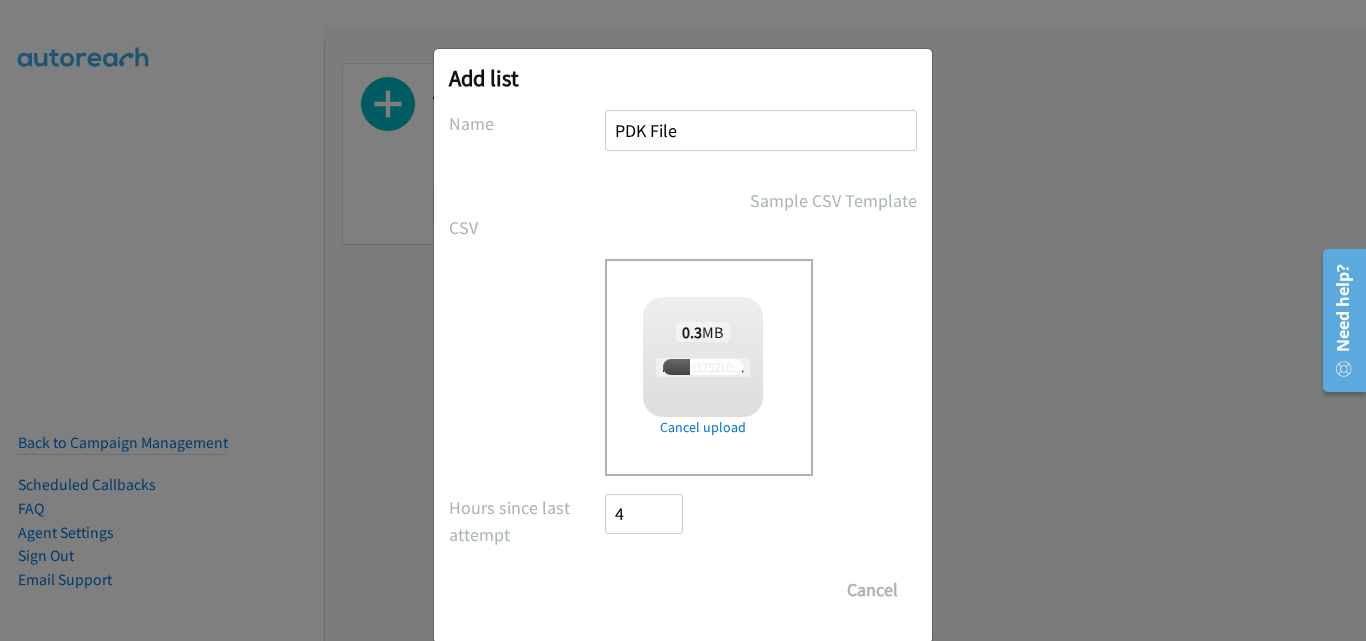 scroll, scrollTop: 33, scrollLeft: 0, axis: vertical 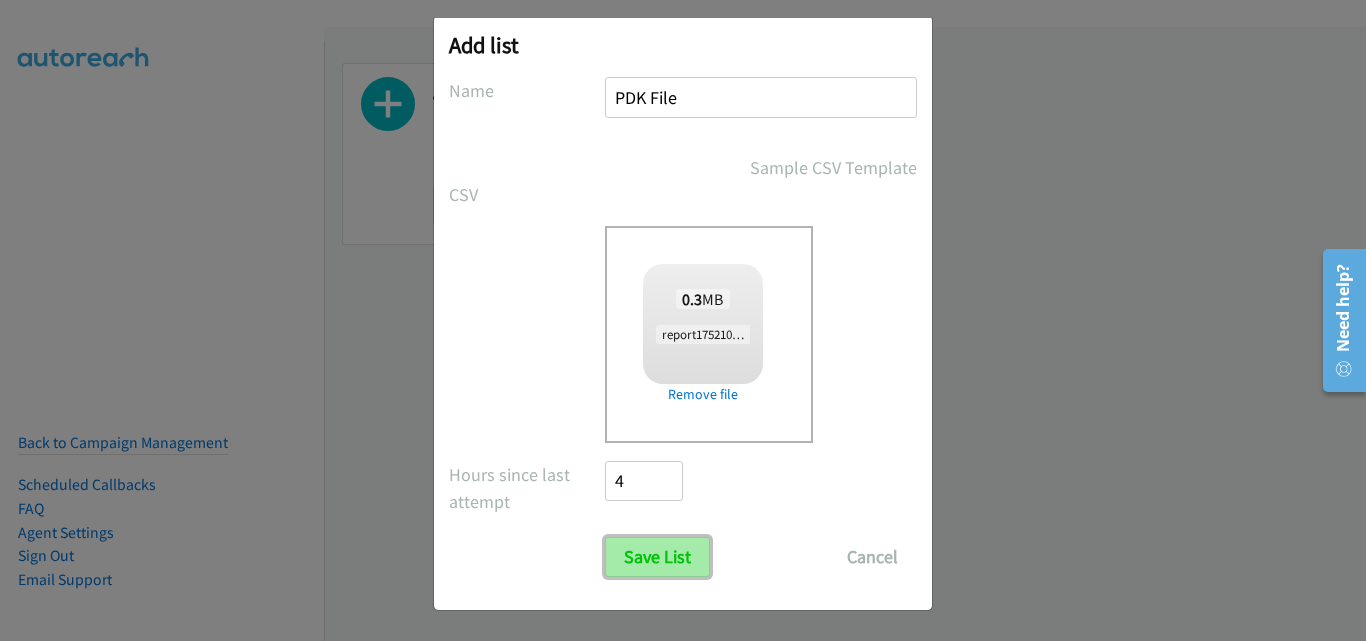 click on "Save List" at bounding box center [657, 557] 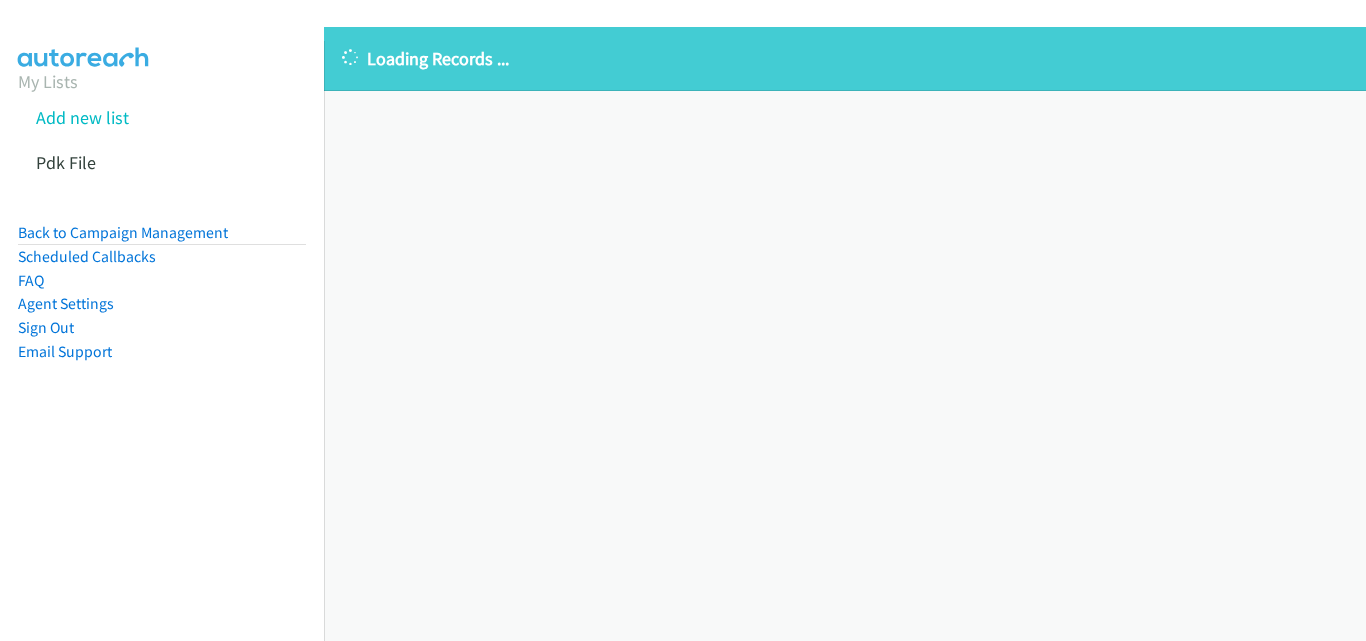 scroll, scrollTop: 0, scrollLeft: 0, axis: both 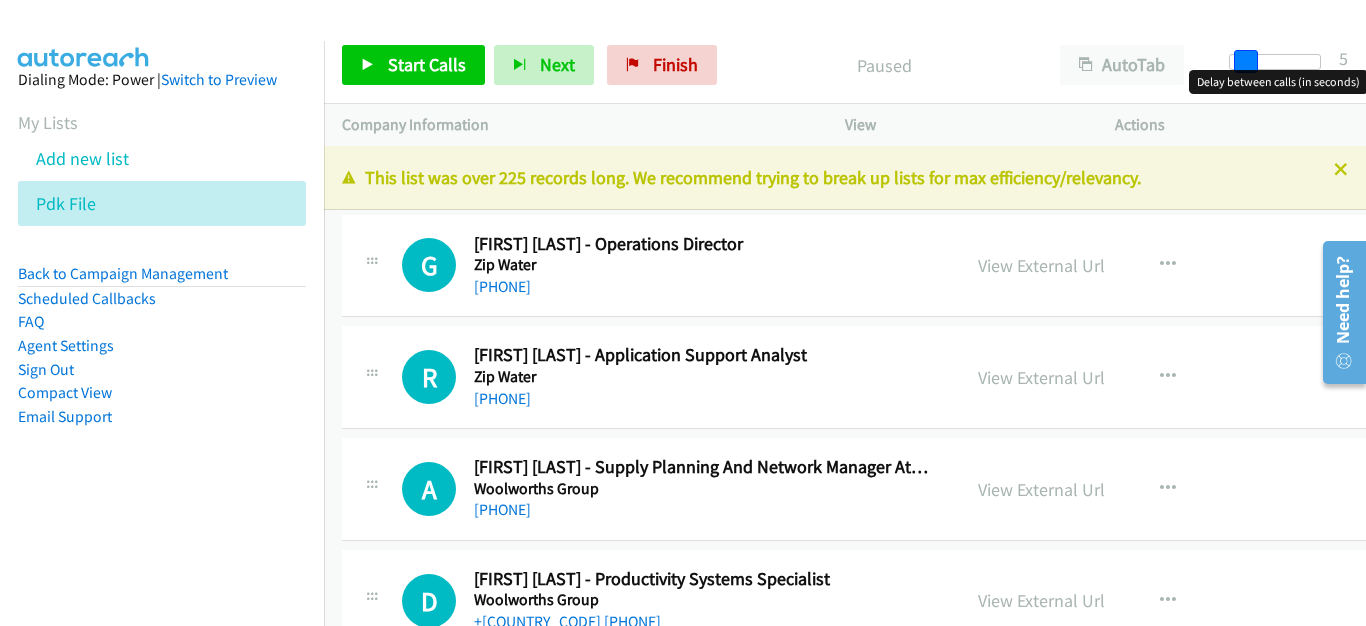 drag, startPoint x: 1227, startPoint y: 63, endPoint x: 1240, endPoint y: 61, distance: 13.152946 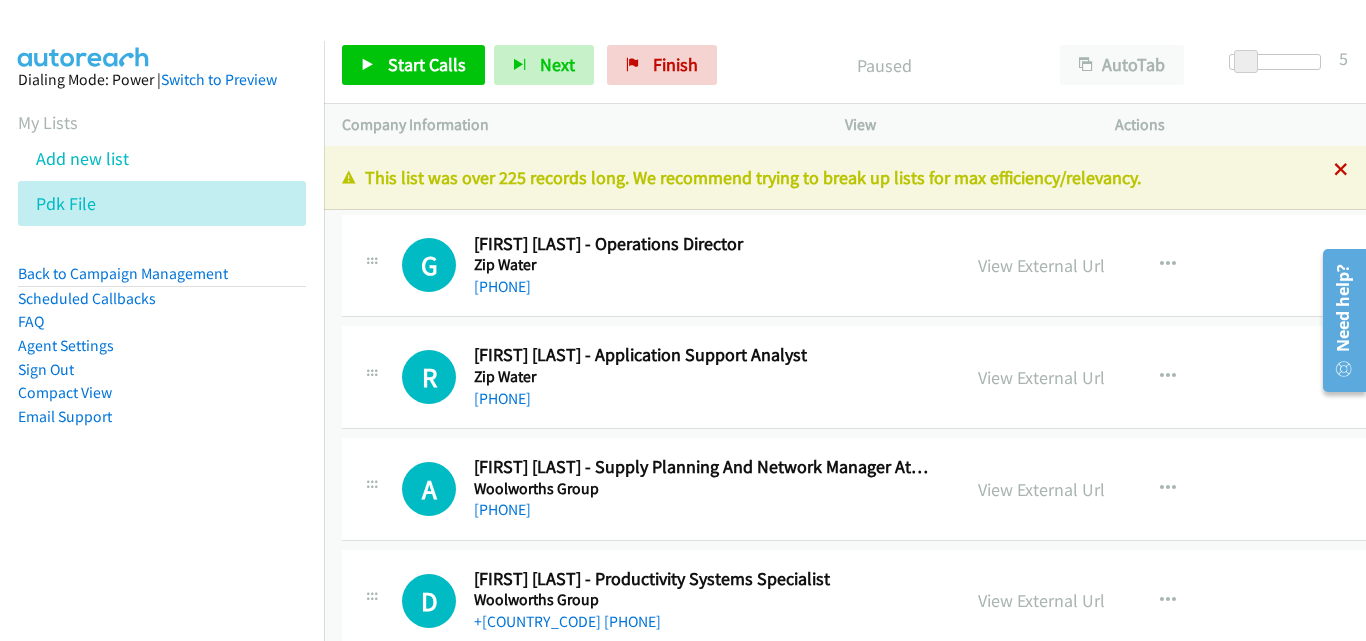 click at bounding box center (1341, 171) 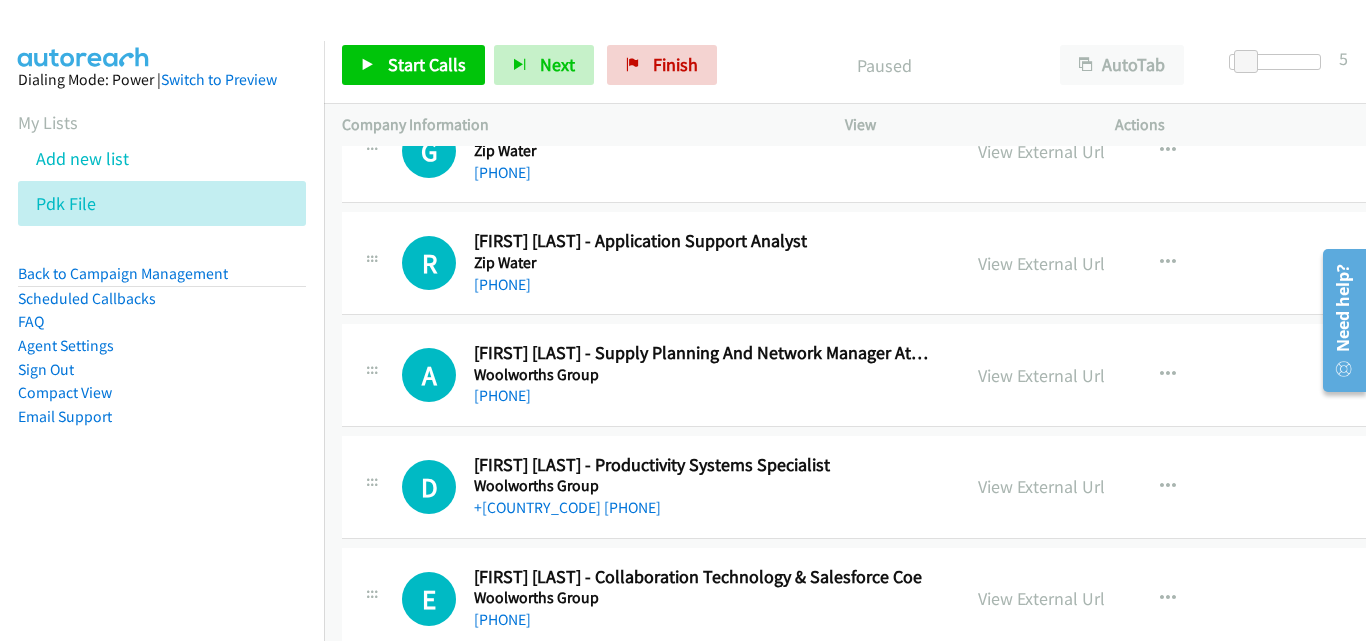 scroll, scrollTop: 0, scrollLeft: 0, axis: both 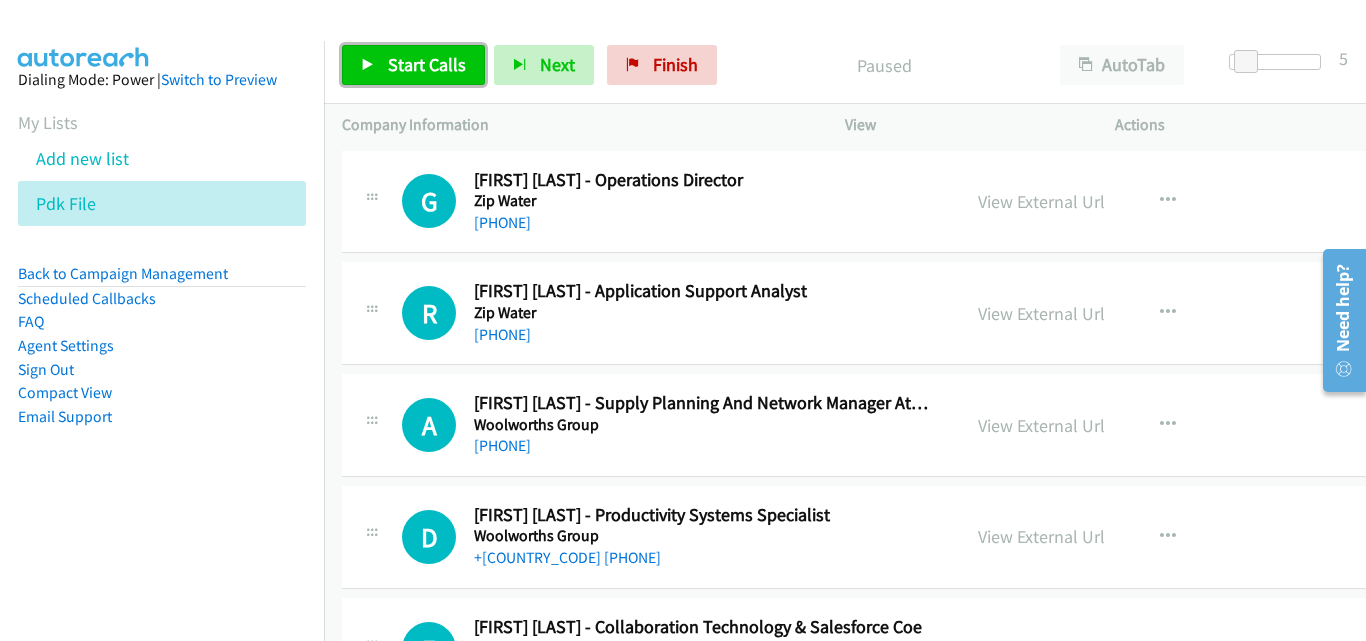 click on "Start Calls" at bounding box center [413, 65] 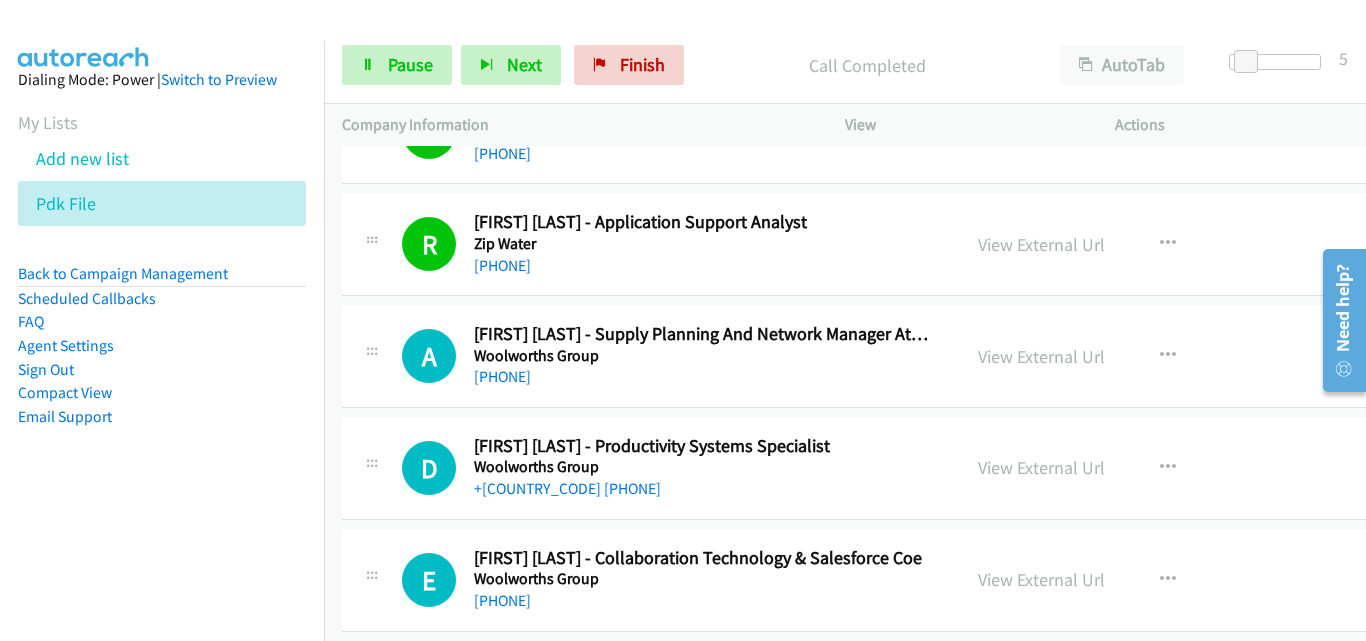 scroll, scrollTop: 0, scrollLeft: 0, axis: both 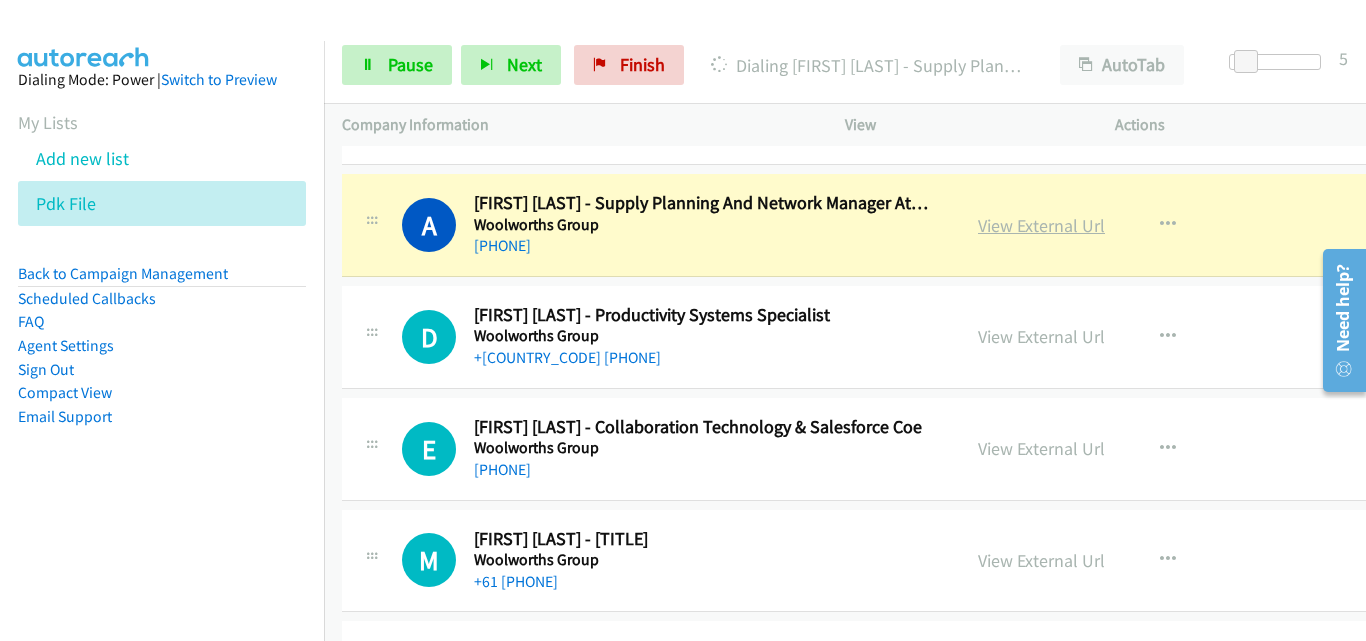 click on "View External Url" at bounding box center [1041, 225] 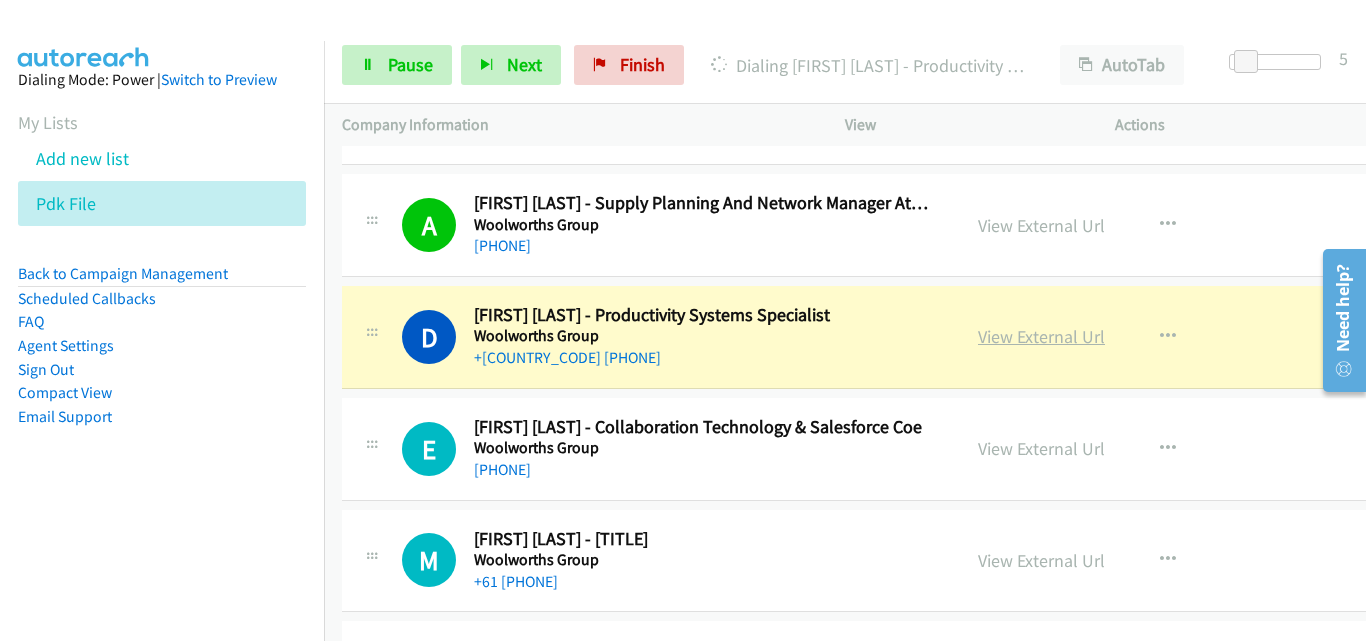 click on "View External Url" at bounding box center [1041, 336] 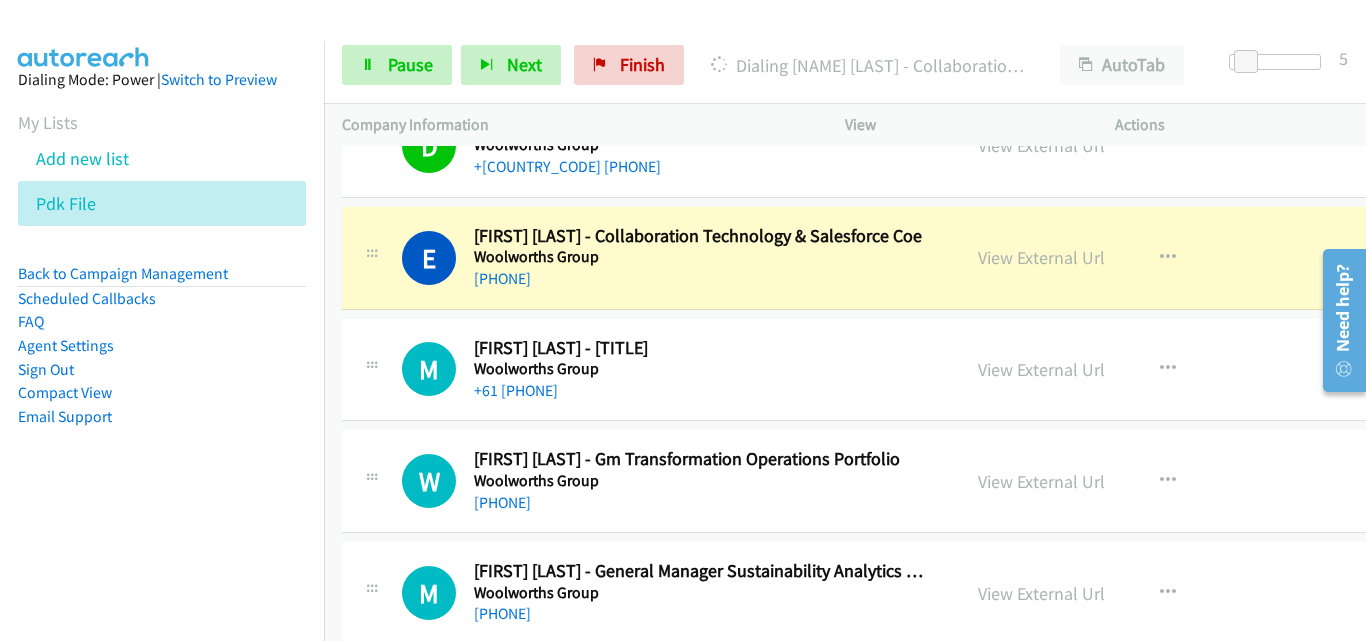 scroll, scrollTop: 400, scrollLeft: 0, axis: vertical 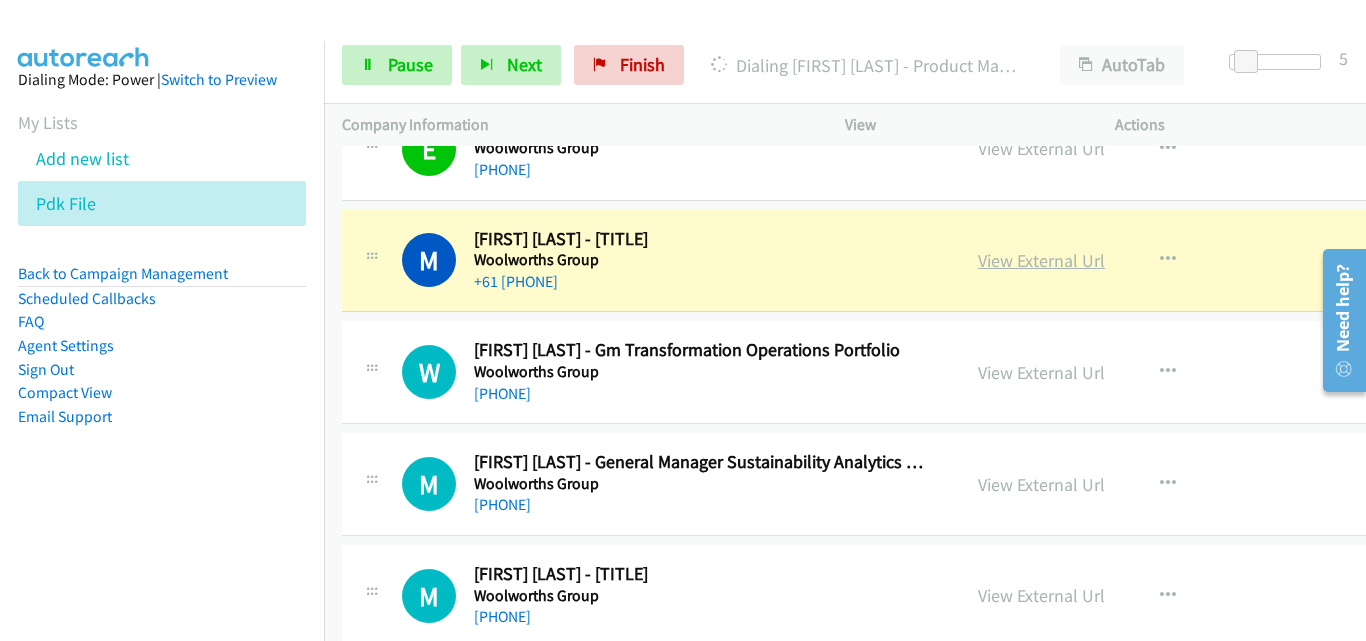 click on "View External Url" at bounding box center [1041, 260] 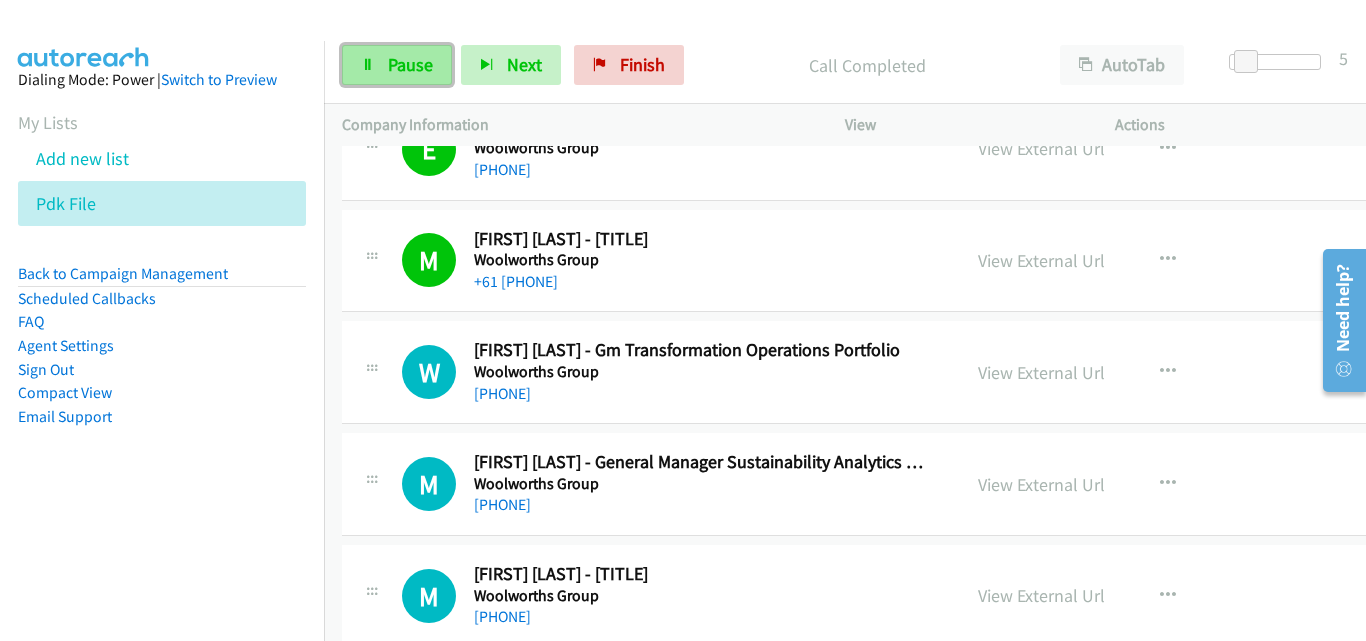 click on "Pause" at bounding box center (410, 64) 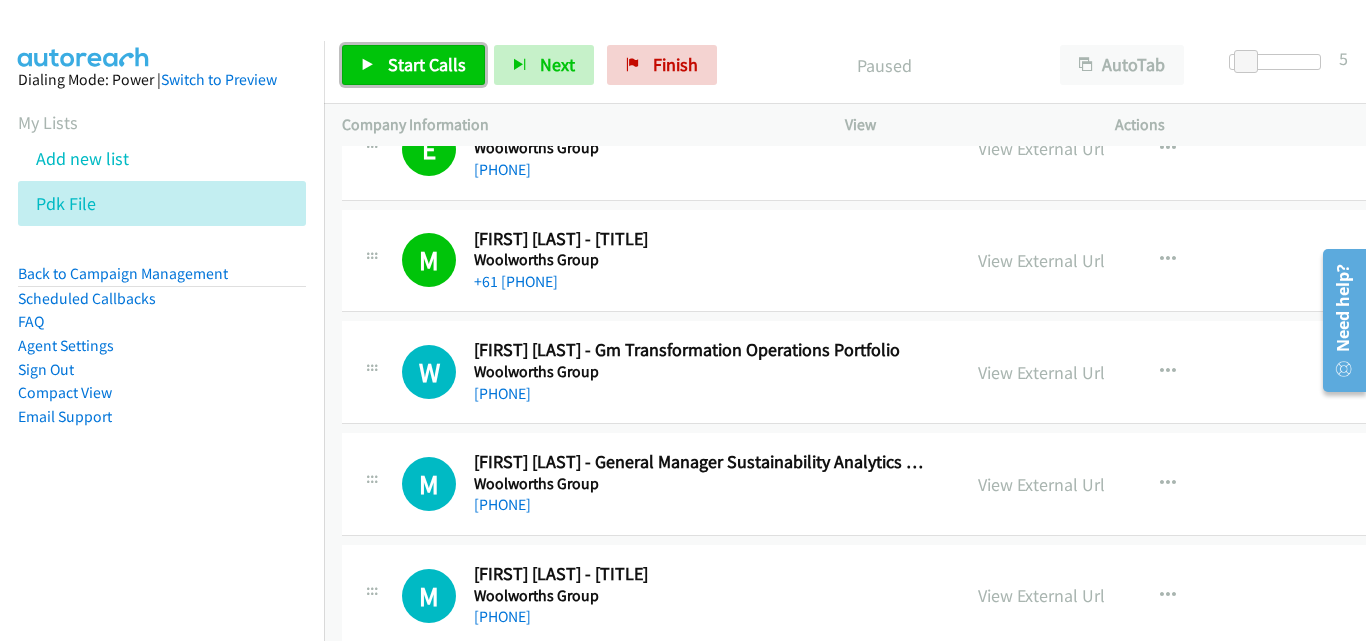 click on "Start Calls" at bounding box center (427, 64) 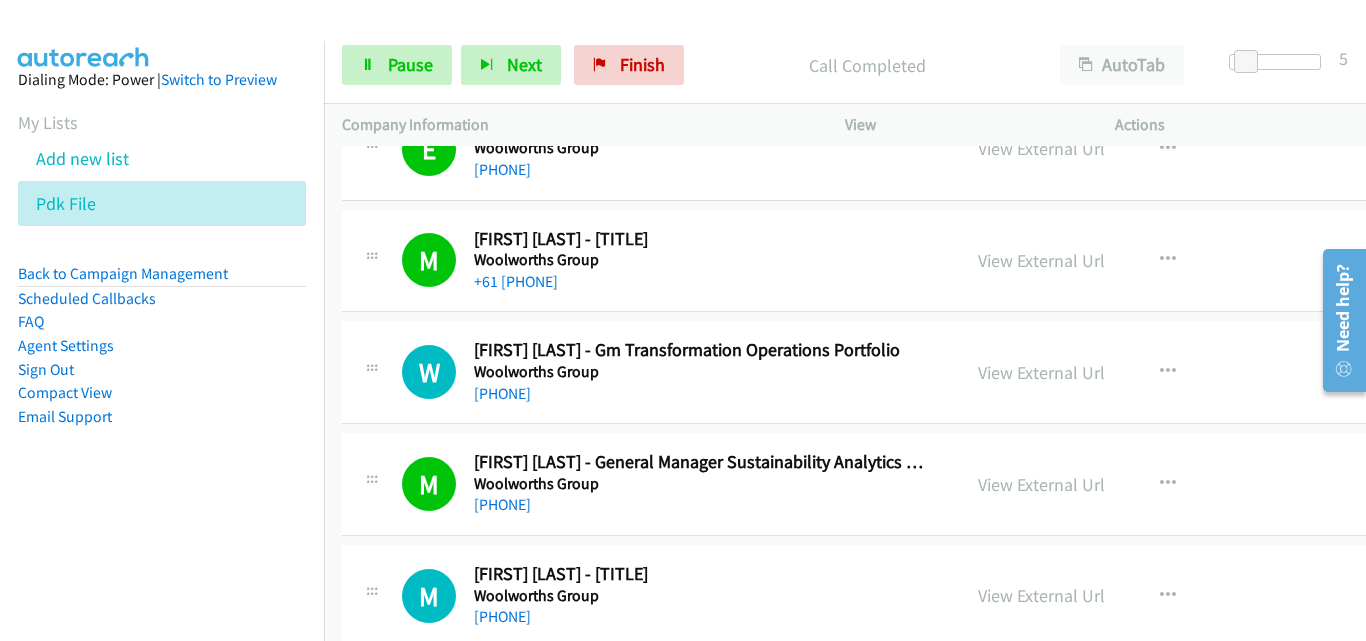 scroll, scrollTop: 600, scrollLeft: 0, axis: vertical 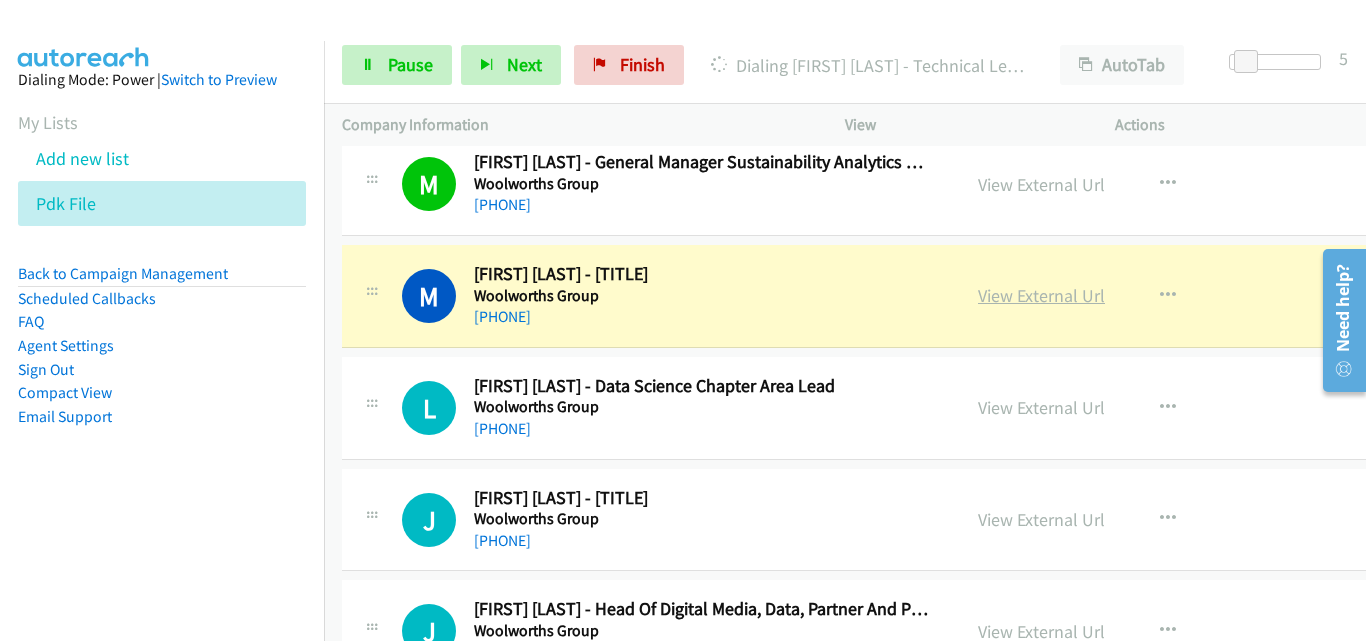 click on "View External Url" at bounding box center (1041, 295) 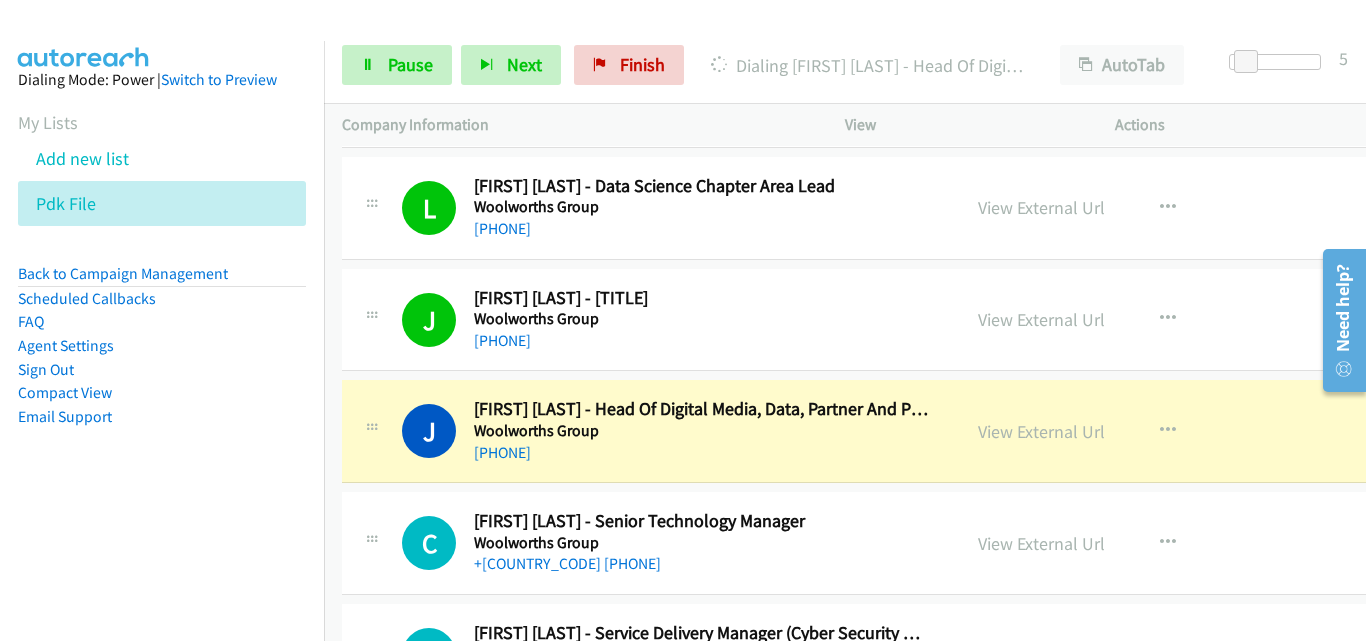scroll, scrollTop: 1100, scrollLeft: 0, axis: vertical 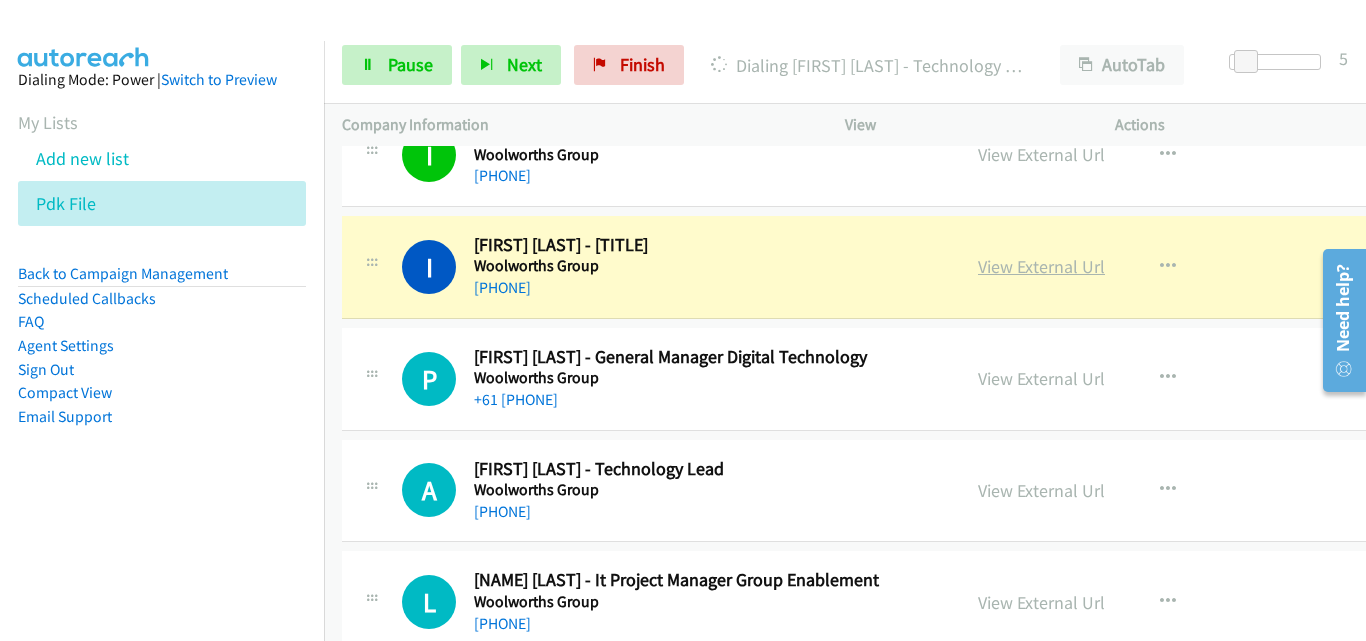 click on "View External Url" at bounding box center [1041, 266] 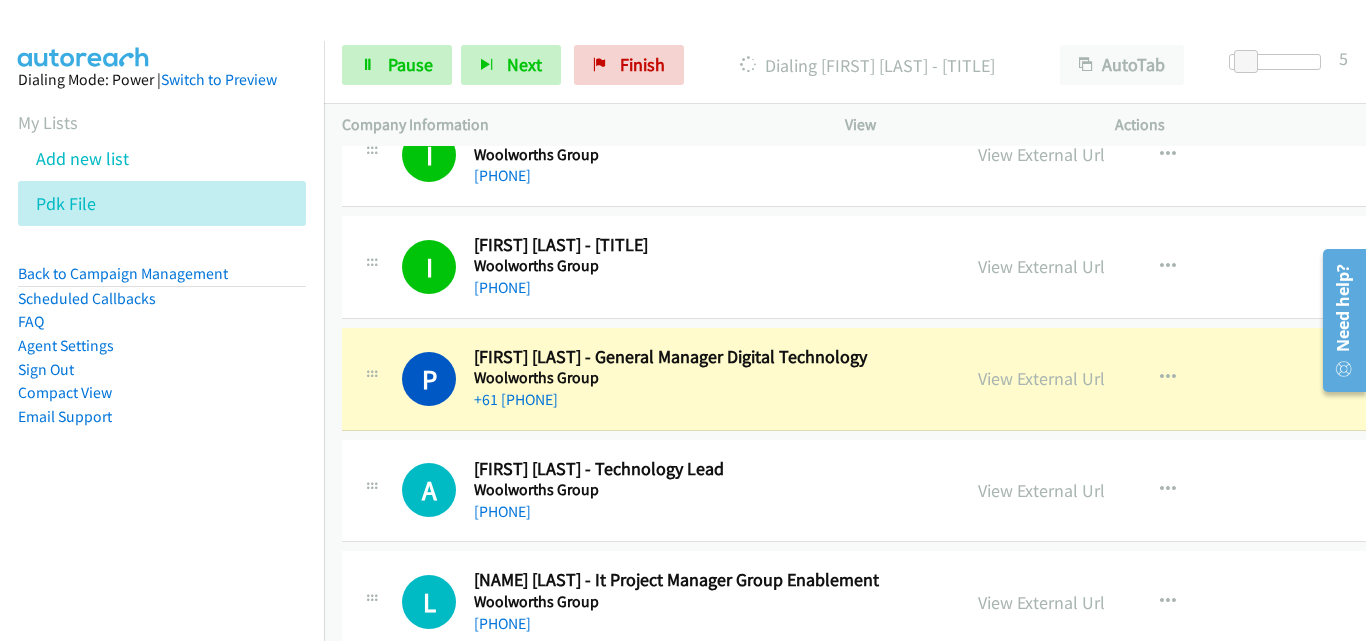 scroll, scrollTop: 1600, scrollLeft: 0, axis: vertical 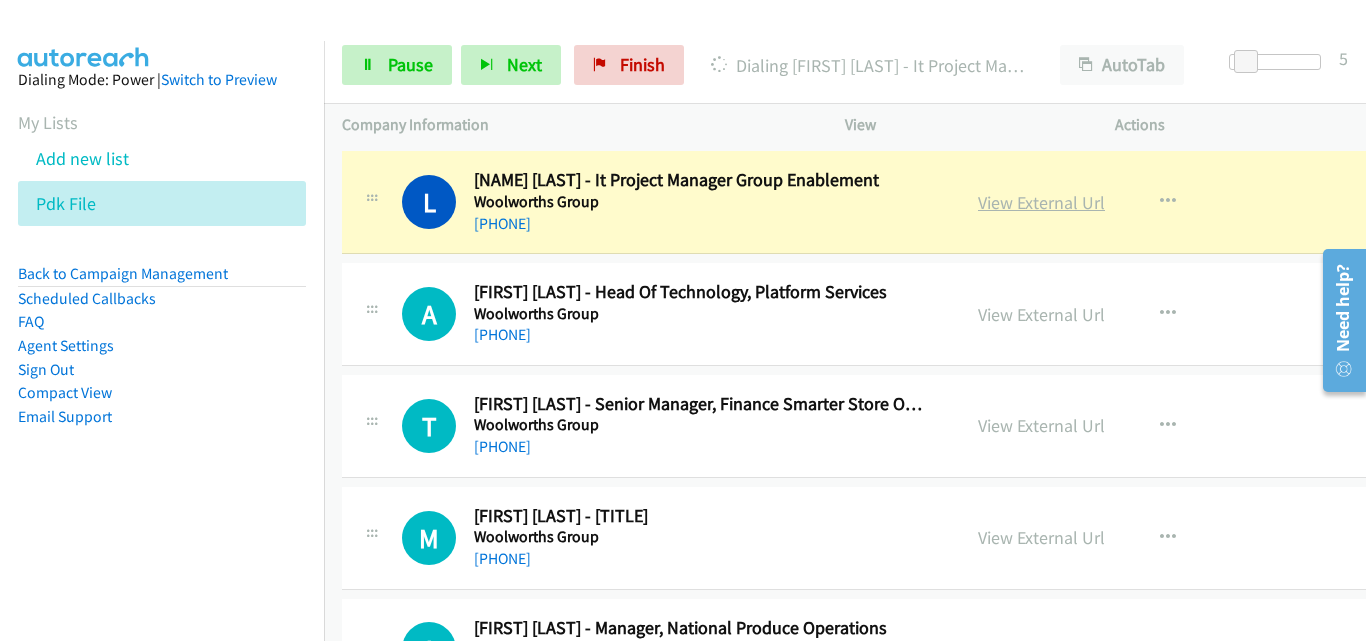 click on "View External Url" at bounding box center [1041, 202] 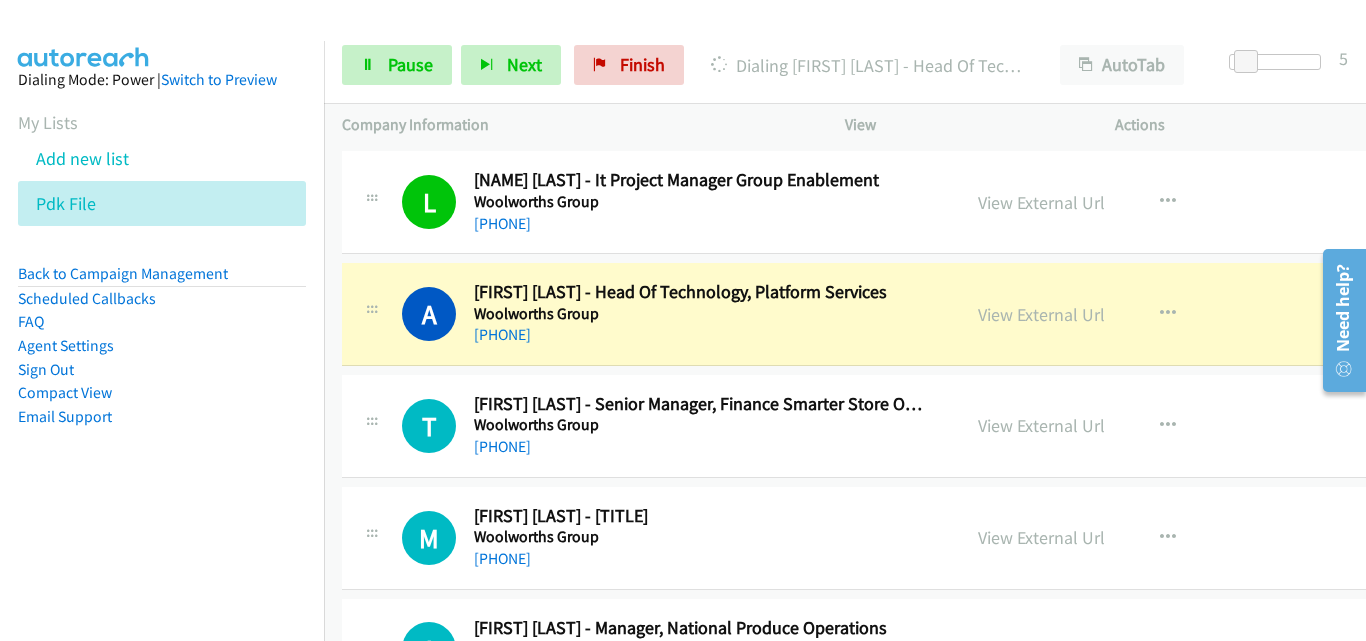 click on "View External Url" at bounding box center (1041, 314) 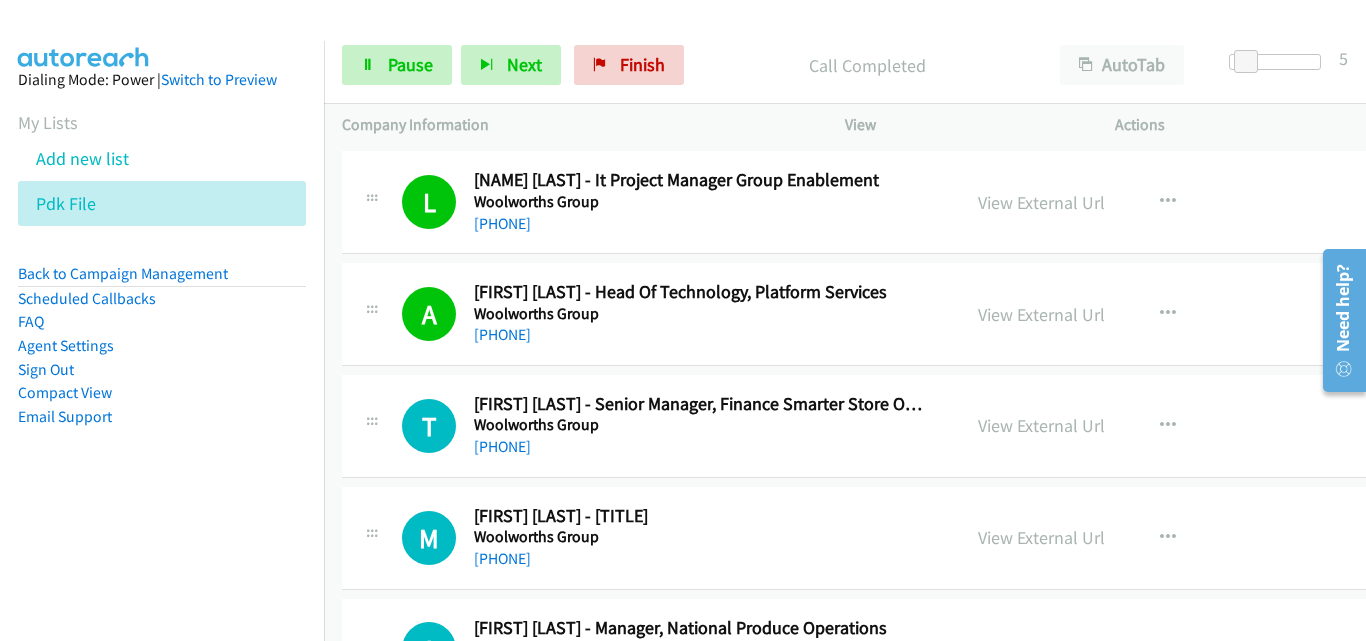 scroll, scrollTop: 2000, scrollLeft: 0, axis: vertical 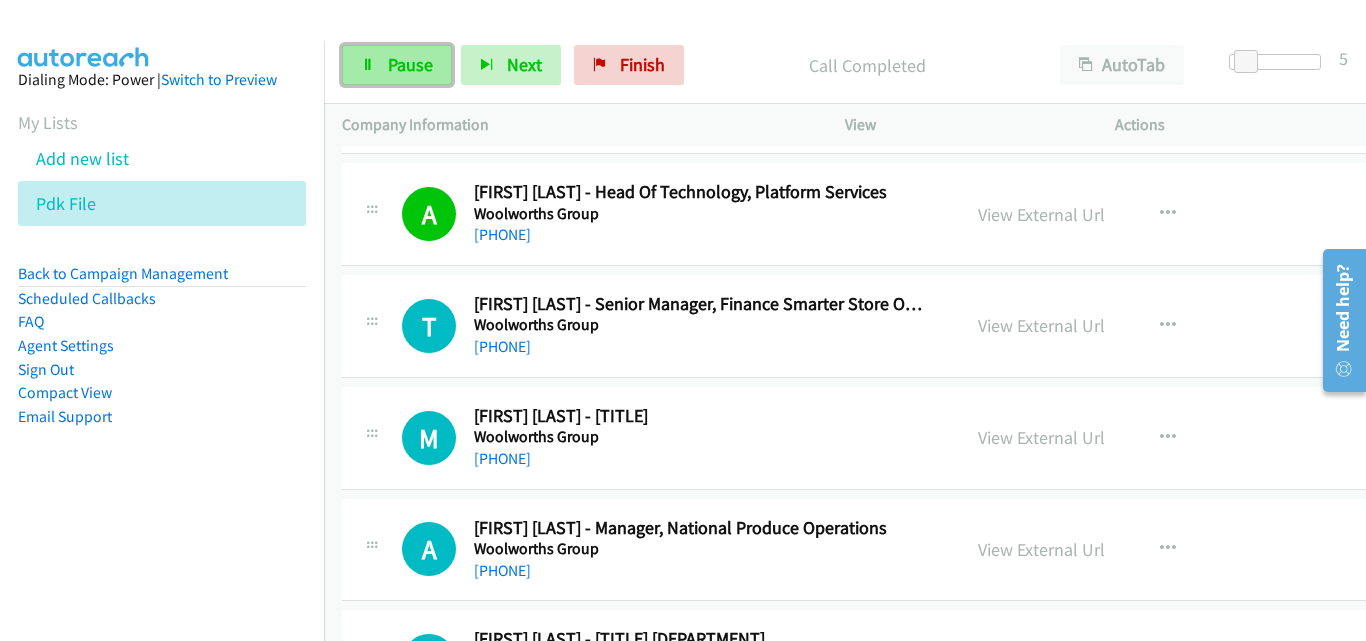 click on "Pause" at bounding box center [397, 65] 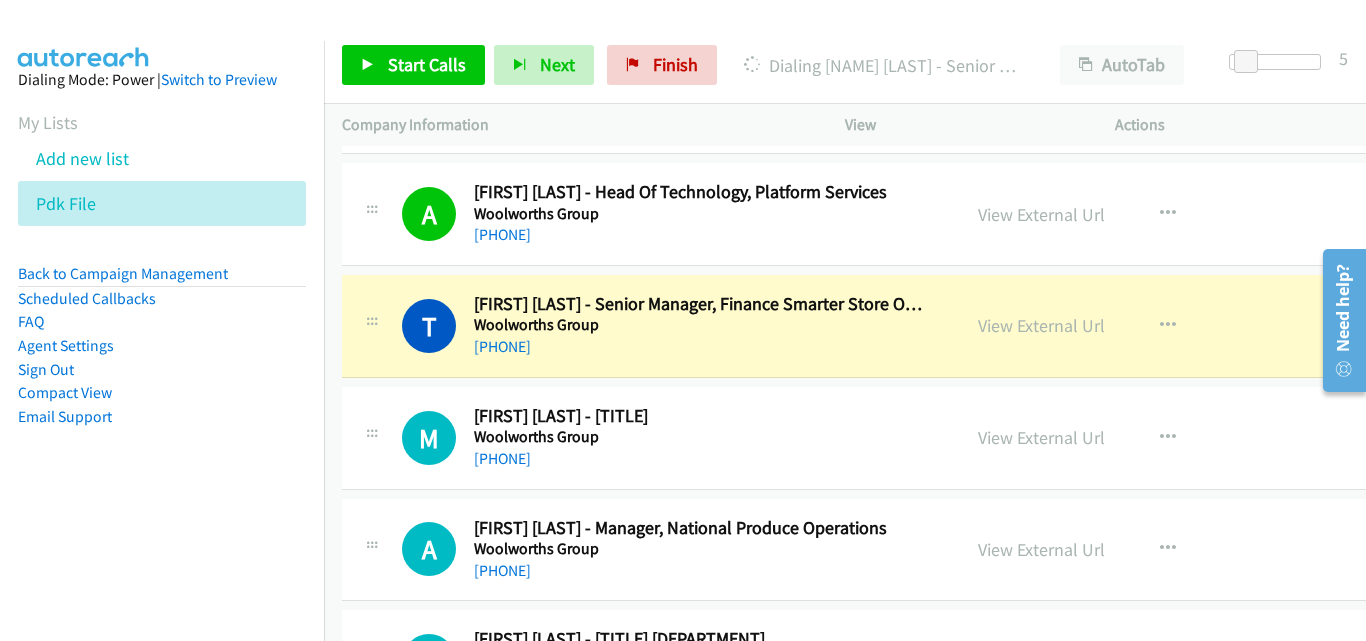 scroll, scrollTop: 2100, scrollLeft: 0, axis: vertical 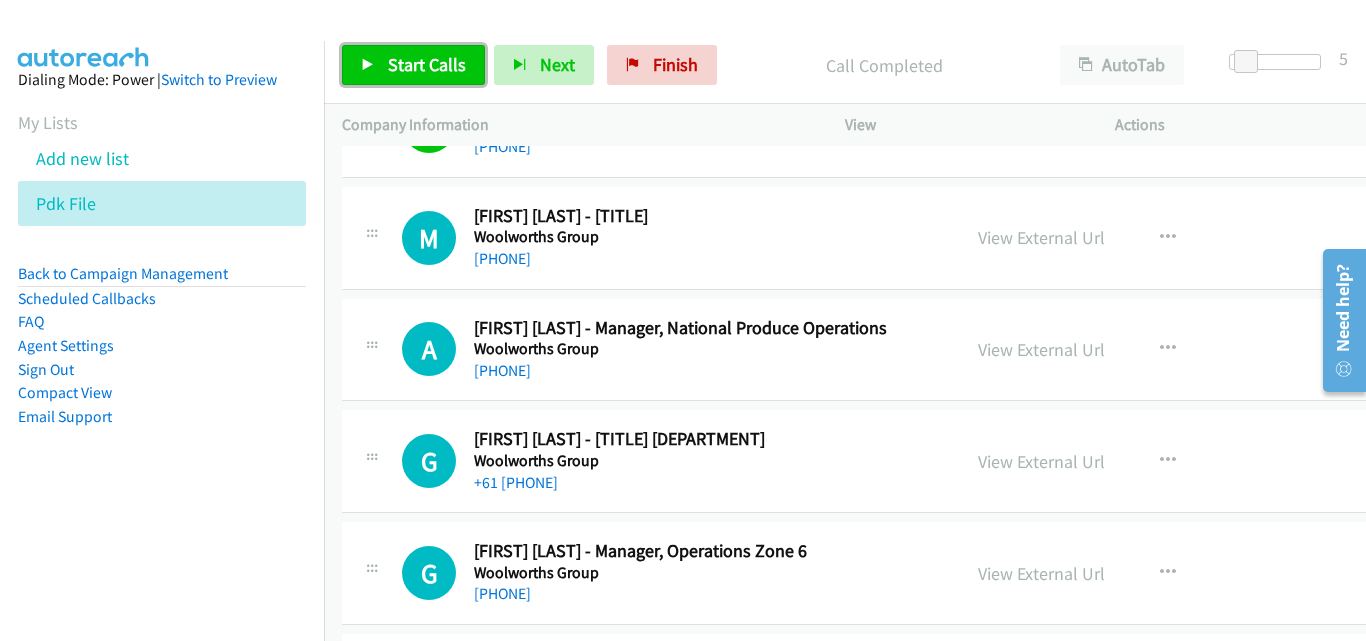 click on "Start Calls" at bounding box center [427, 64] 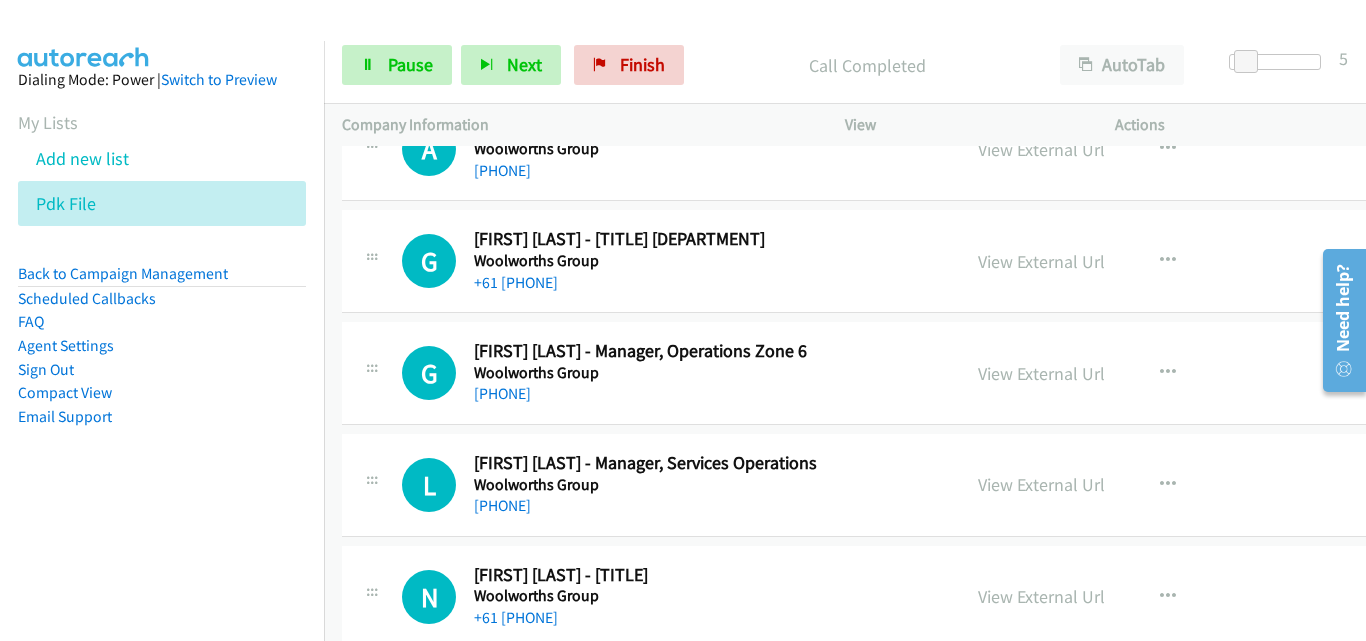 scroll, scrollTop: 2200, scrollLeft: 0, axis: vertical 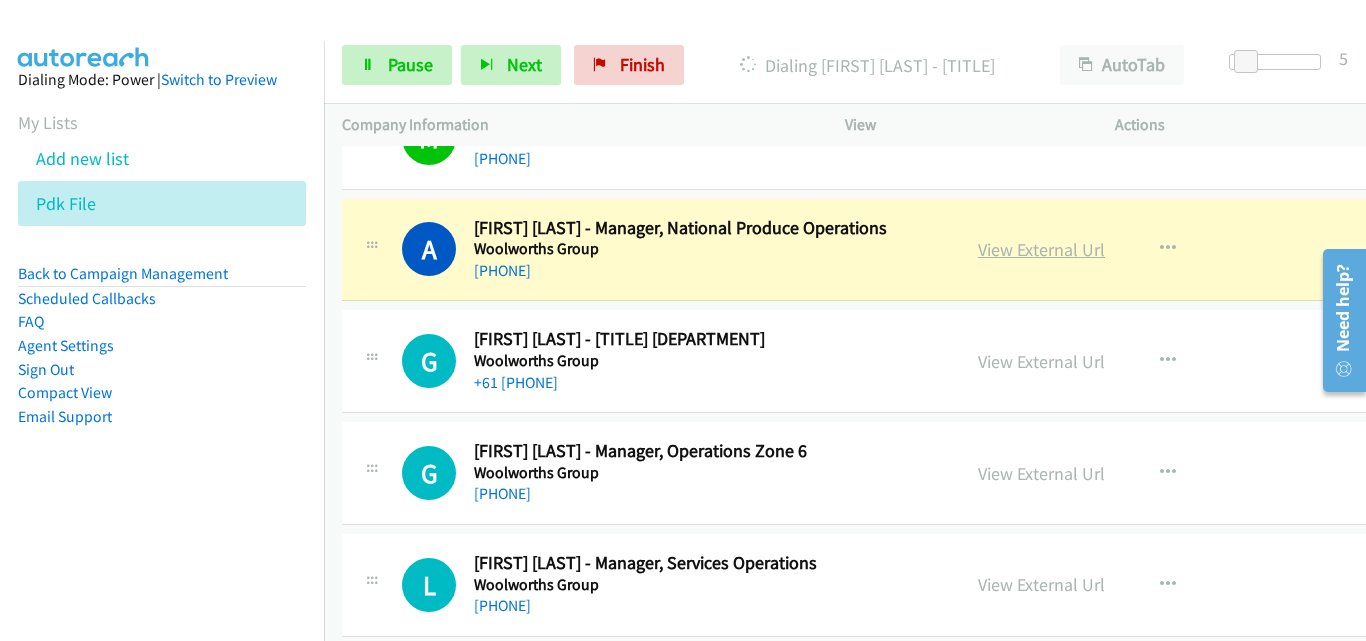 click on "View External Url" at bounding box center (1041, 249) 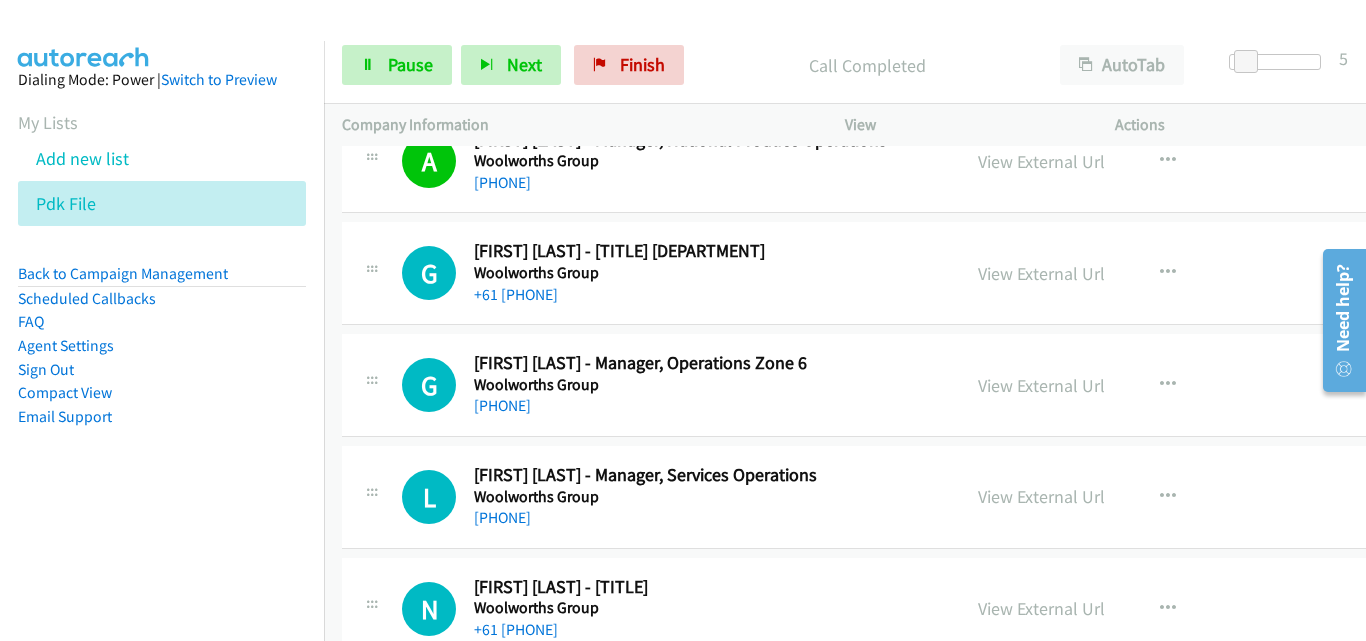scroll, scrollTop: 2400, scrollLeft: 0, axis: vertical 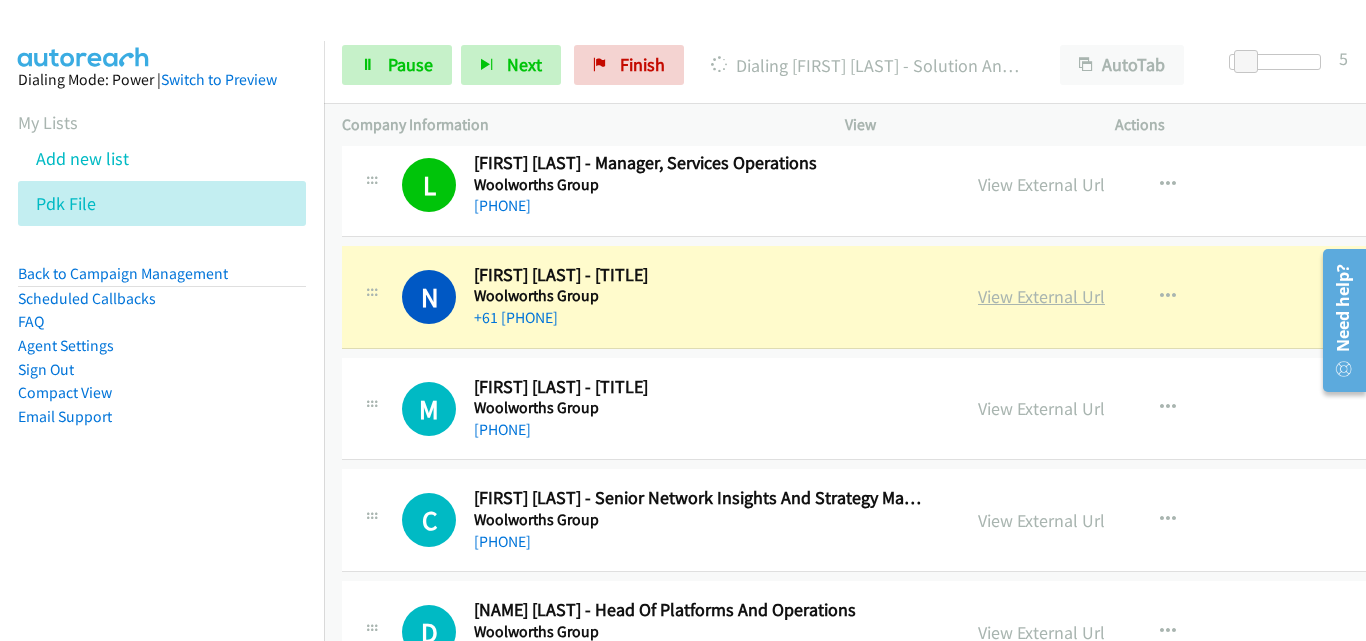 click on "View External Url" at bounding box center (1041, 296) 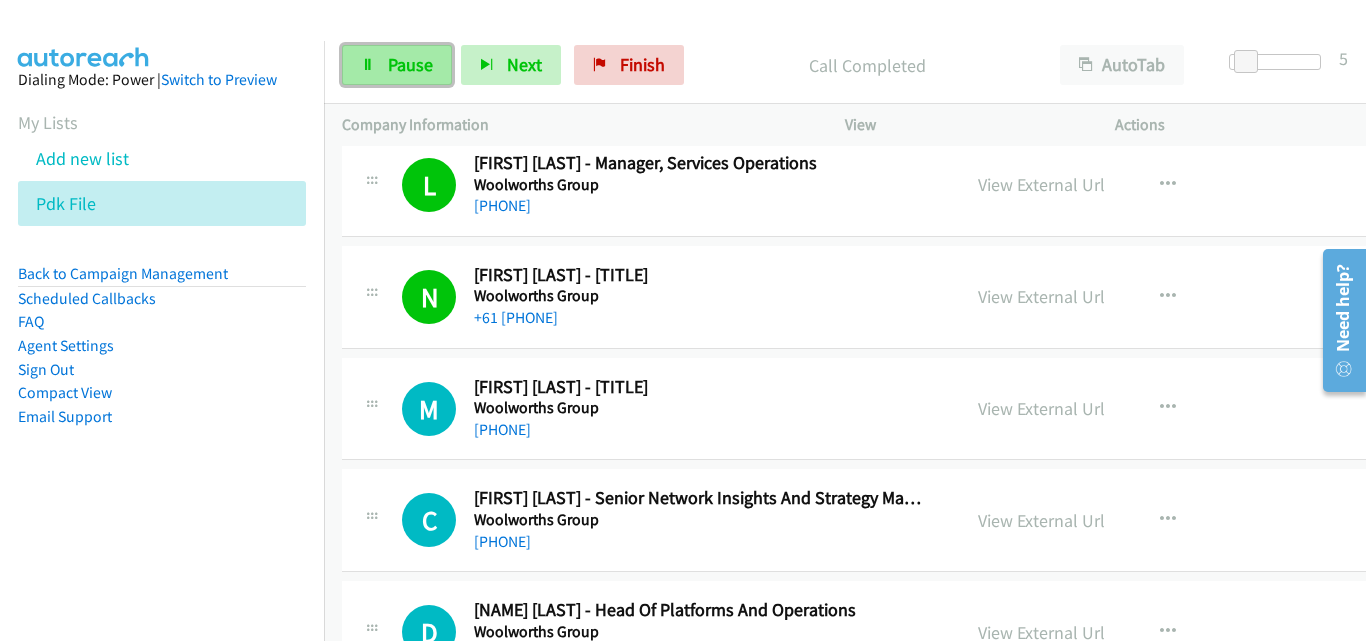 click on "Pause" at bounding box center [397, 65] 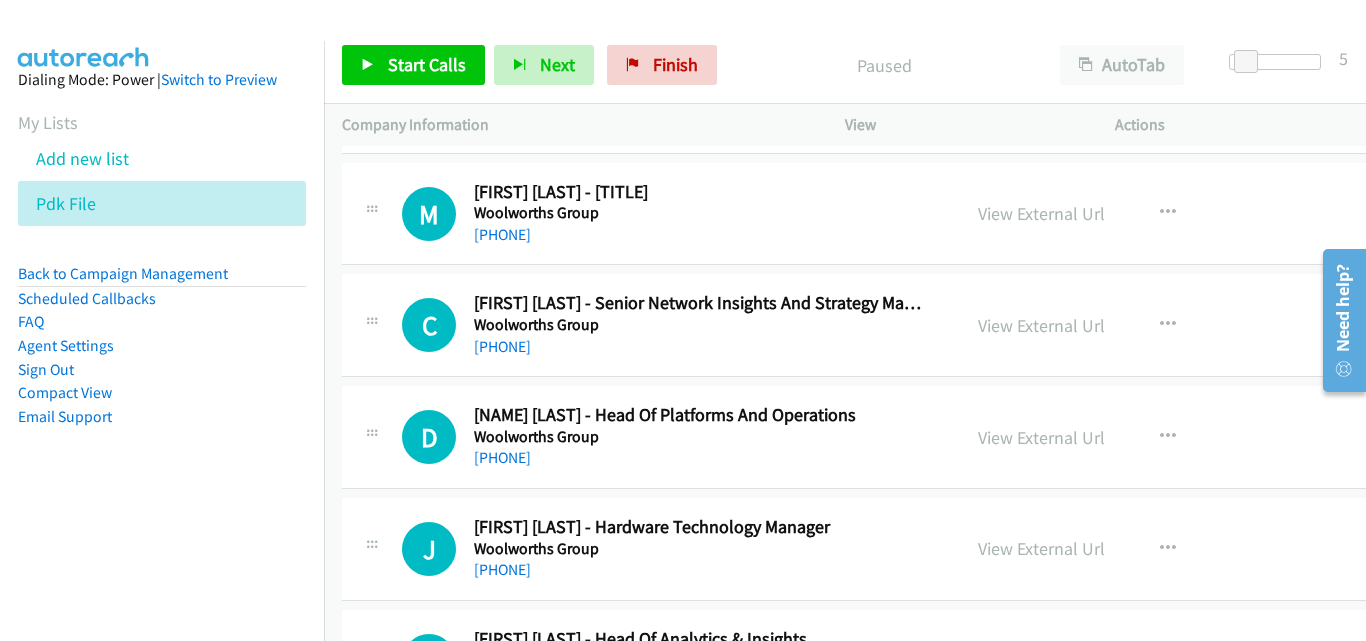 scroll, scrollTop: 2900, scrollLeft: 0, axis: vertical 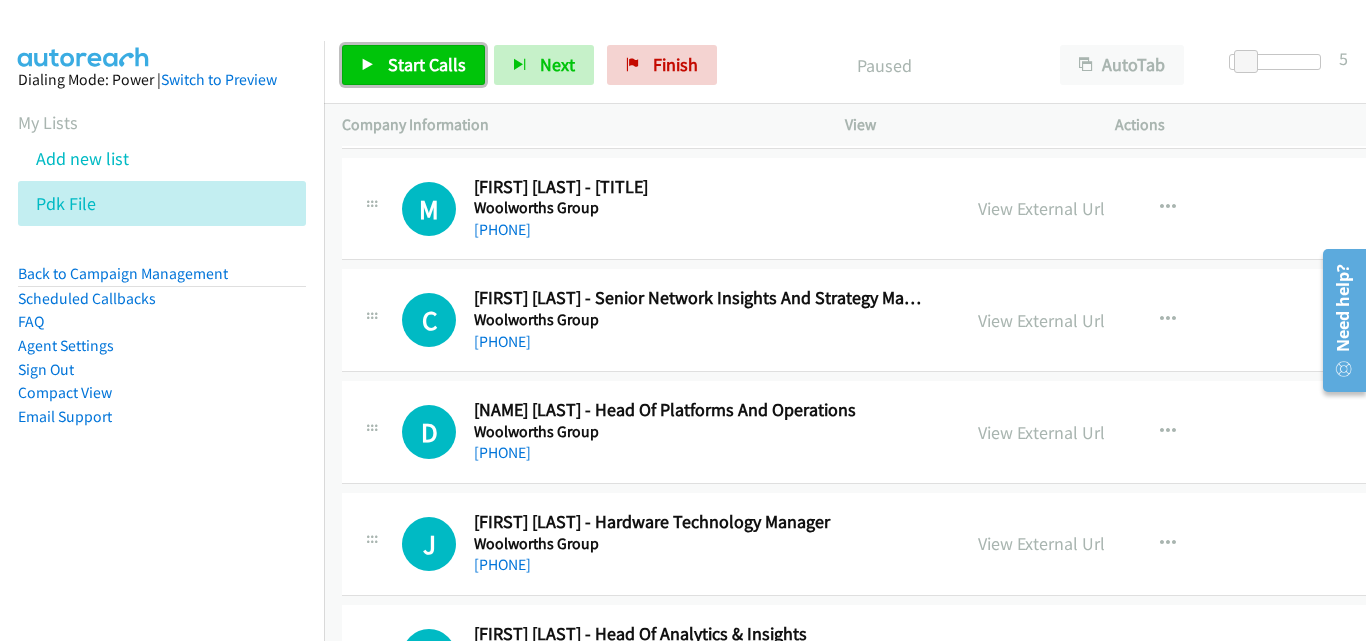 click on "Start Calls" at bounding box center (427, 64) 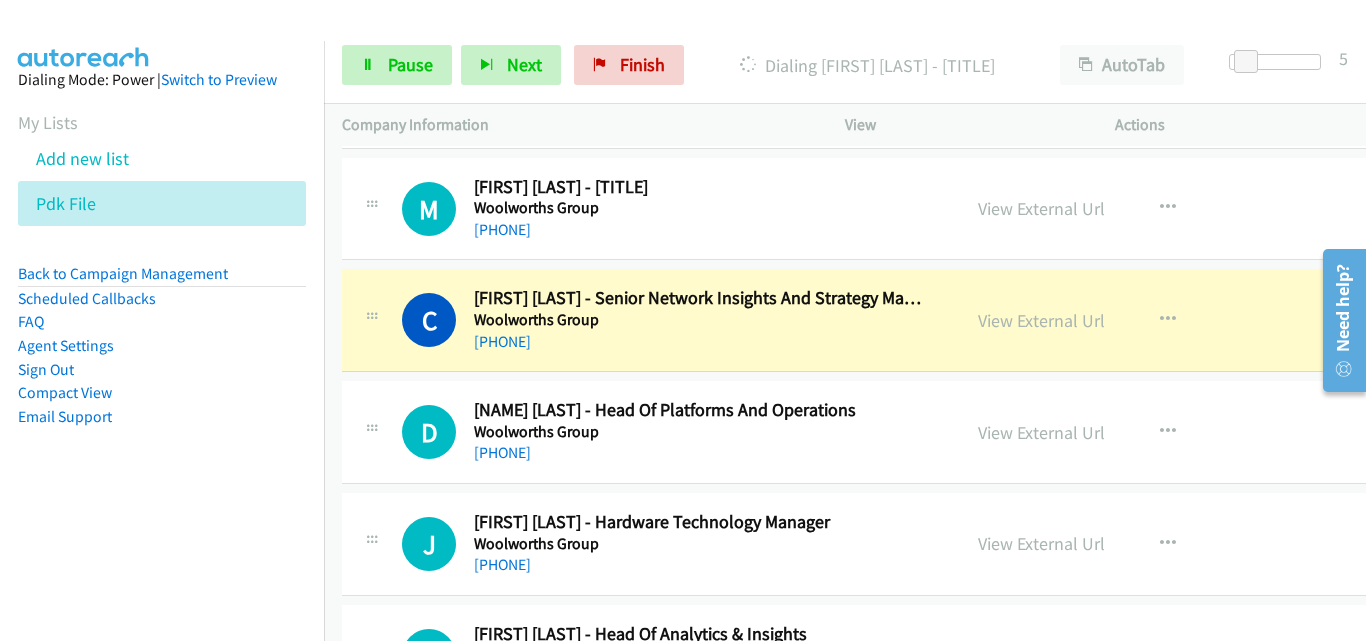 scroll, scrollTop: 3000, scrollLeft: 0, axis: vertical 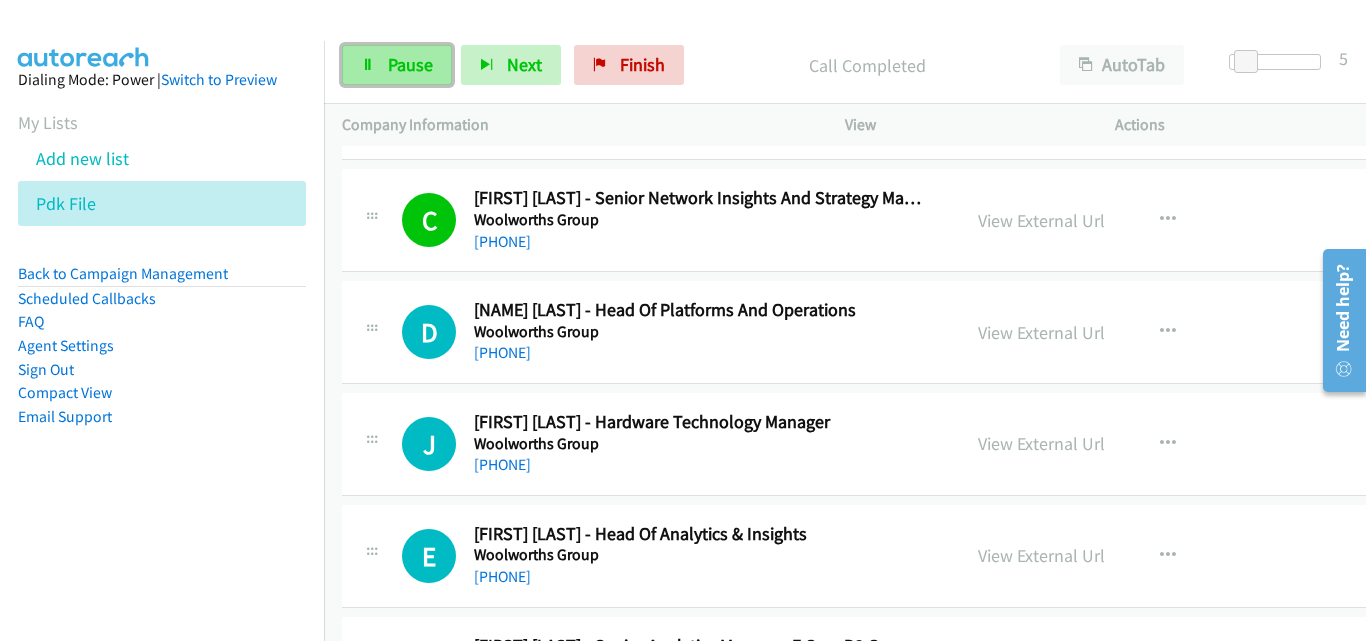 click on "Pause" at bounding box center (397, 65) 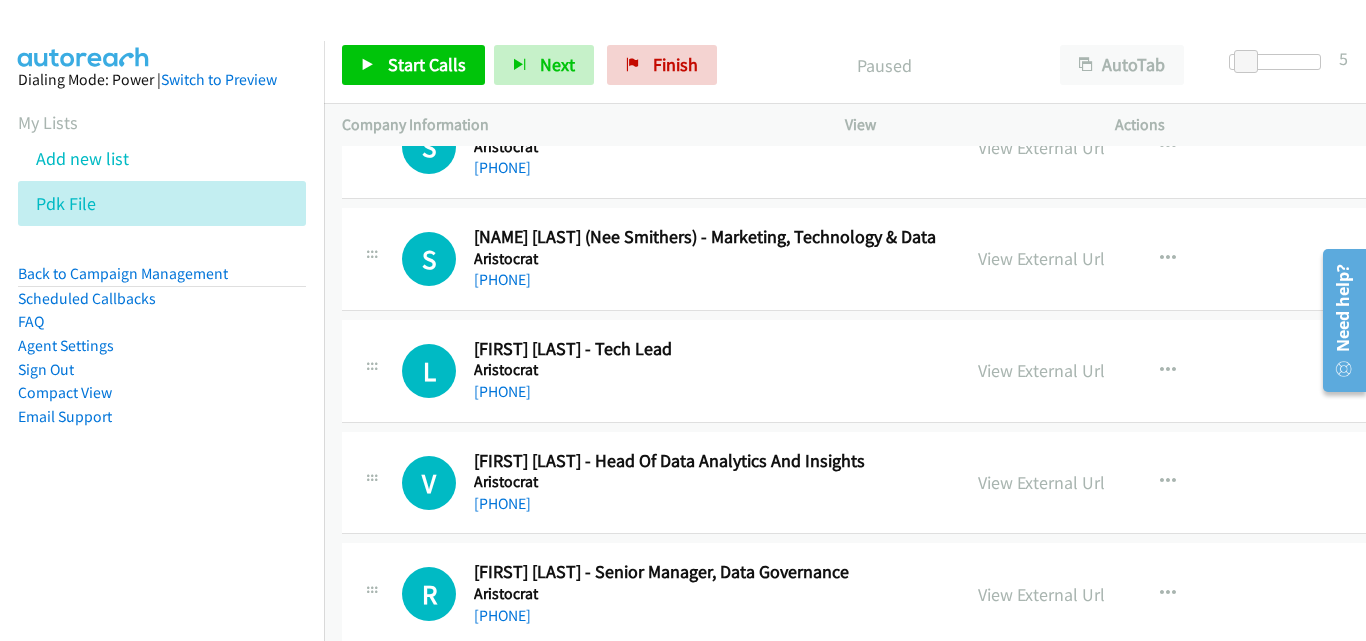 scroll, scrollTop: 162776, scrollLeft: 0, axis: vertical 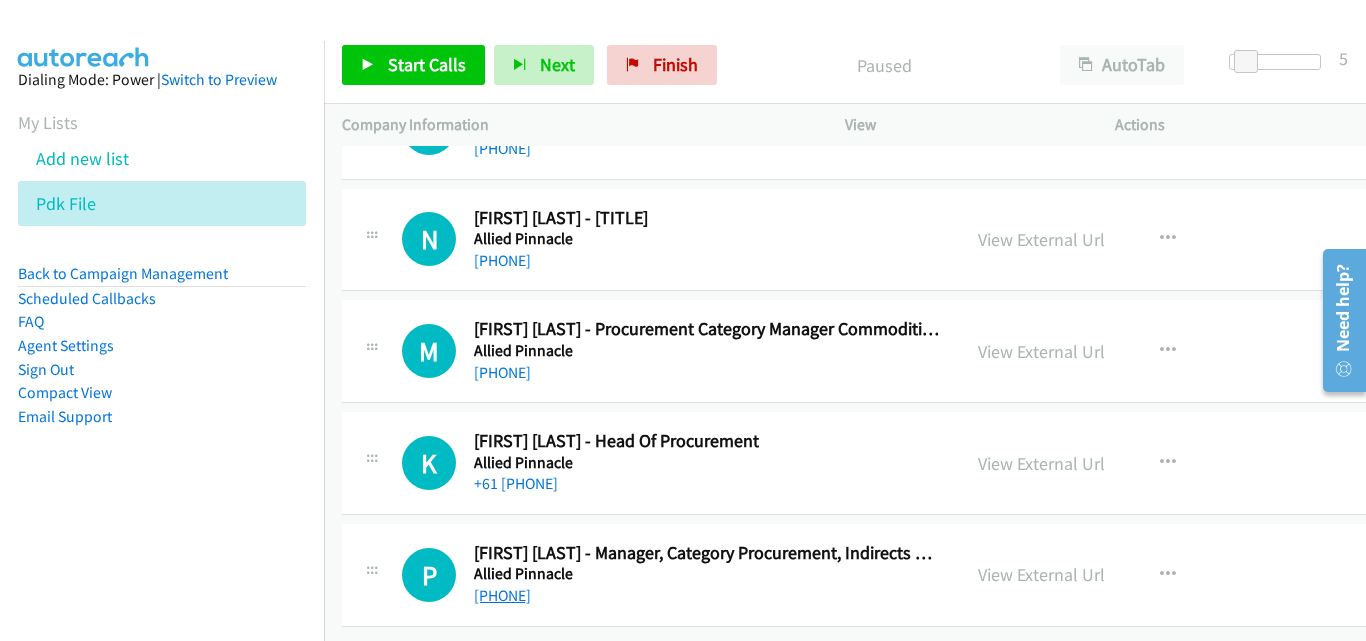click on "[PHONE]" at bounding box center (502, 595) 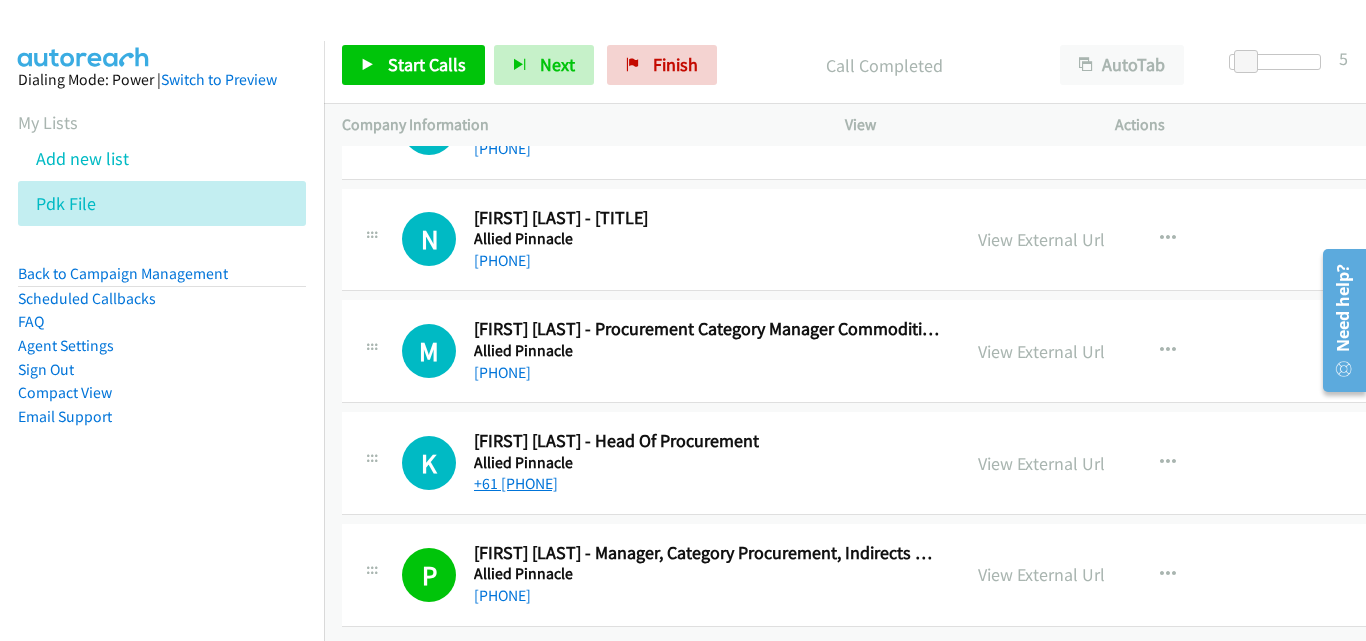 click on "+61 [PHONE]" at bounding box center [516, 483] 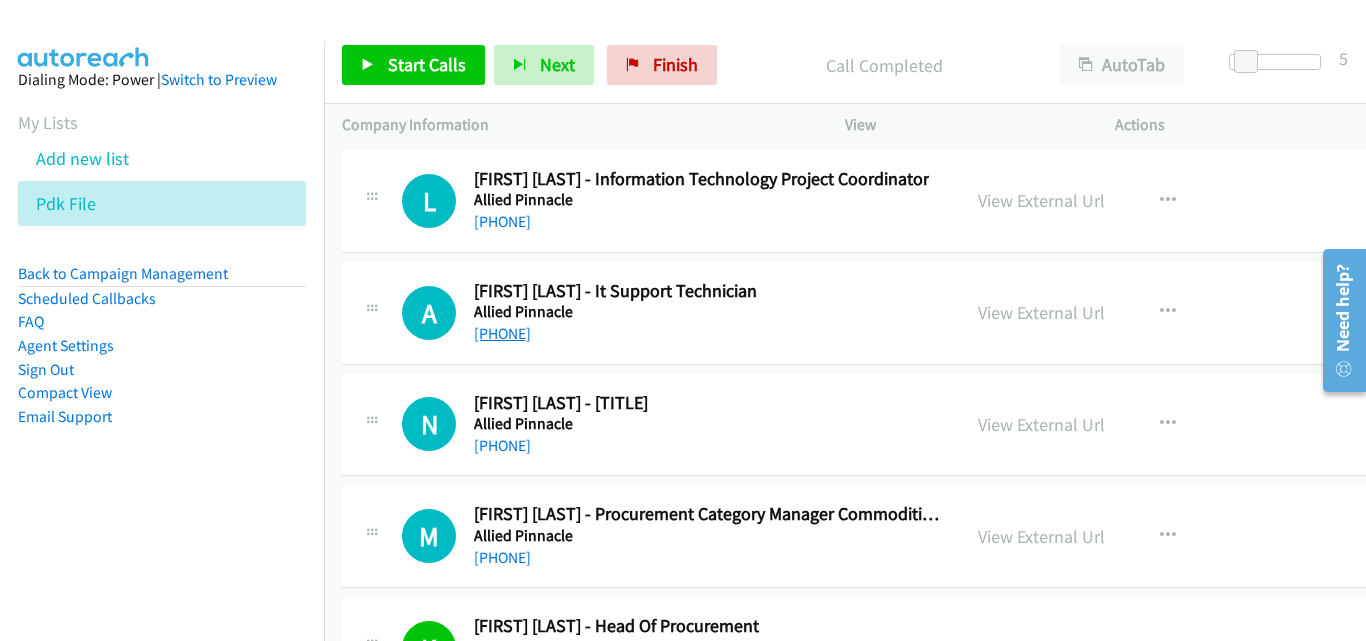 scroll, scrollTop: 162476, scrollLeft: 0, axis: vertical 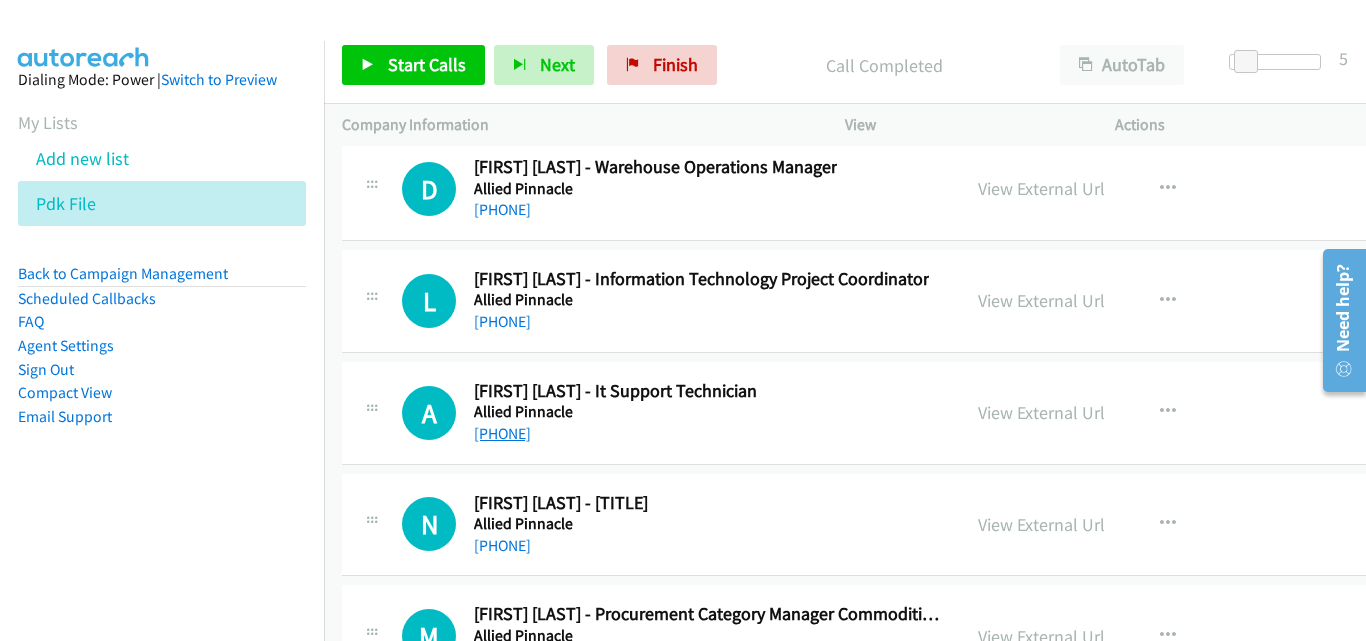 click on "[PHONE]" at bounding box center (502, 433) 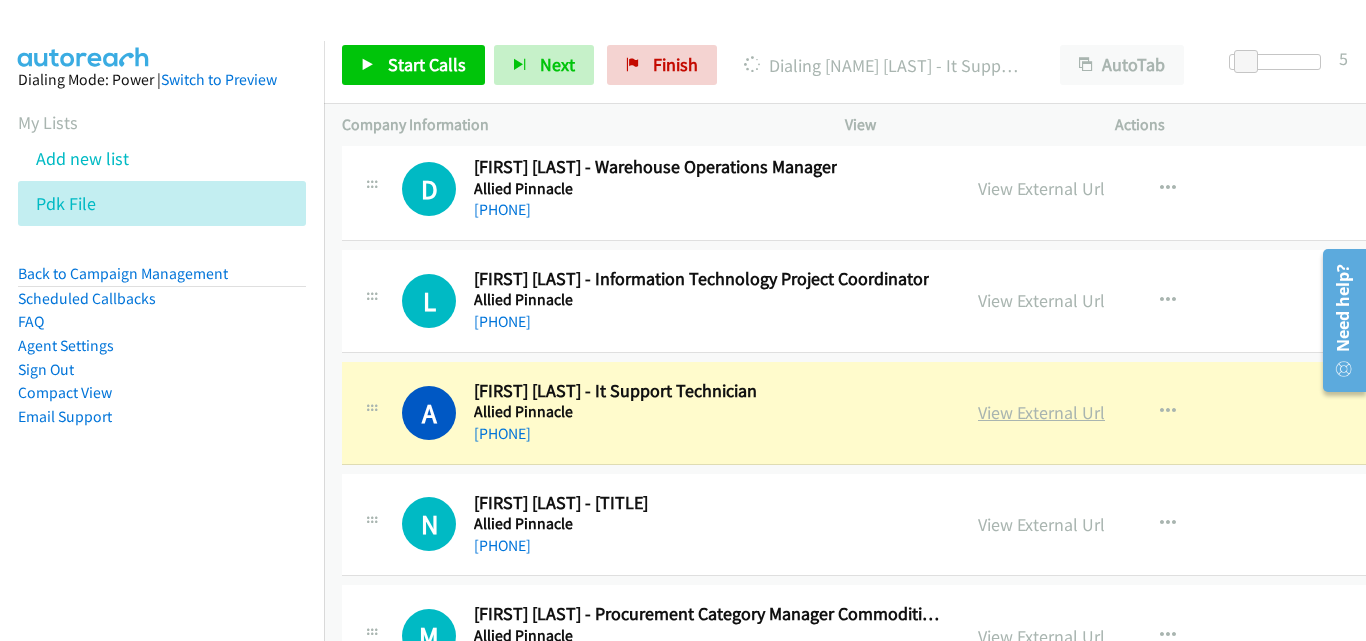 click on "View External Url" at bounding box center [1041, 412] 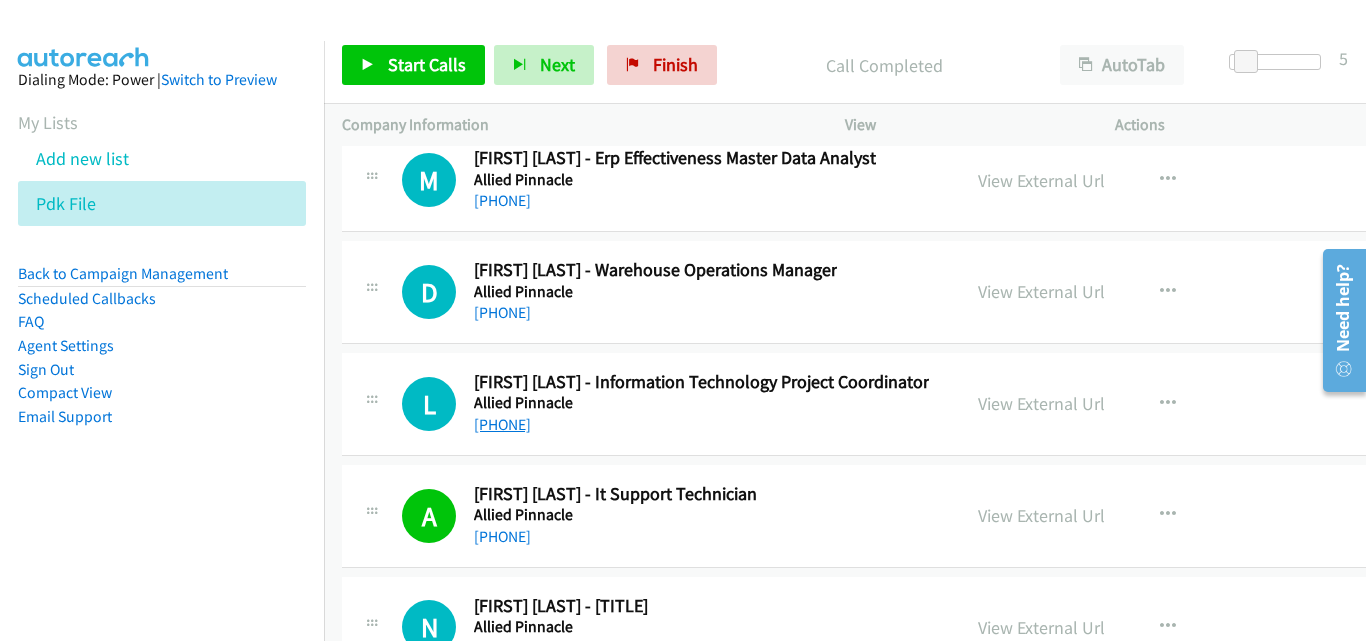 scroll, scrollTop: 162376, scrollLeft: 0, axis: vertical 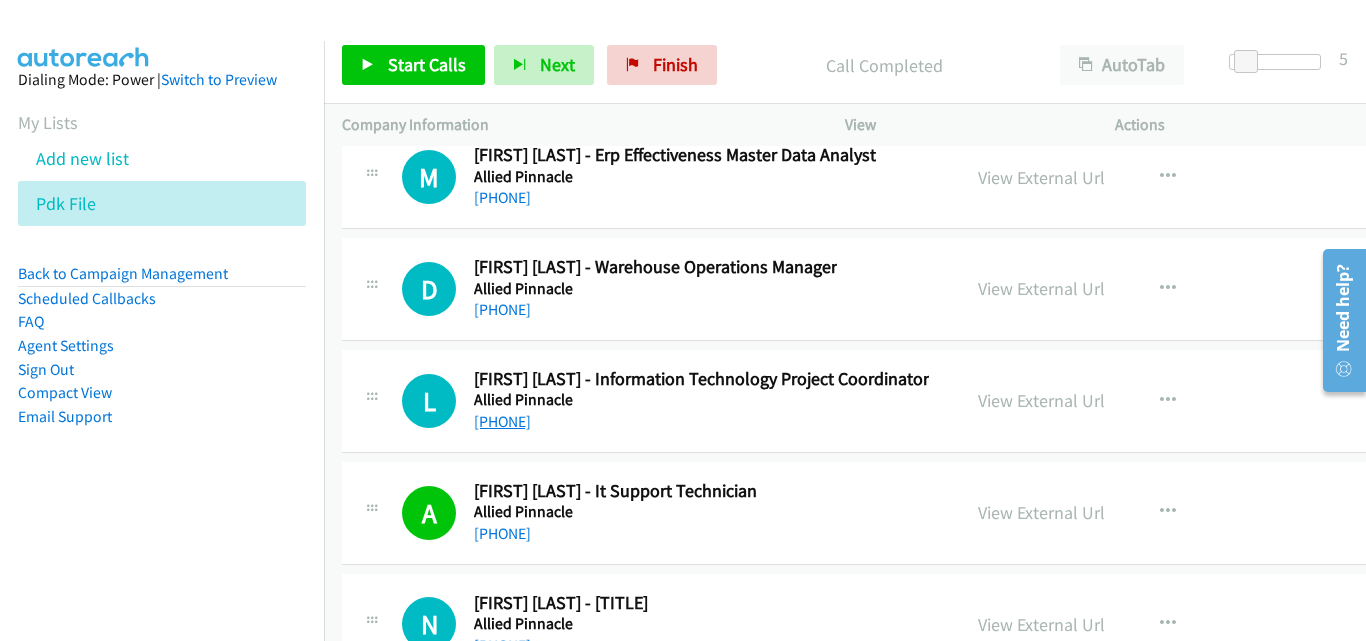 click on "[PHONE]" at bounding box center [502, 421] 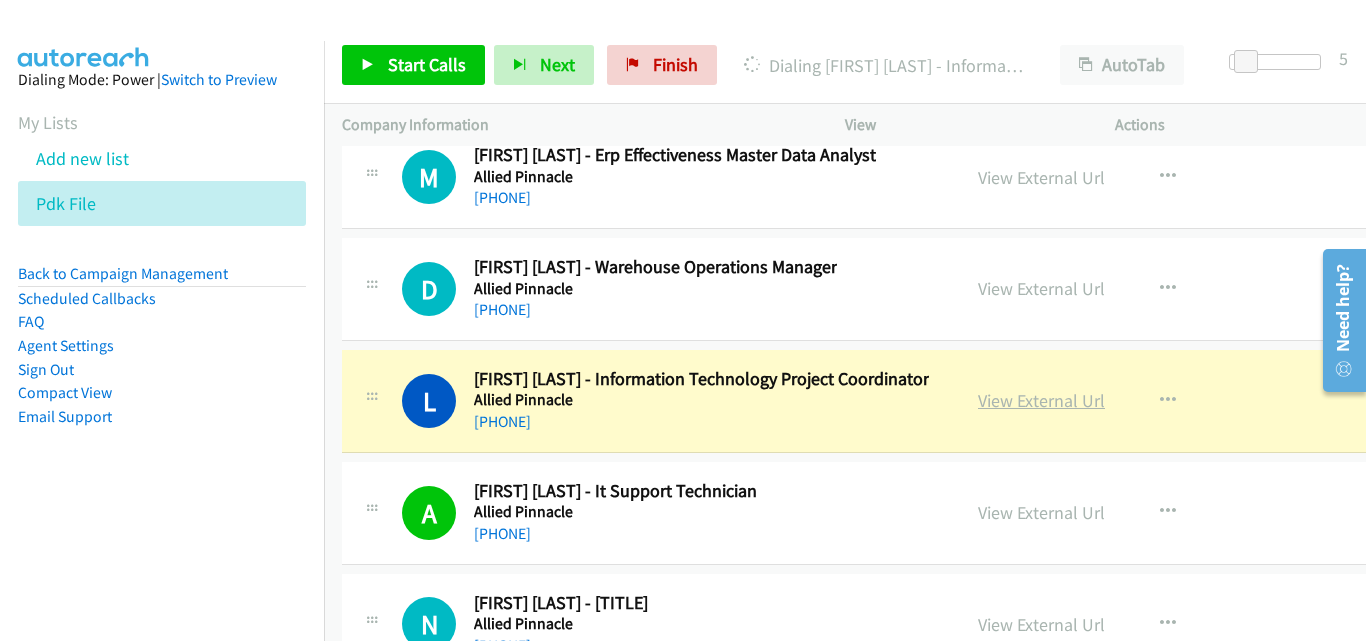 click on "View External Url" at bounding box center [1041, 400] 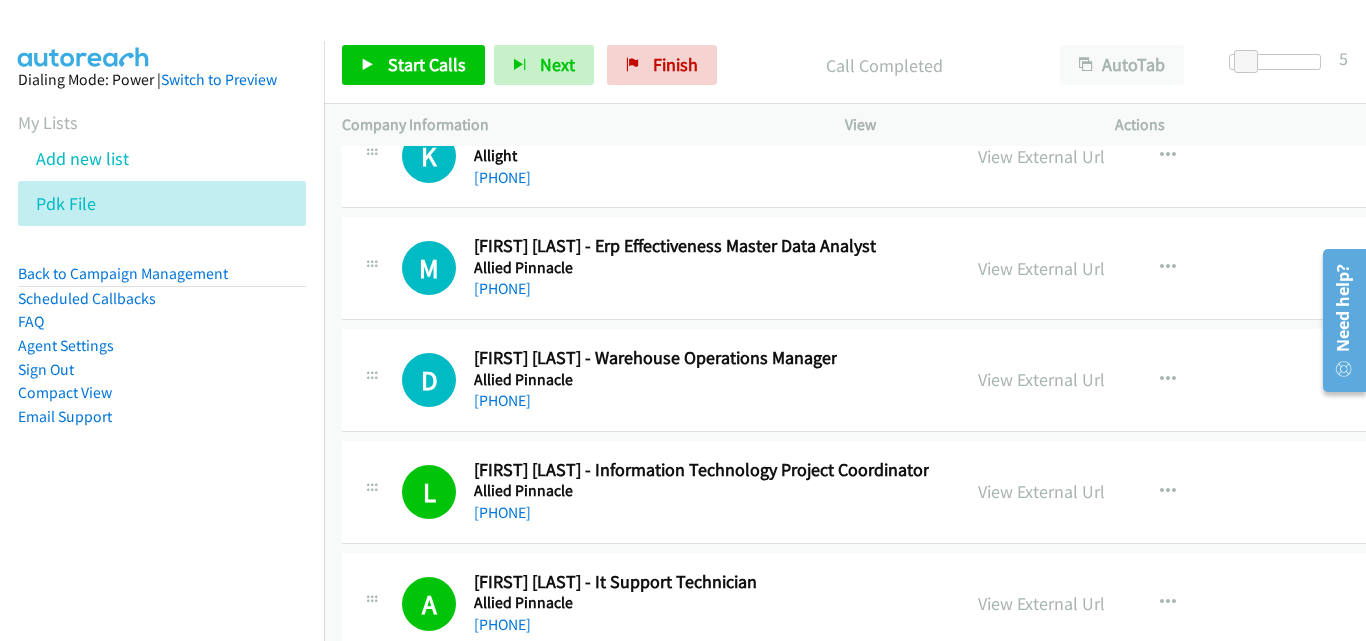 scroll, scrollTop: 162276, scrollLeft: 0, axis: vertical 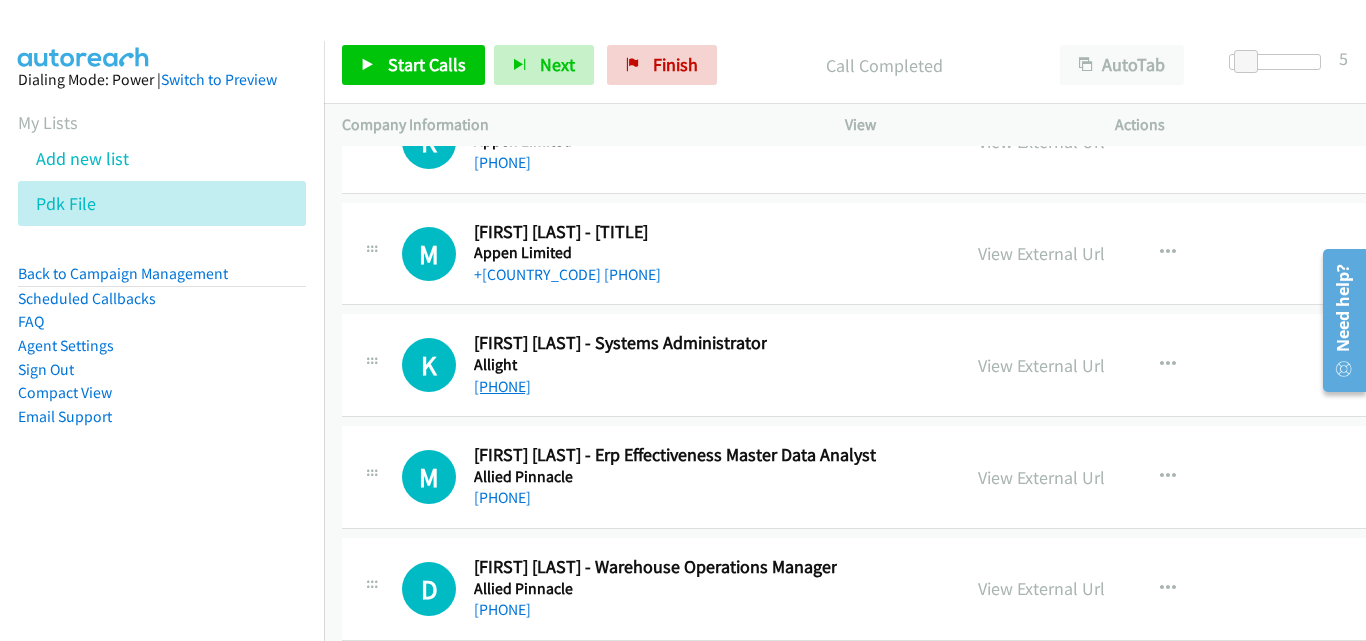 click on "[PHONE]" at bounding box center (502, 386) 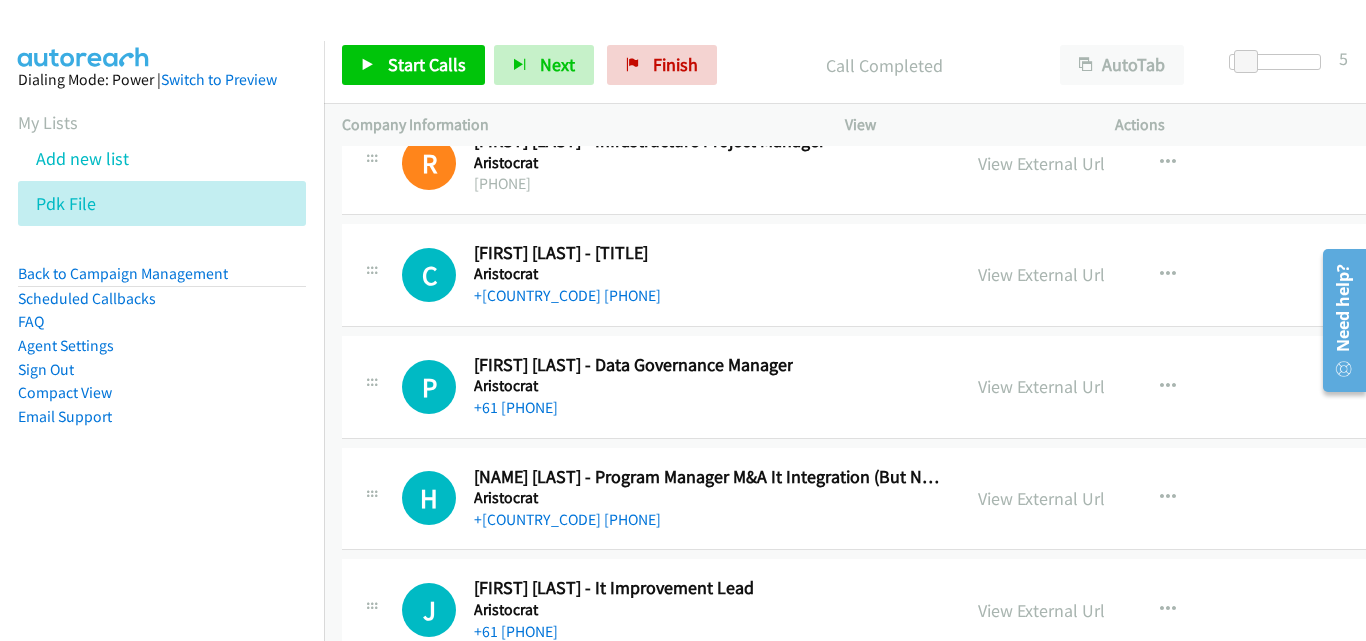 scroll, scrollTop: 161276, scrollLeft: 0, axis: vertical 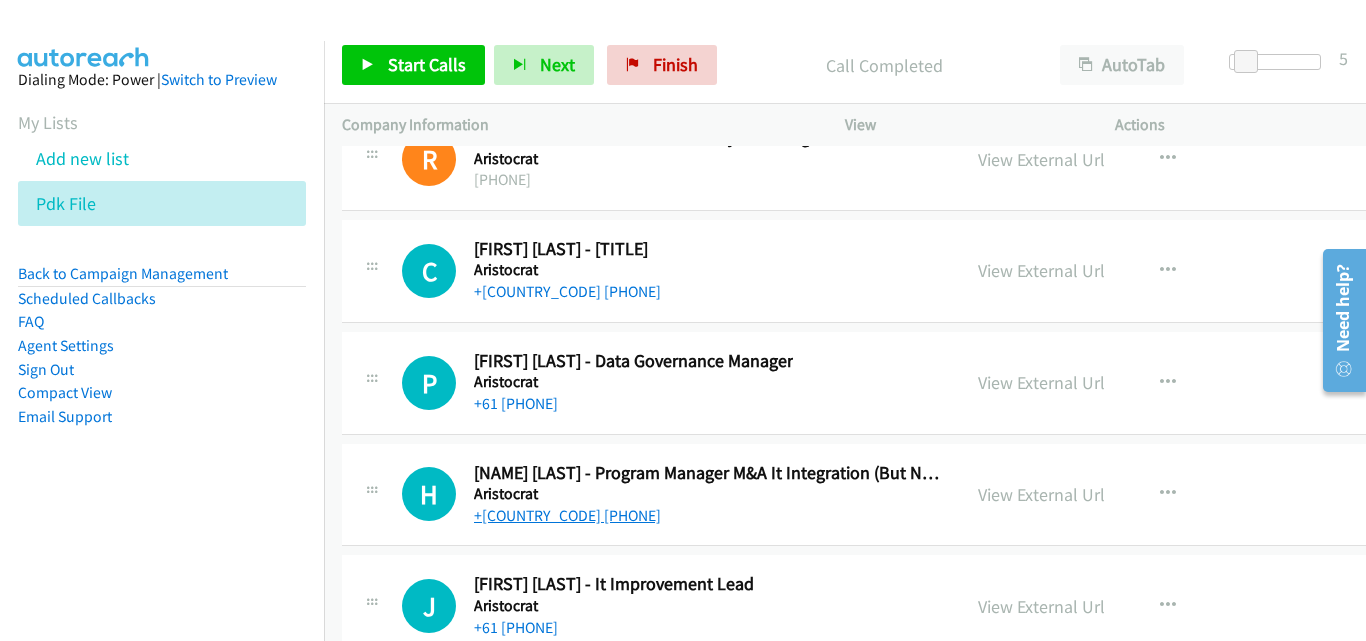 click on "+[COUNTRY_CODE] [PHONE]" at bounding box center [567, 515] 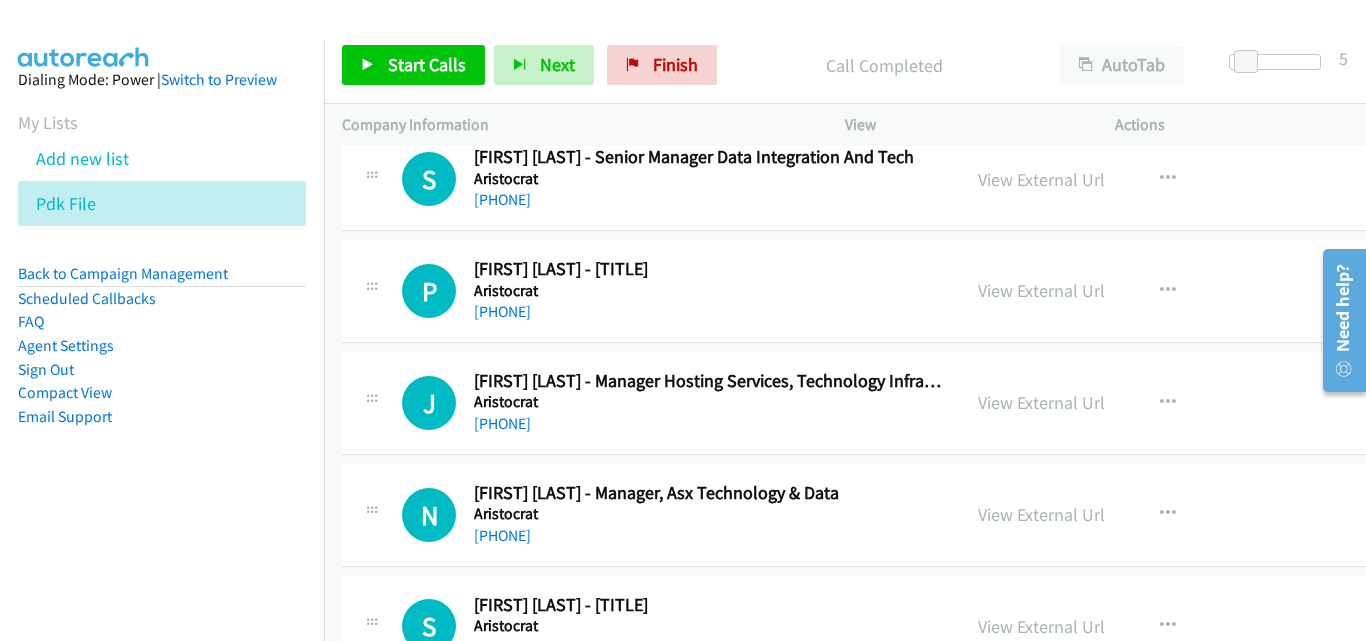 scroll, scrollTop: 160576, scrollLeft: 0, axis: vertical 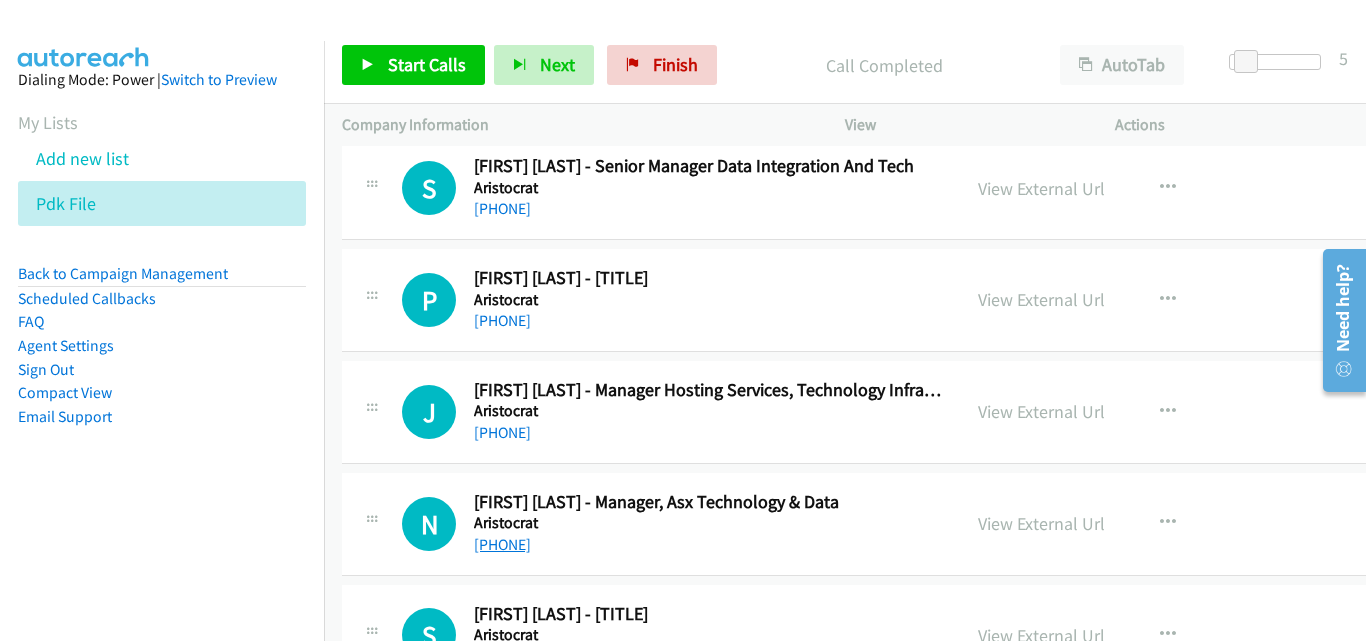 click on "[PHONE]" at bounding box center [502, 544] 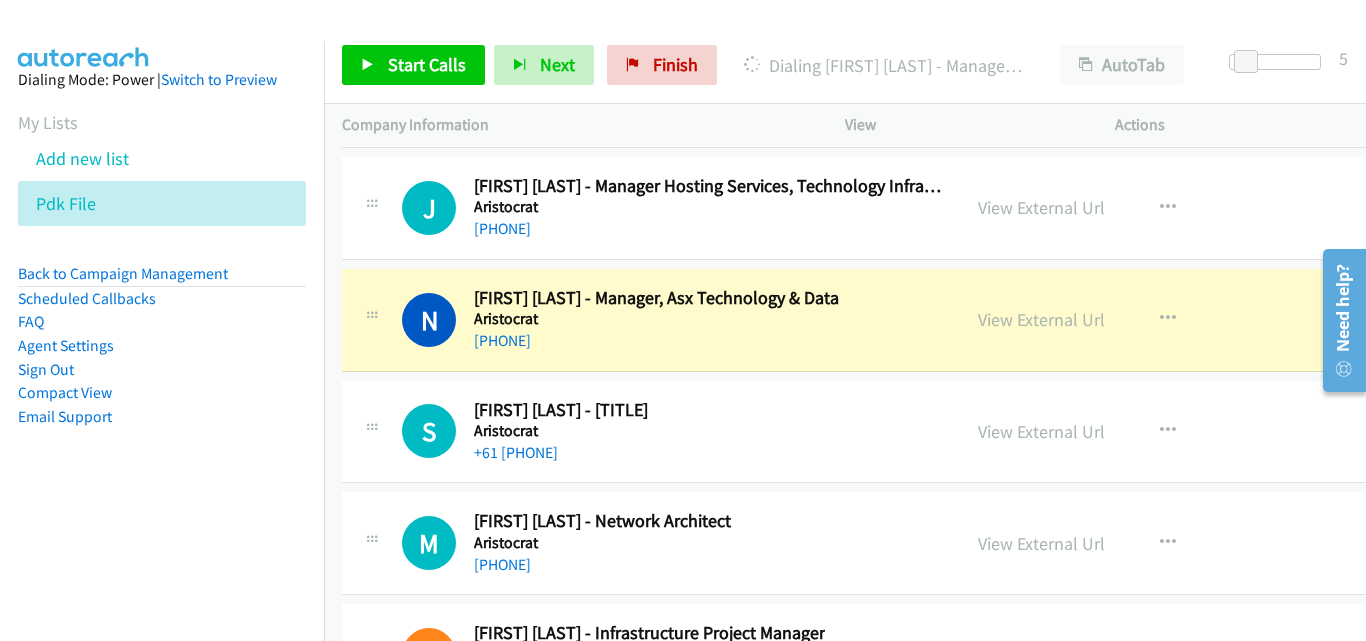 scroll, scrollTop: 160876, scrollLeft: 0, axis: vertical 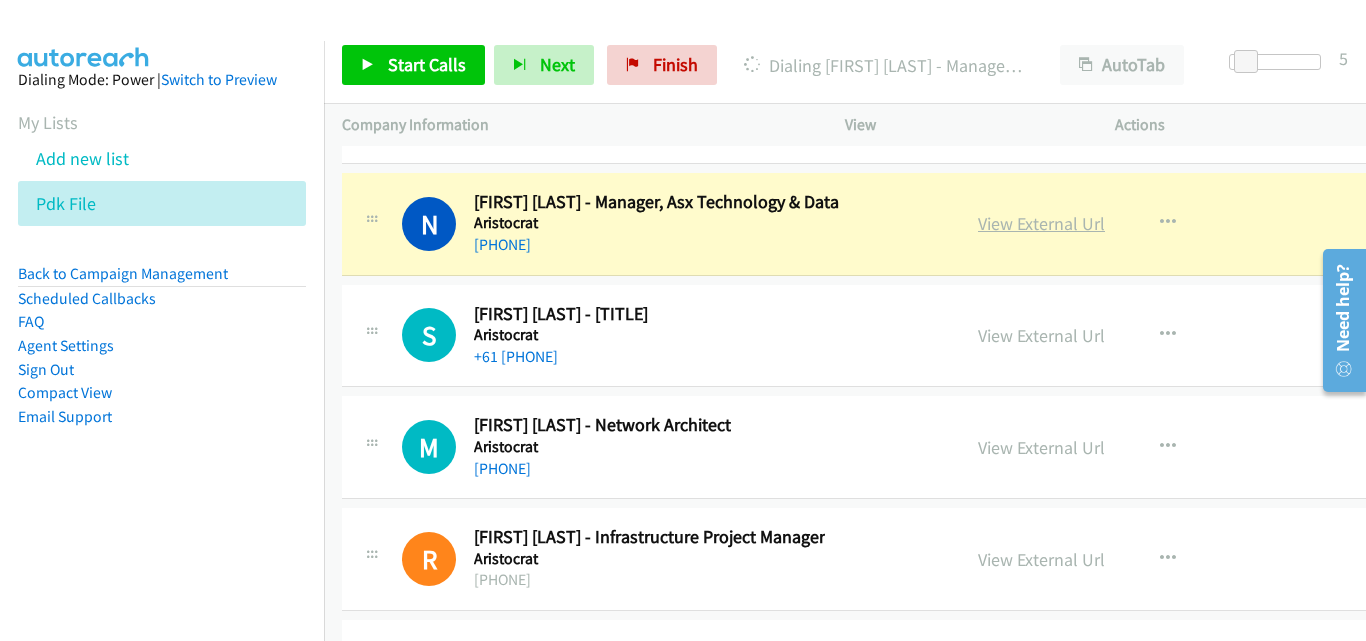 click on "View External Url" at bounding box center (1041, 223) 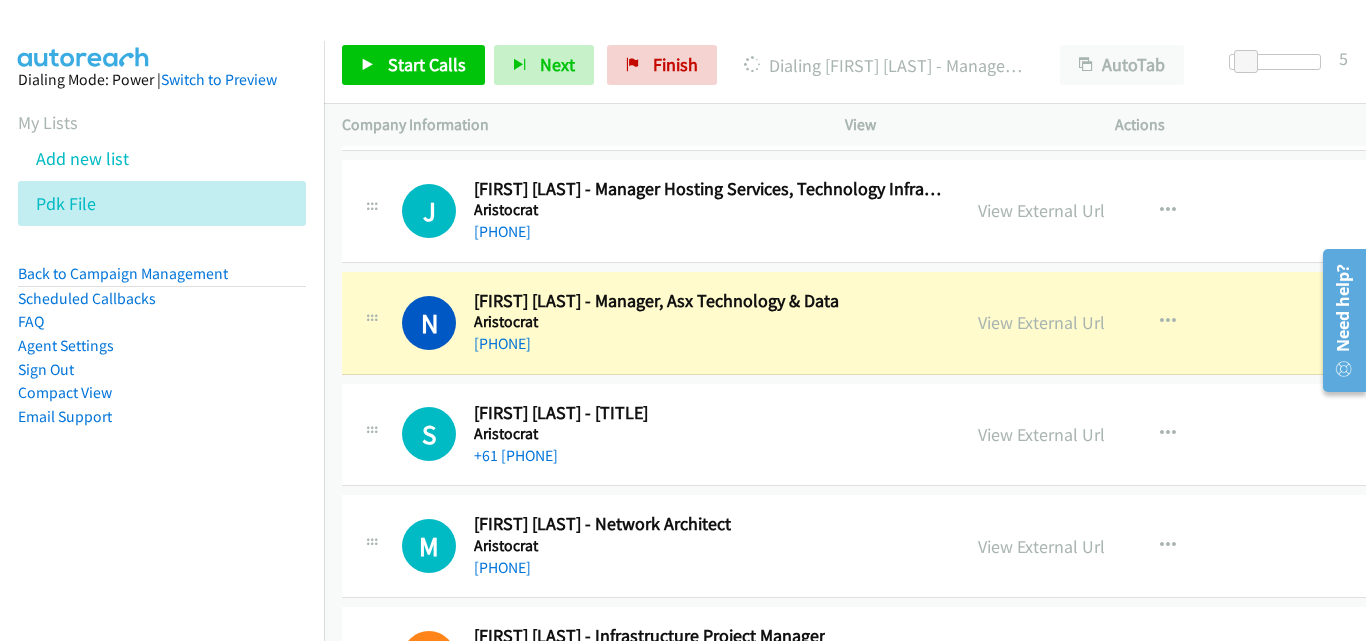 scroll, scrollTop: 160776, scrollLeft: 0, axis: vertical 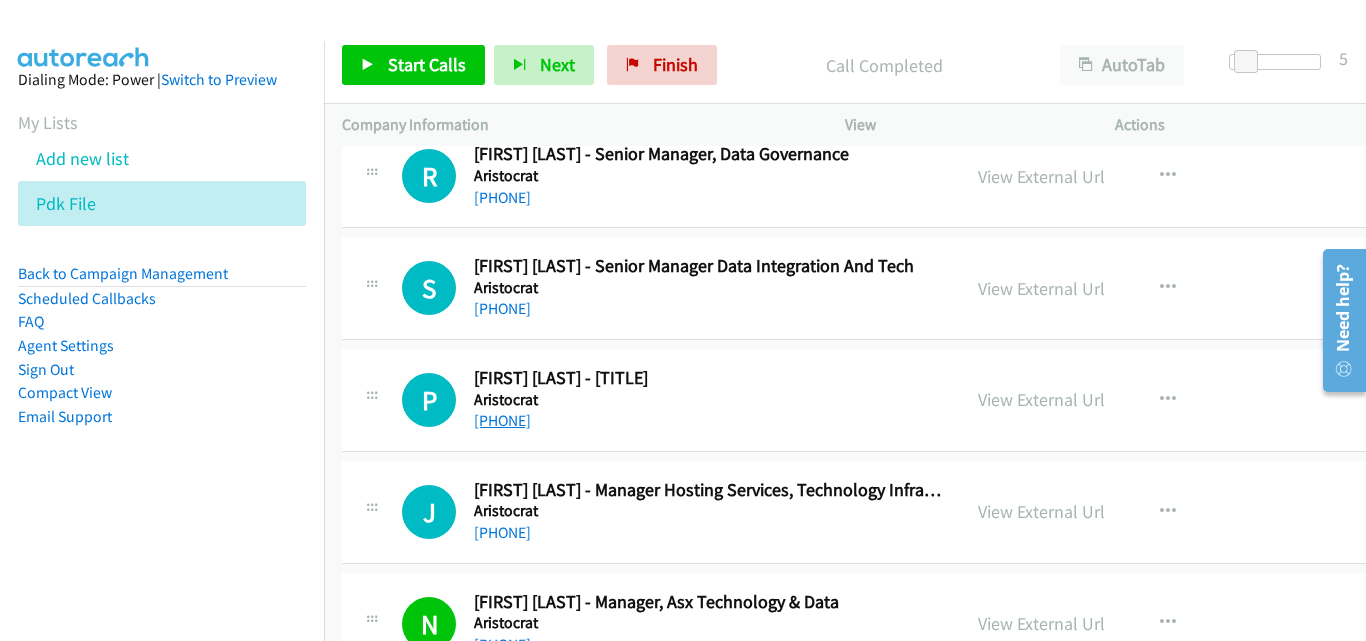 click on "[PHONE]" at bounding box center [502, 420] 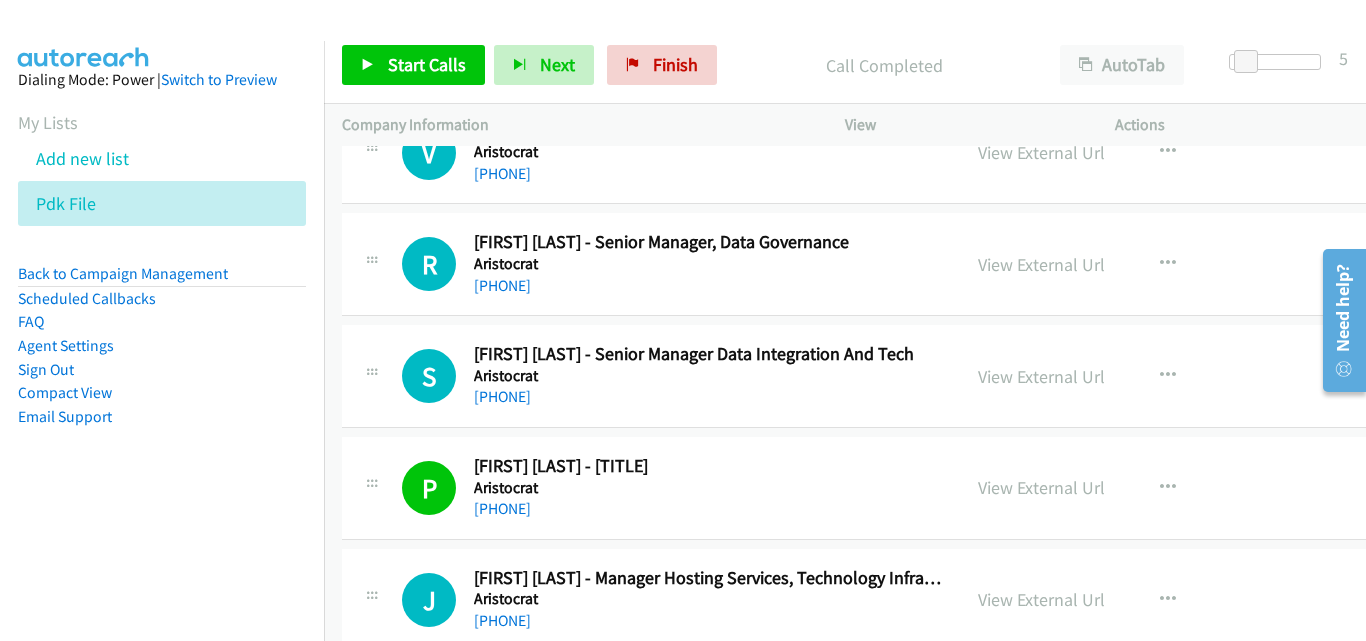 scroll, scrollTop: 160376, scrollLeft: 0, axis: vertical 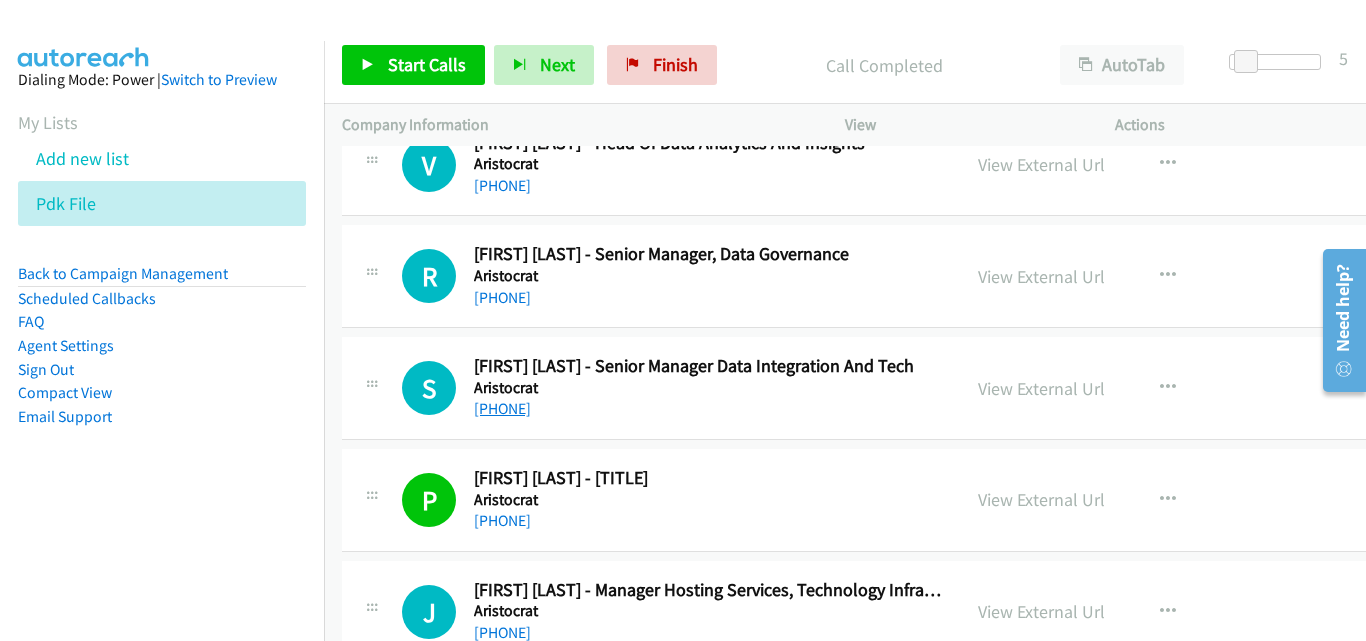 click on "[PHONE]" at bounding box center [502, 408] 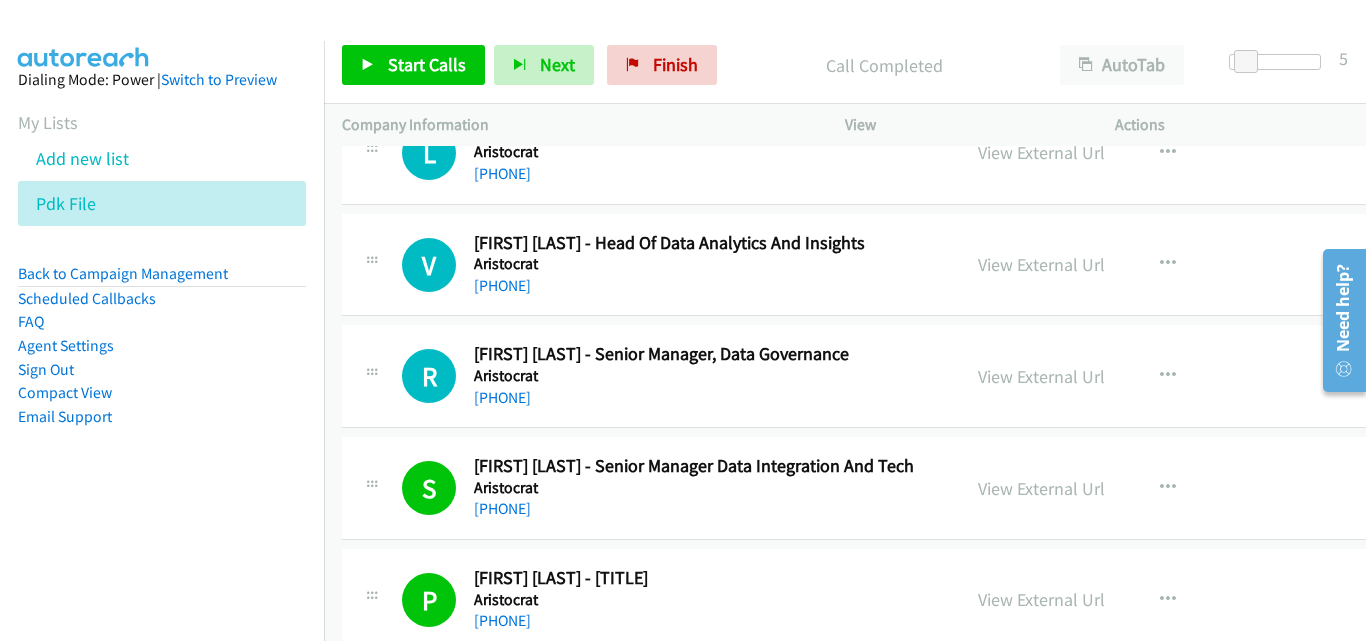 scroll, scrollTop: 160176, scrollLeft: 0, axis: vertical 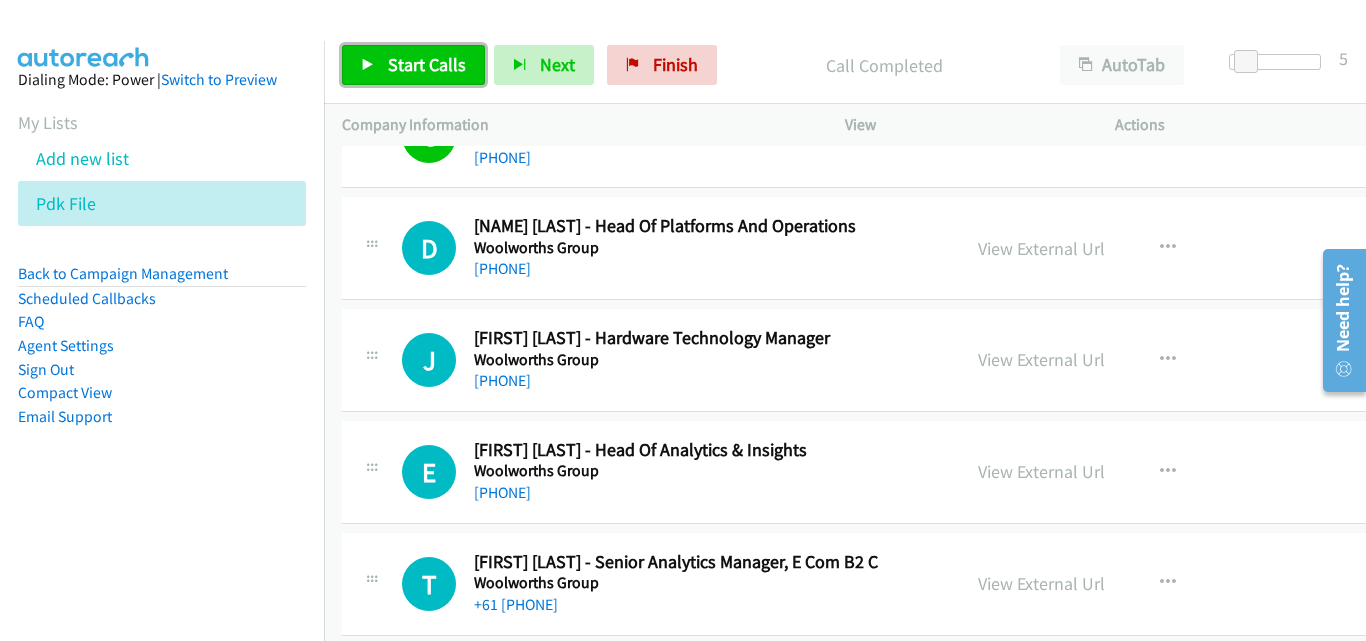 click on "Start Calls" at bounding box center (427, 64) 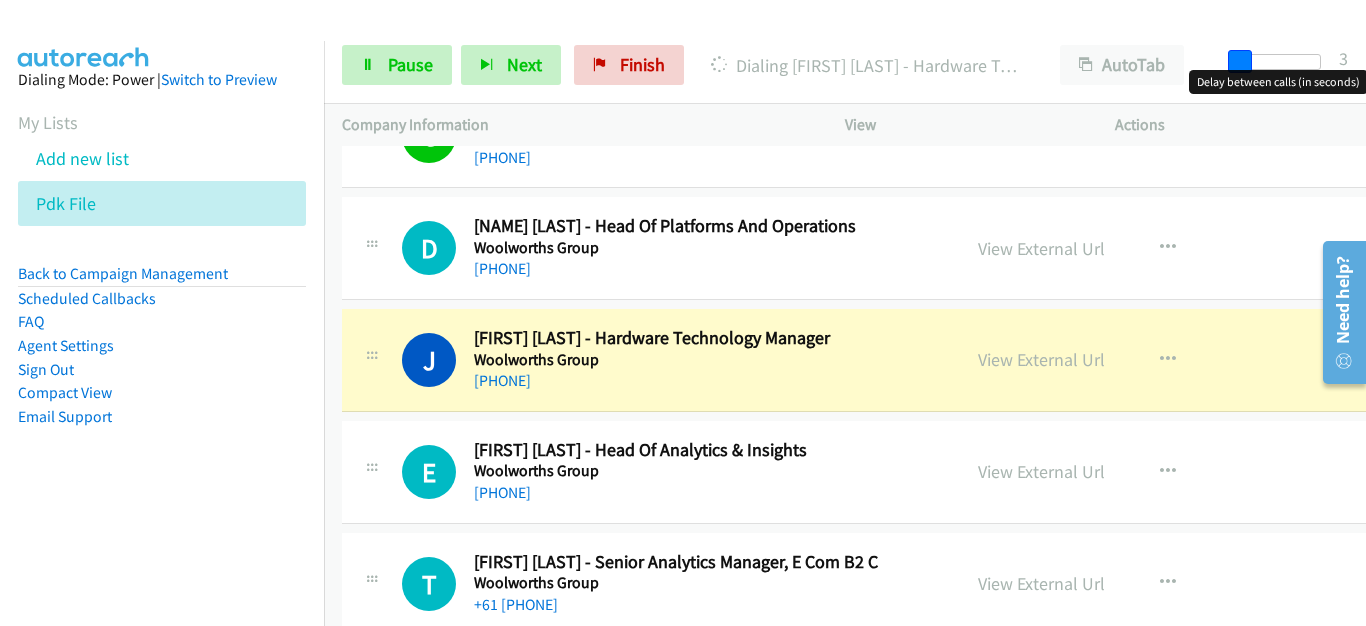 click at bounding box center (1240, 62) 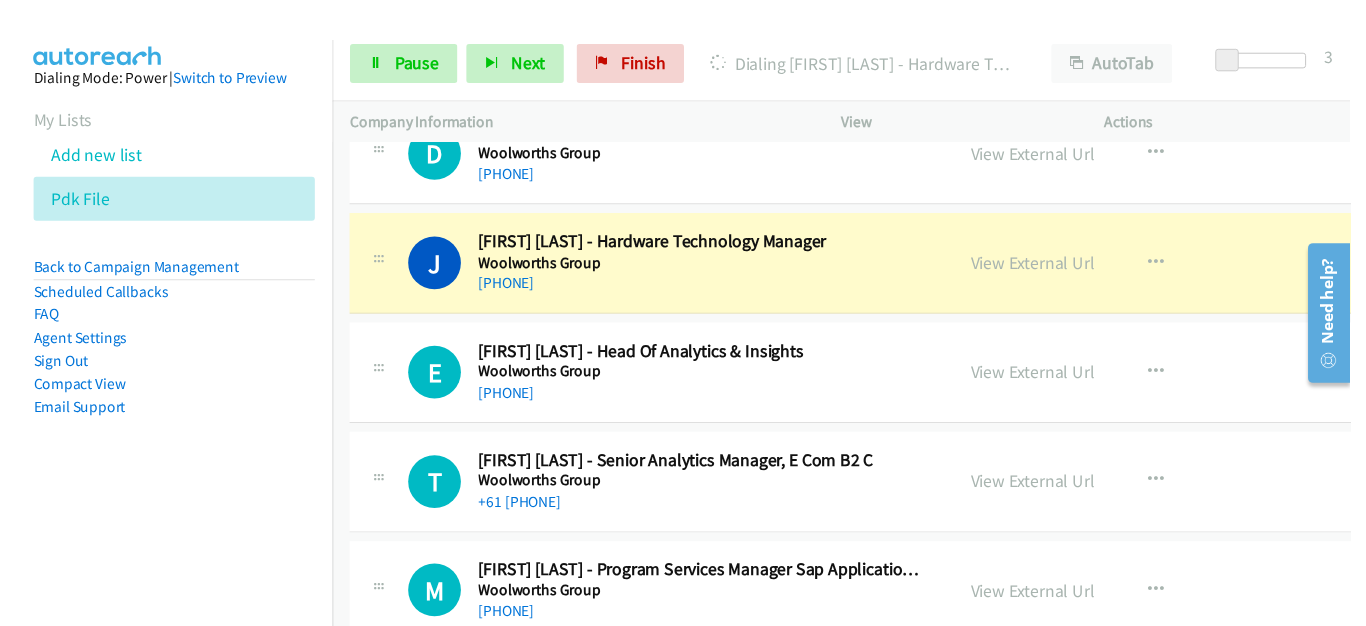 scroll, scrollTop: 3184, scrollLeft: 0, axis: vertical 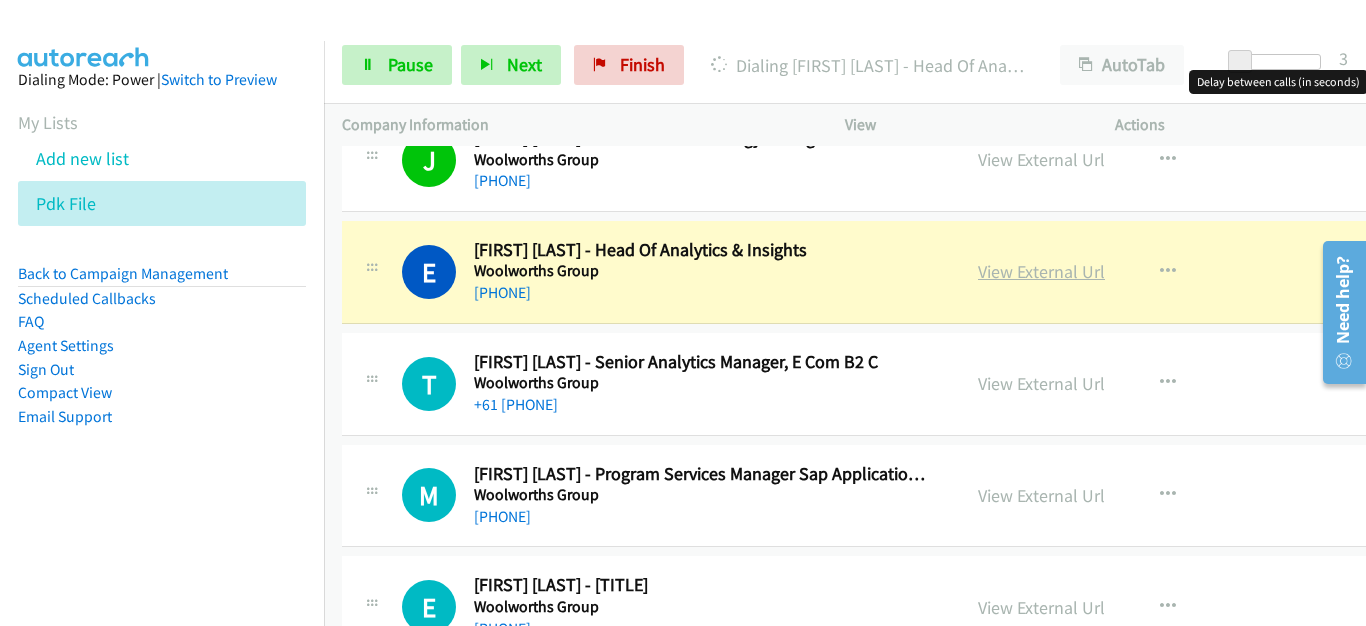 click on "View External Url" at bounding box center [1041, 271] 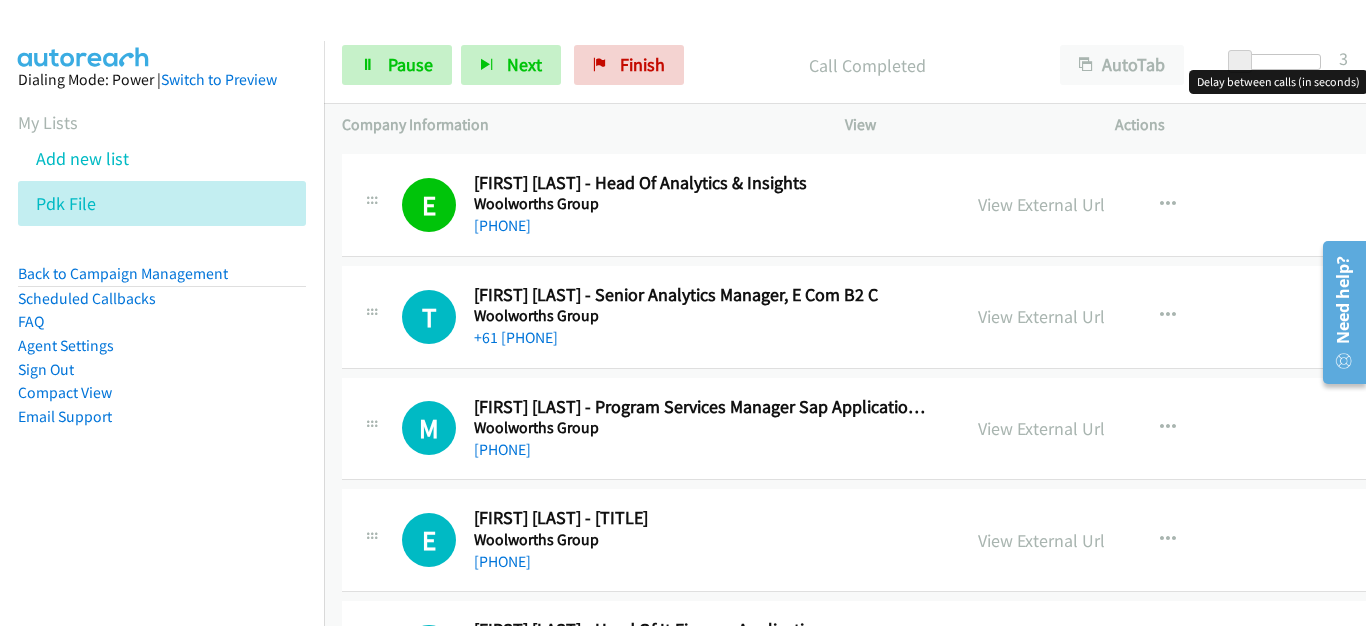 scroll, scrollTop: 3384, scrollLeft: 0, axis: vertical 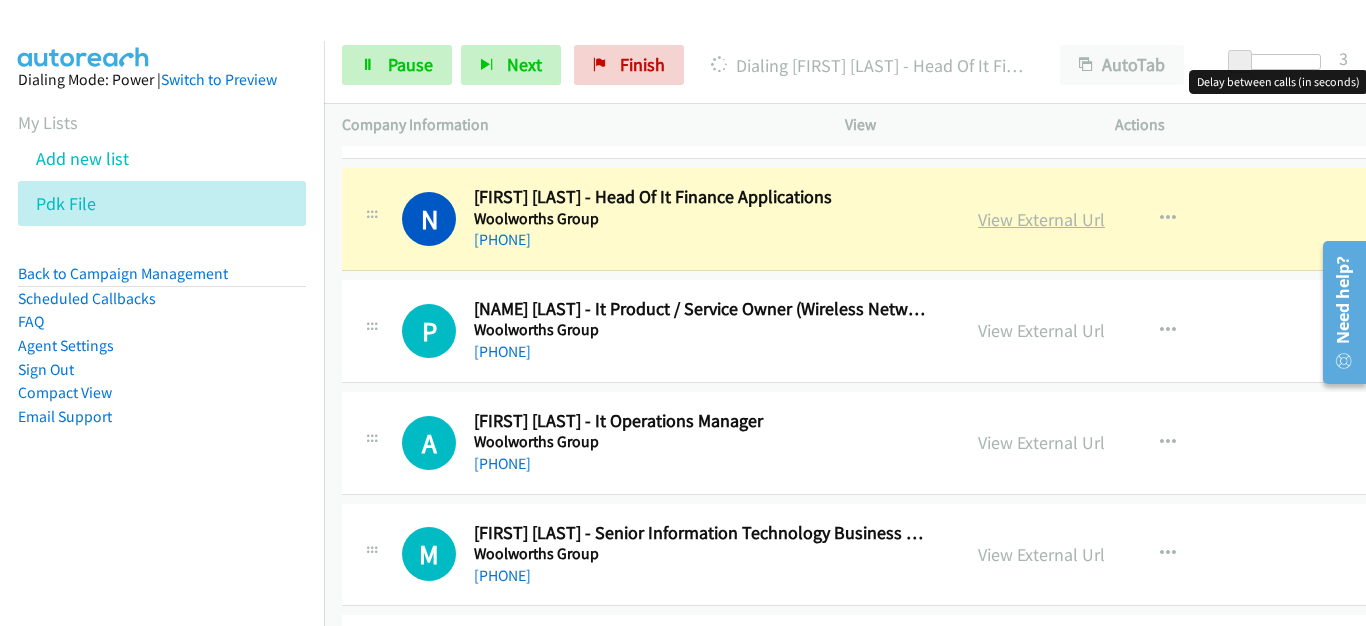 click on "View External Url" at bounding box center (1041, 219) 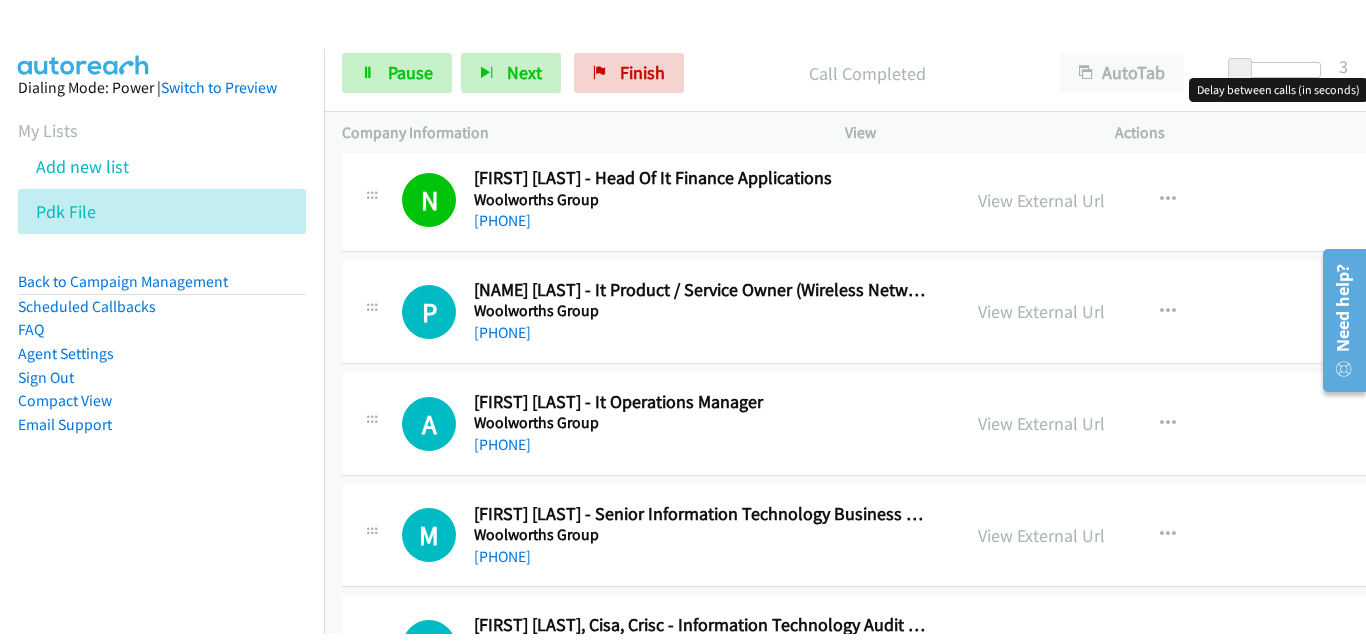 scroll, scrollTop: 3884, scrollLeft: 0, axis: vertical 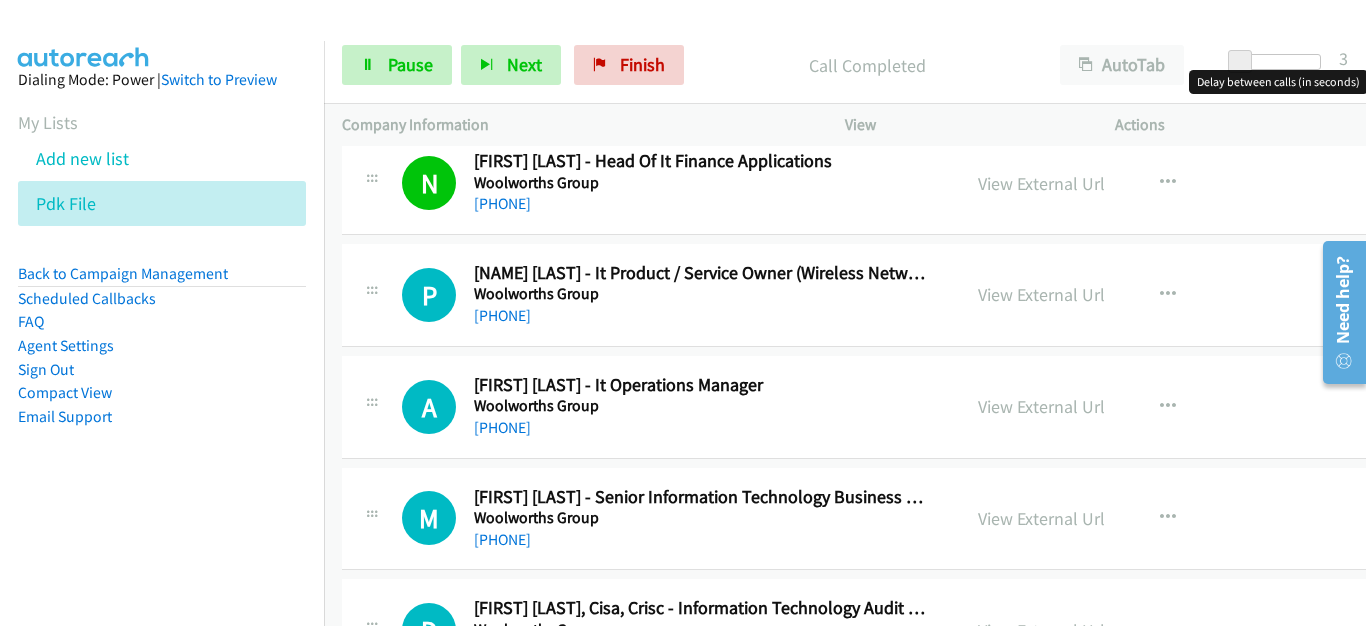 click at bounding box center (1240, 62) 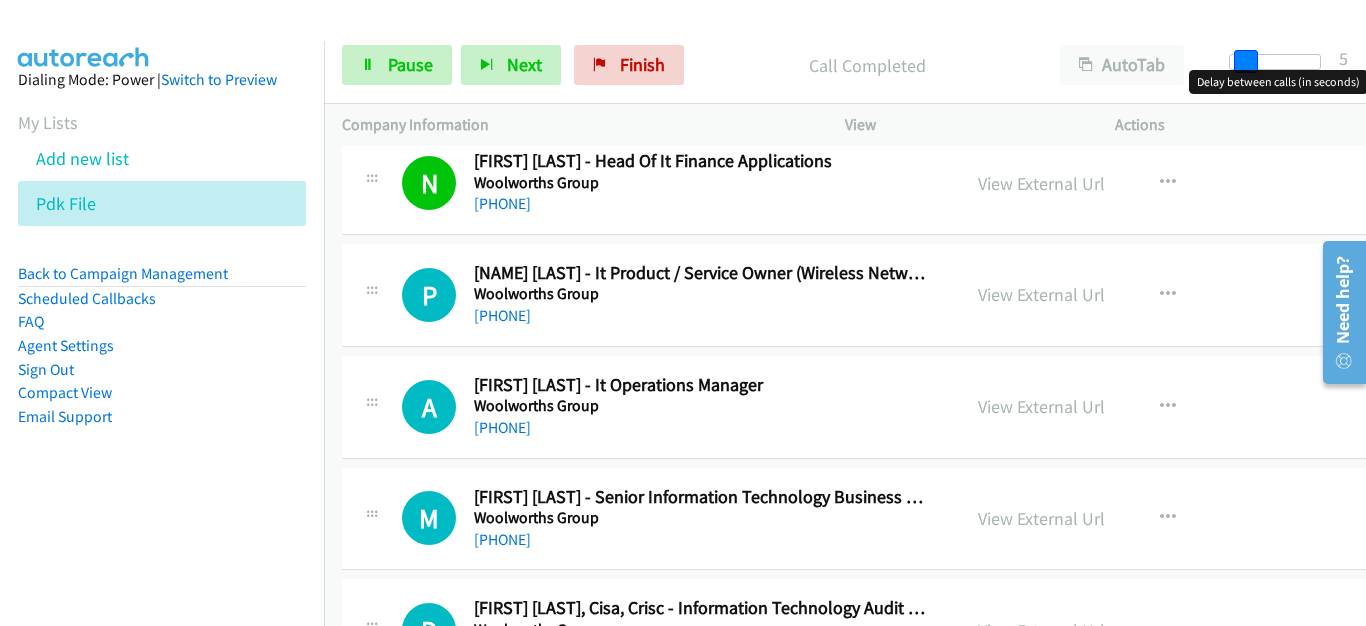 click at bounding box center (1246, 62) 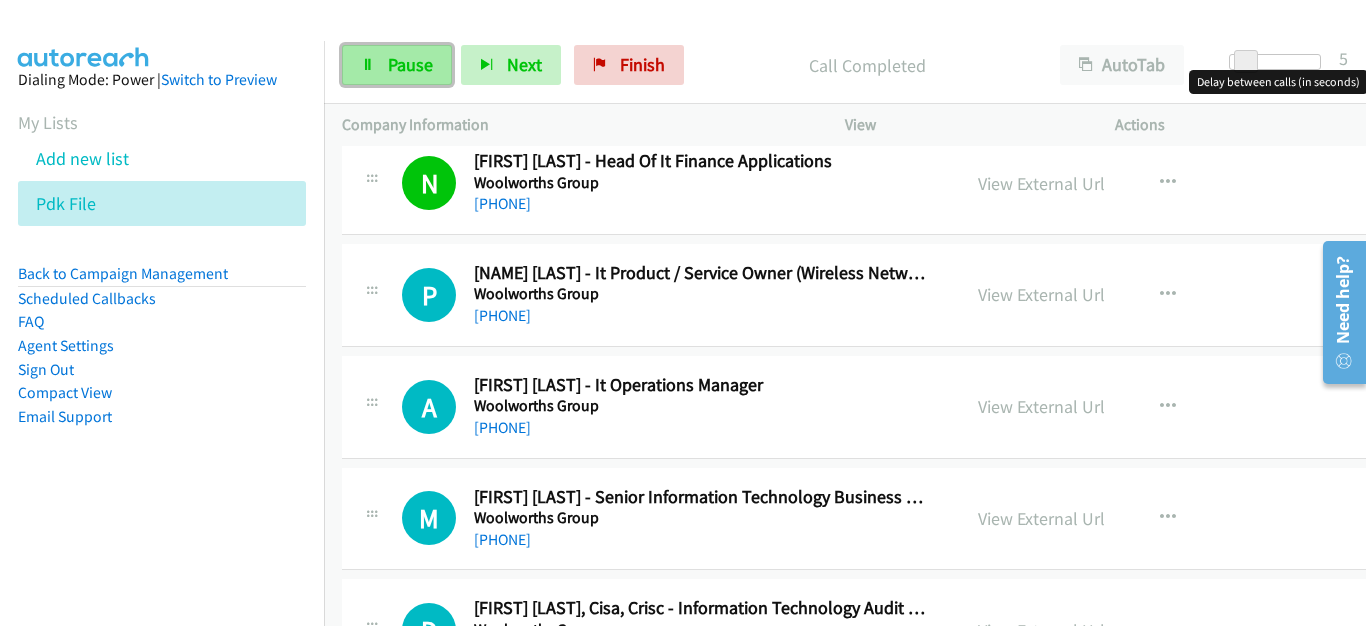 click on "Pause" at bounding box center (397, 65) 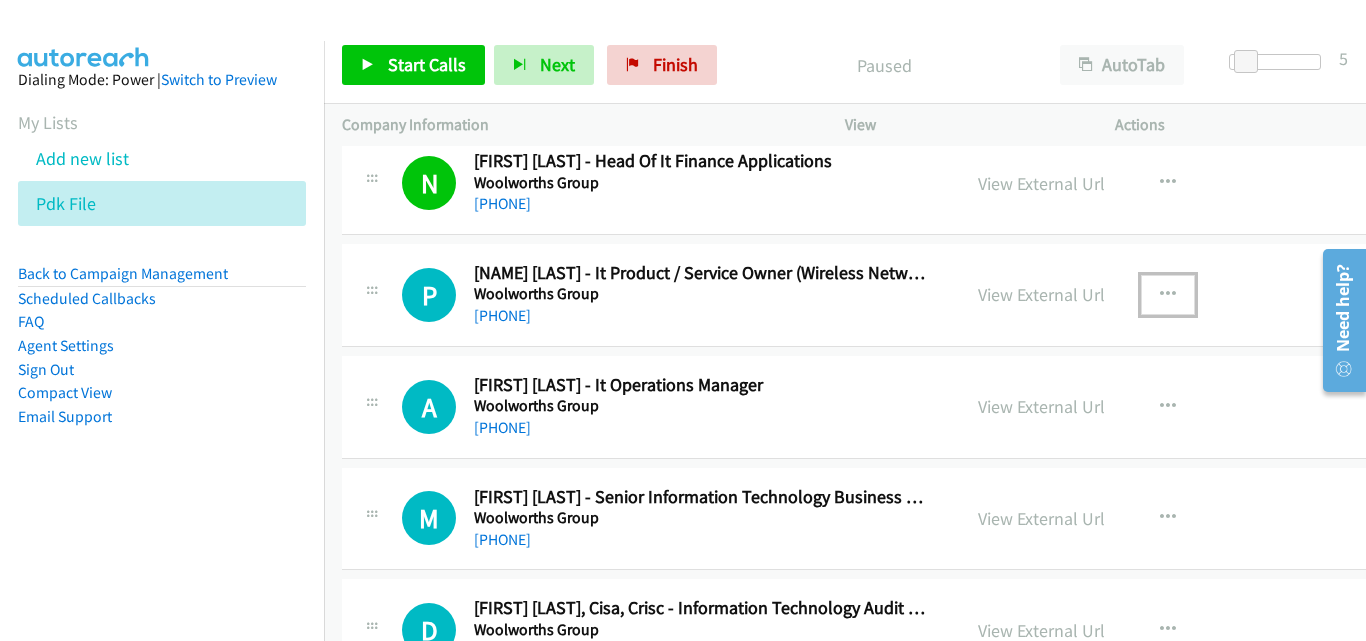 click at bounding box center (1168, 295) 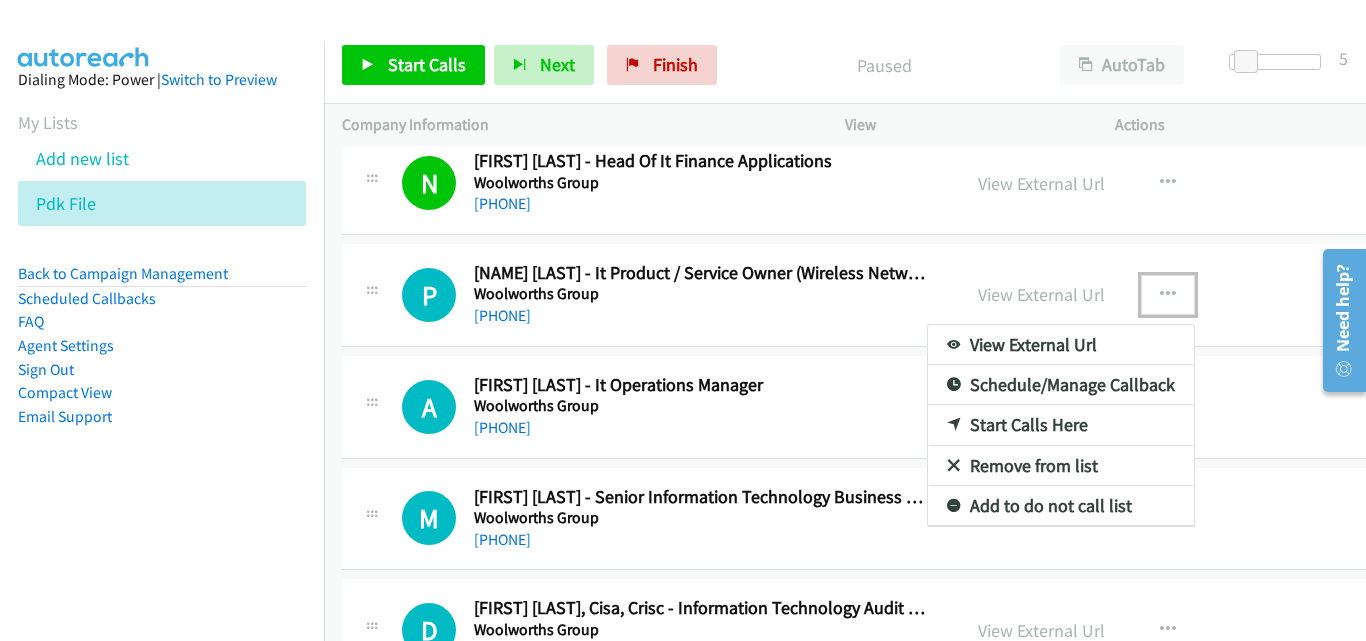 click on "Start Calls Here" at bounding box center (1061, 425) 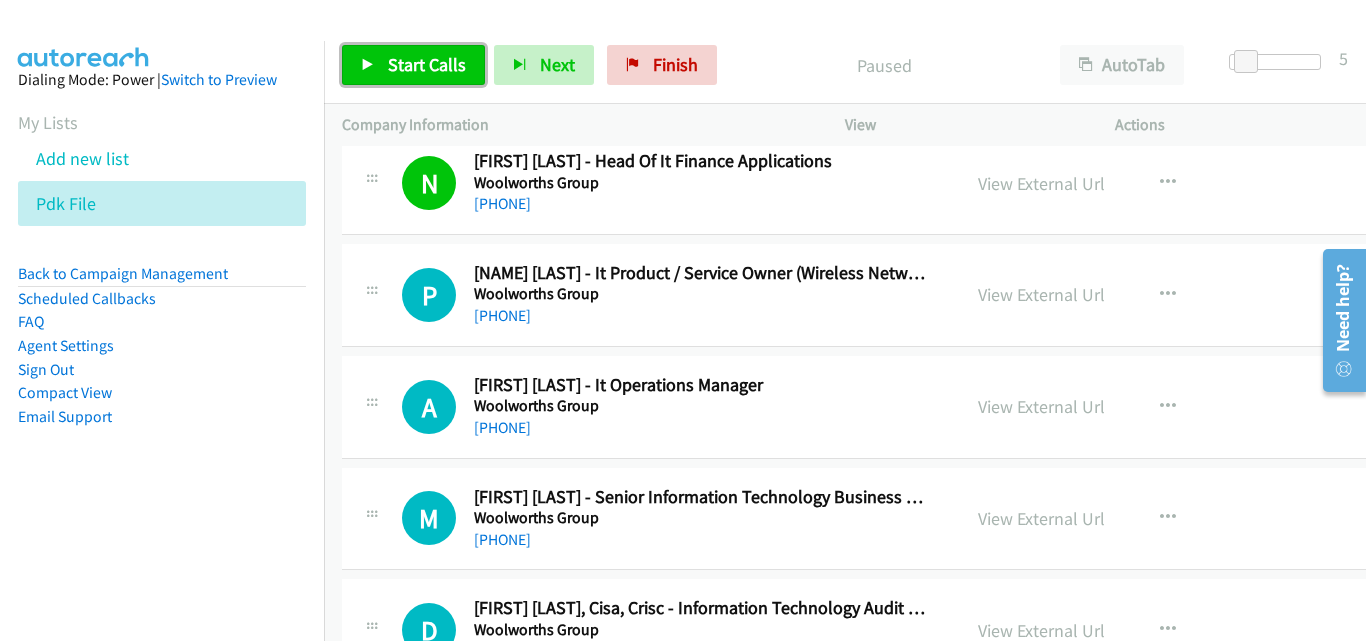 click on "Start Calls" at bounding box center (427, 64) 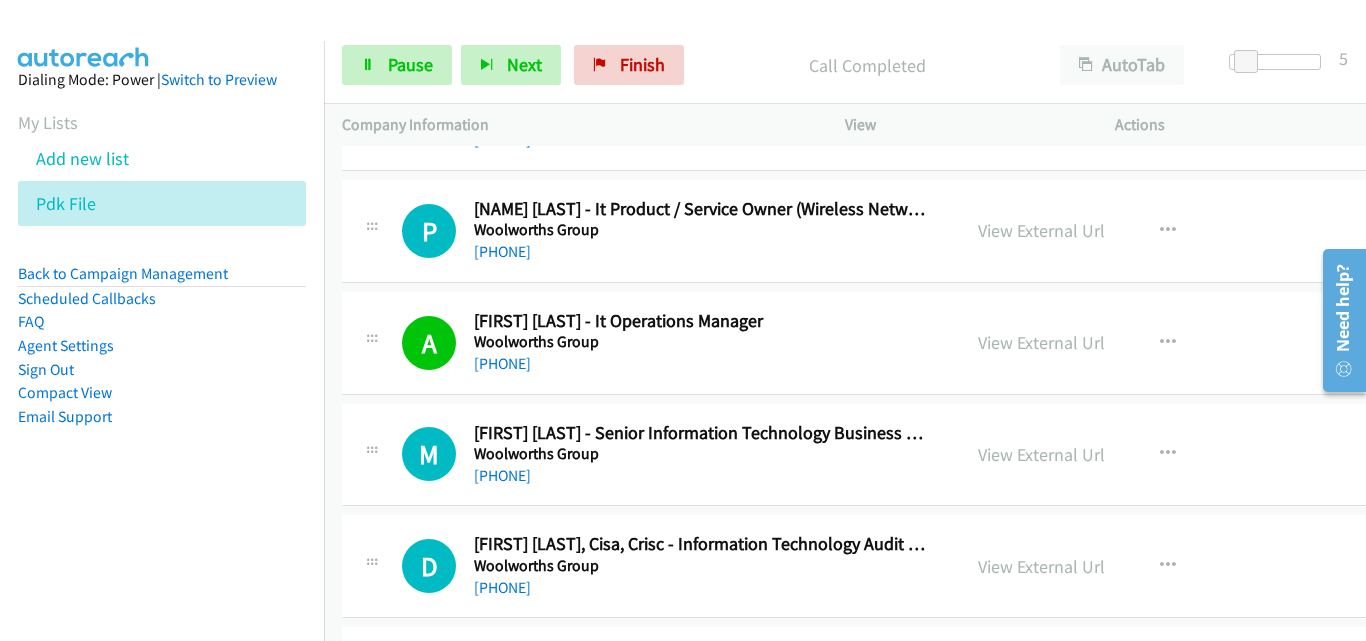 scroll, scrollTop: 3984, scrollLeft: 0, axis: vertical 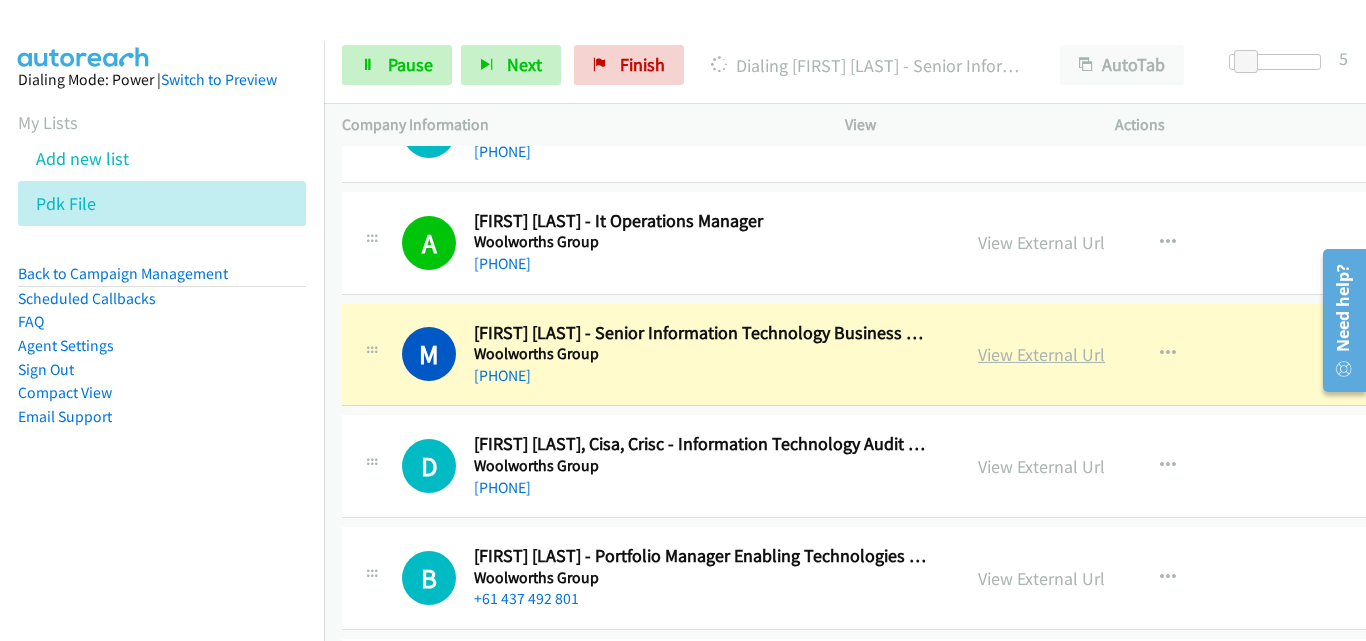 click on "View External Url" at bounding box center (1041, 354) 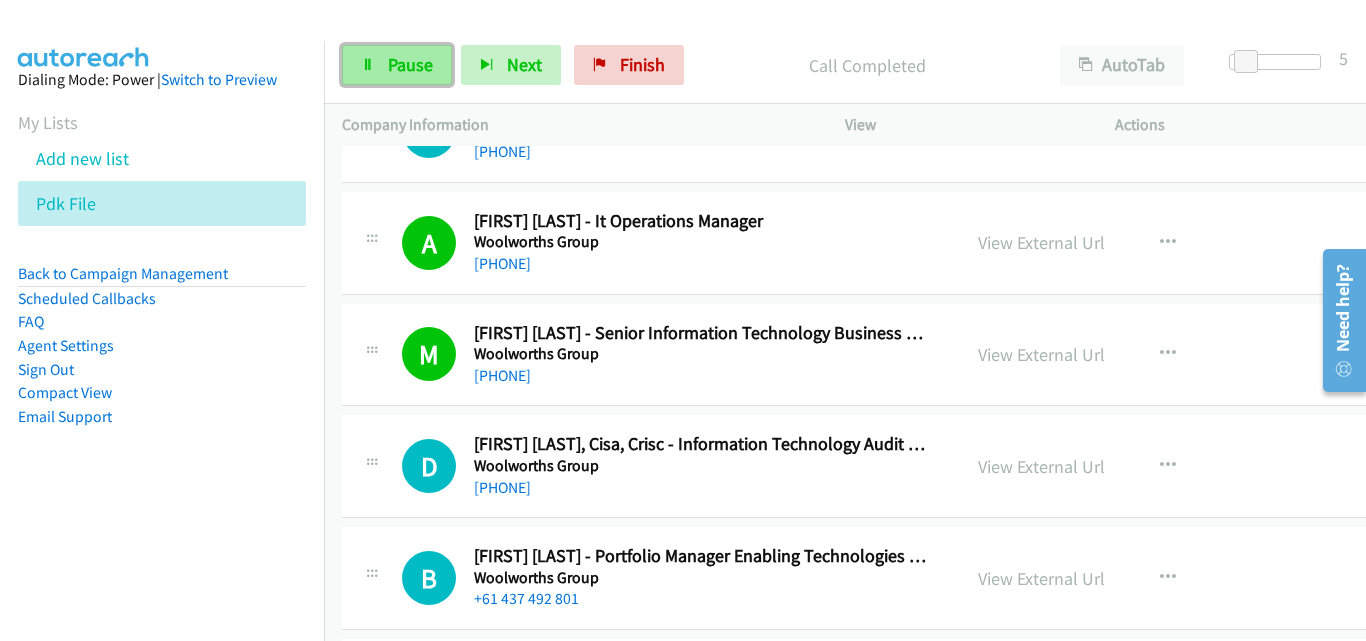 click on "Pause" at bounding box center (397, 65) 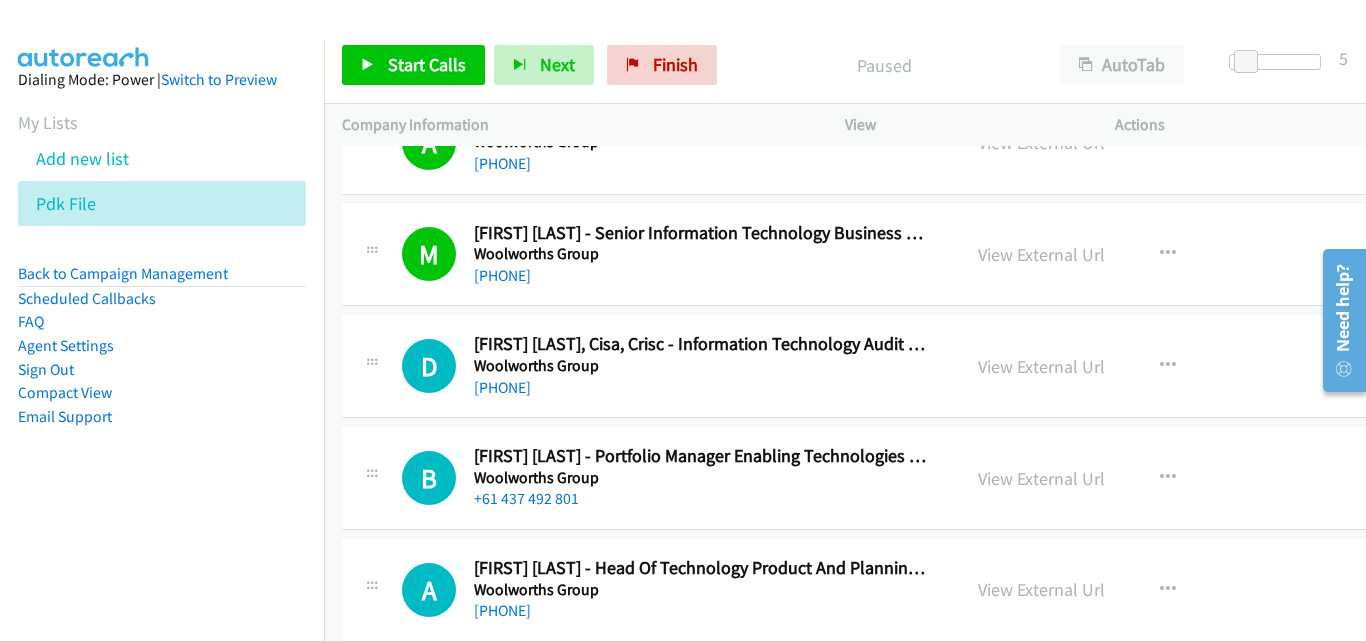 scroll, scrollTop: 4184, scrollLeft: 0, axis: vertical 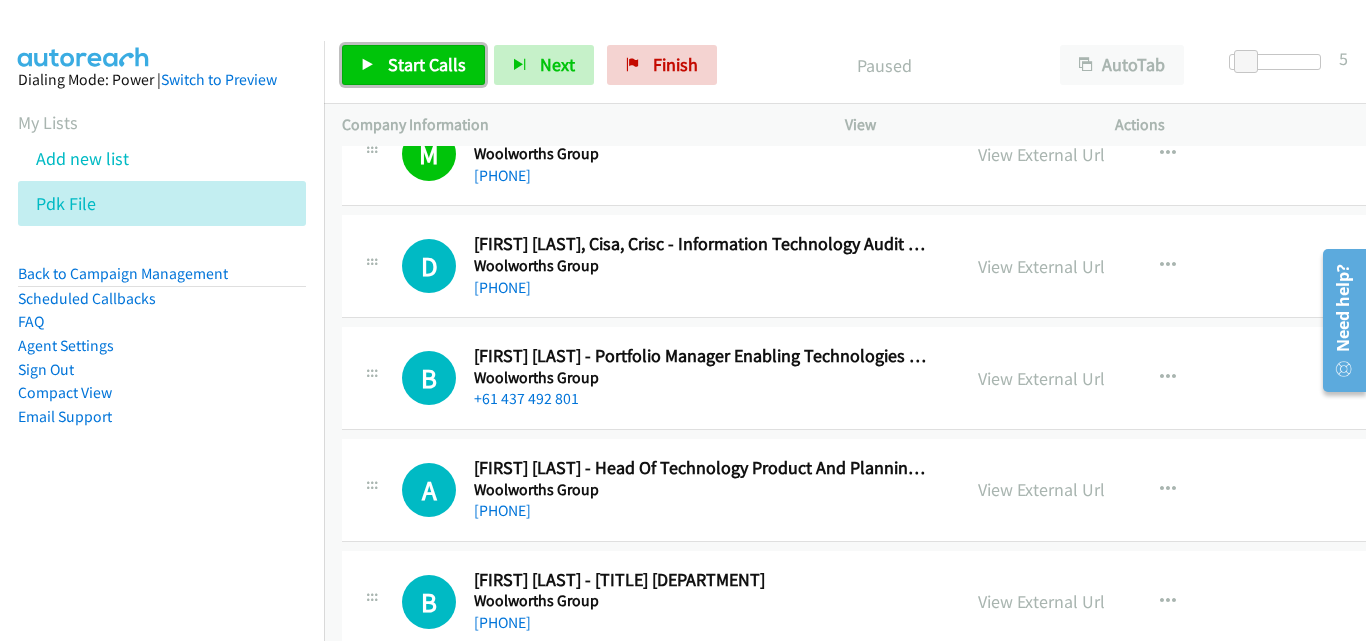 click on "Start Calls" at bounding box center (427, 64) 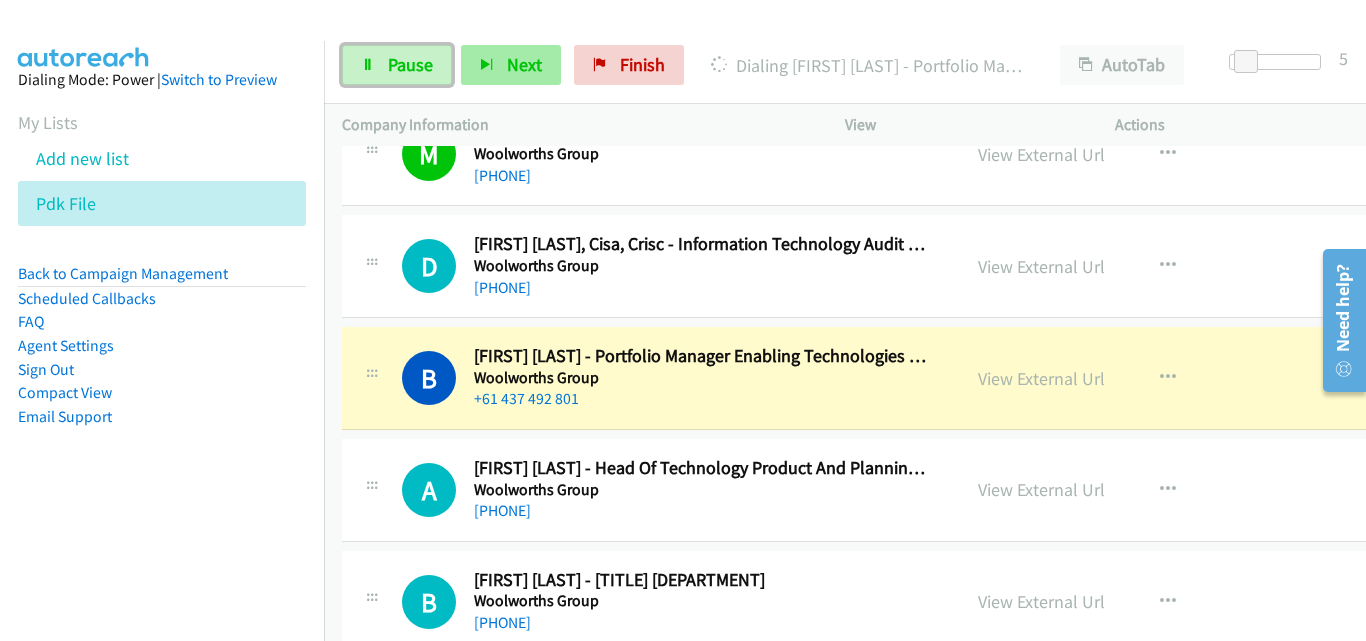 click on "Pause" at bounding box center (410, 64) 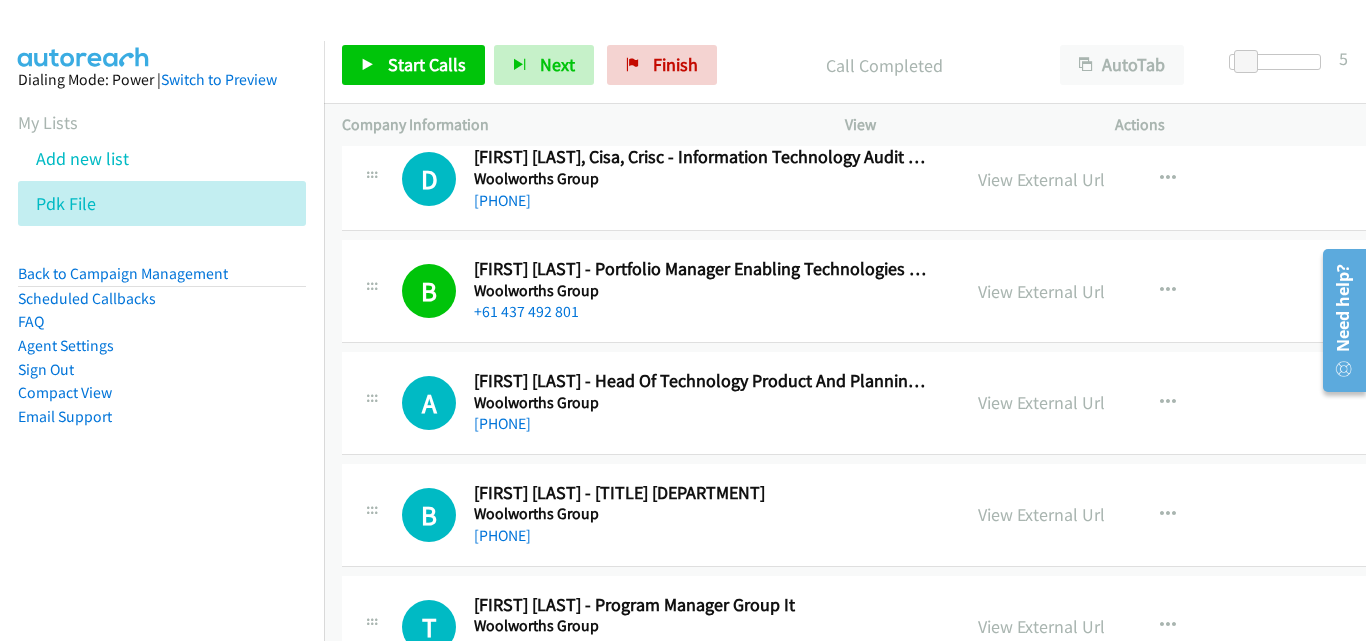 scroll, scrollTop: 4284, scrollLeft: 0, axis: vertical 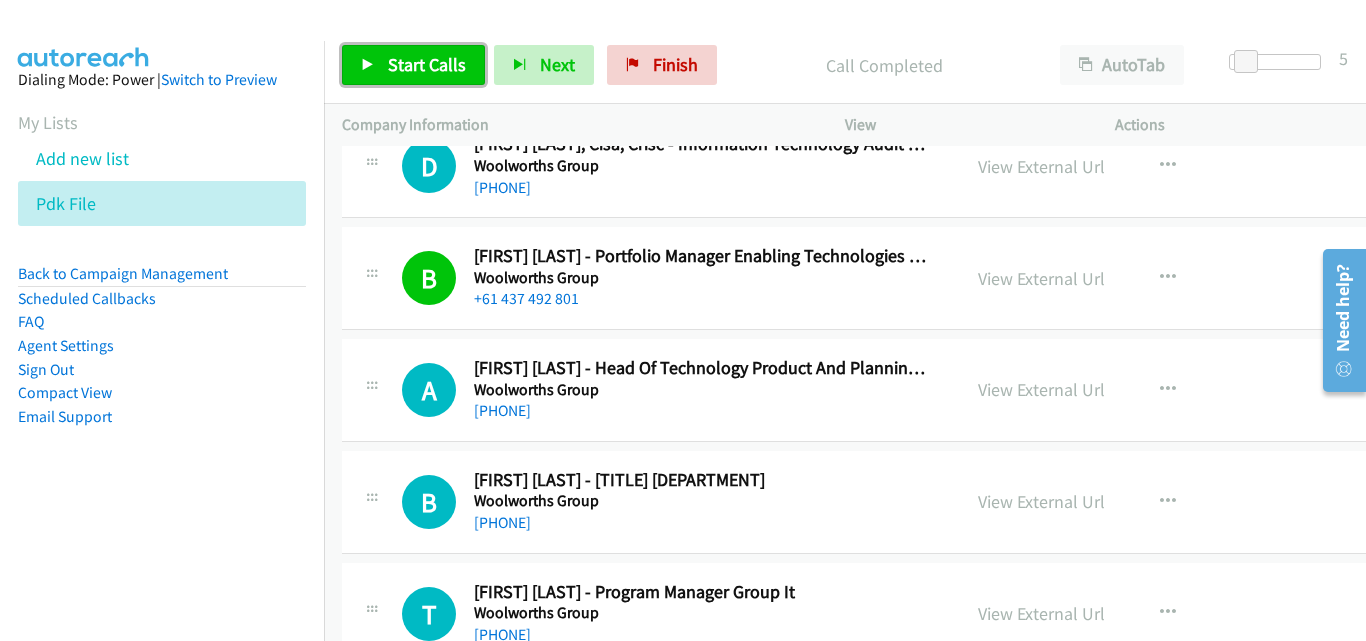 click on "Start Calls" at bounding box center (427, 64) 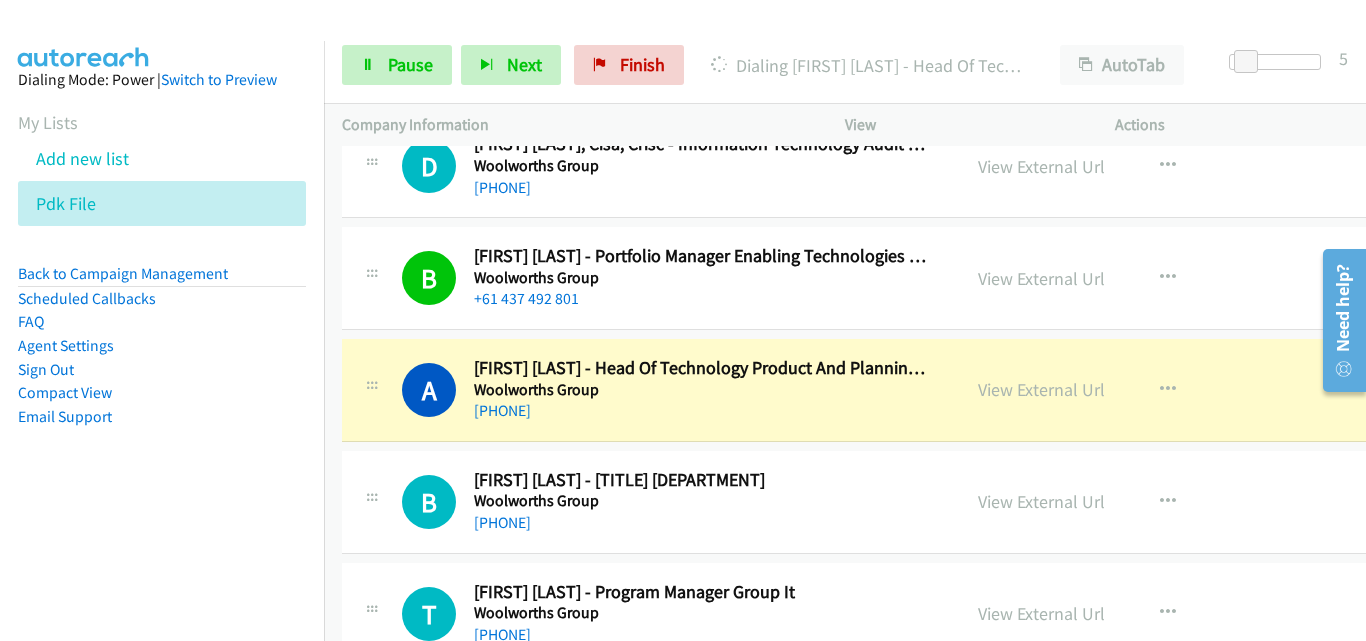 scroll, scrollTop: 4384, scrollLeft: 0, axis: vertical 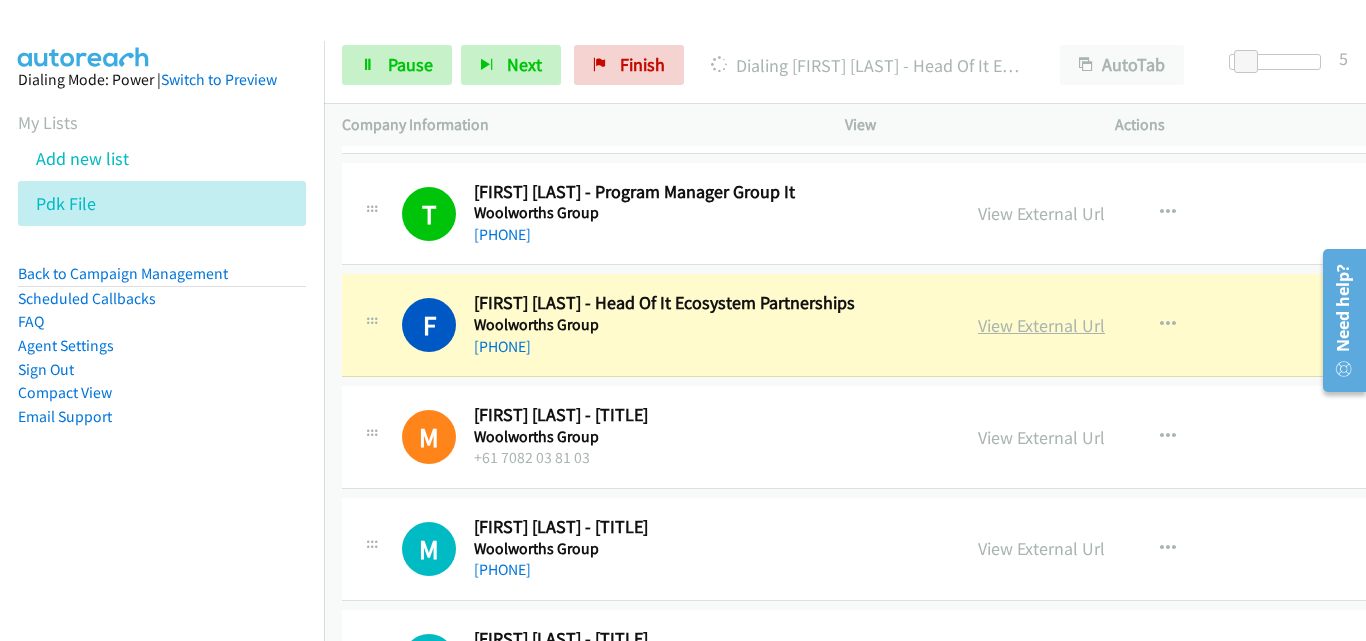 click on "View External Url" at bounding box center [1041, 325] 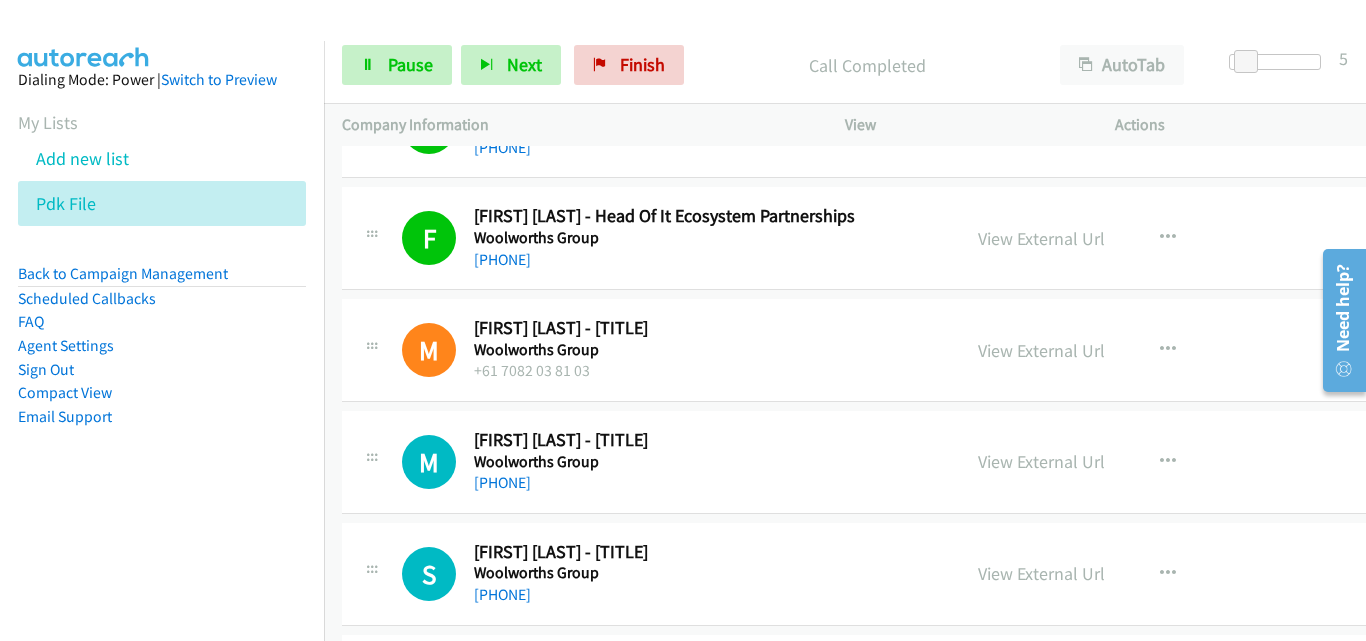 scroll, scrollTop: 4784, scrollLeft: 0, axis: vertical 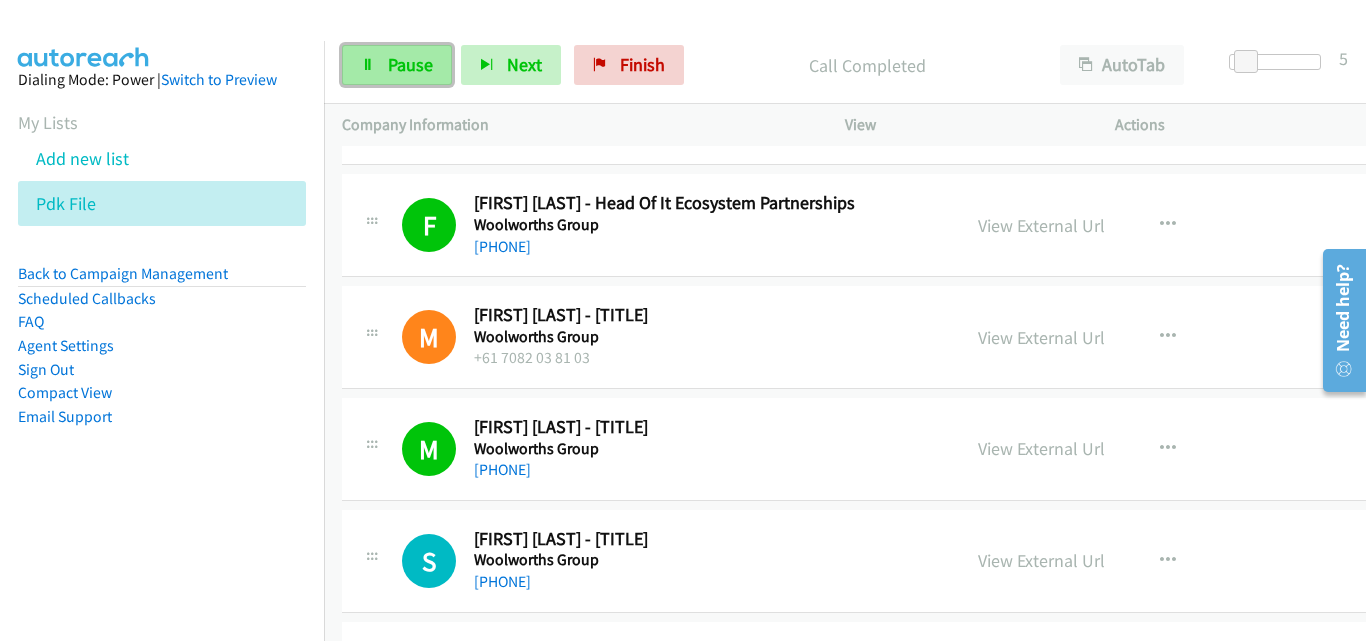 click at bounding box center [368, 66] 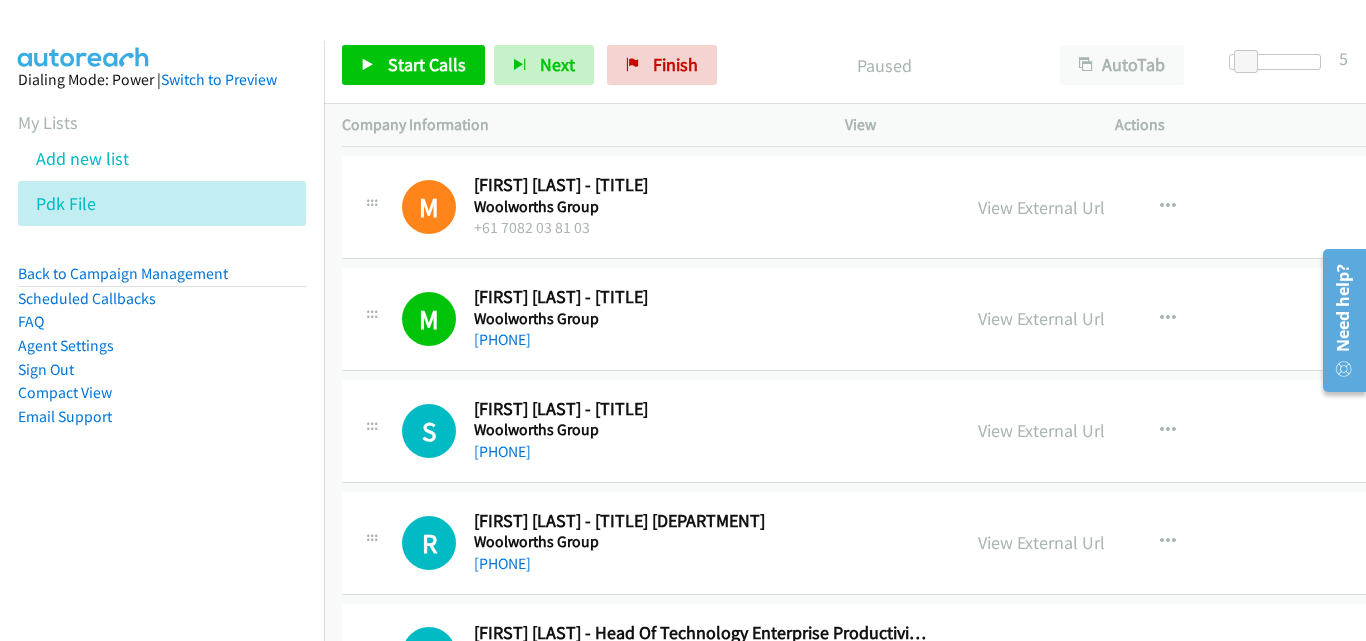 scroll, scrollTop: 4984, scrollLeft: 0, axis: vertical 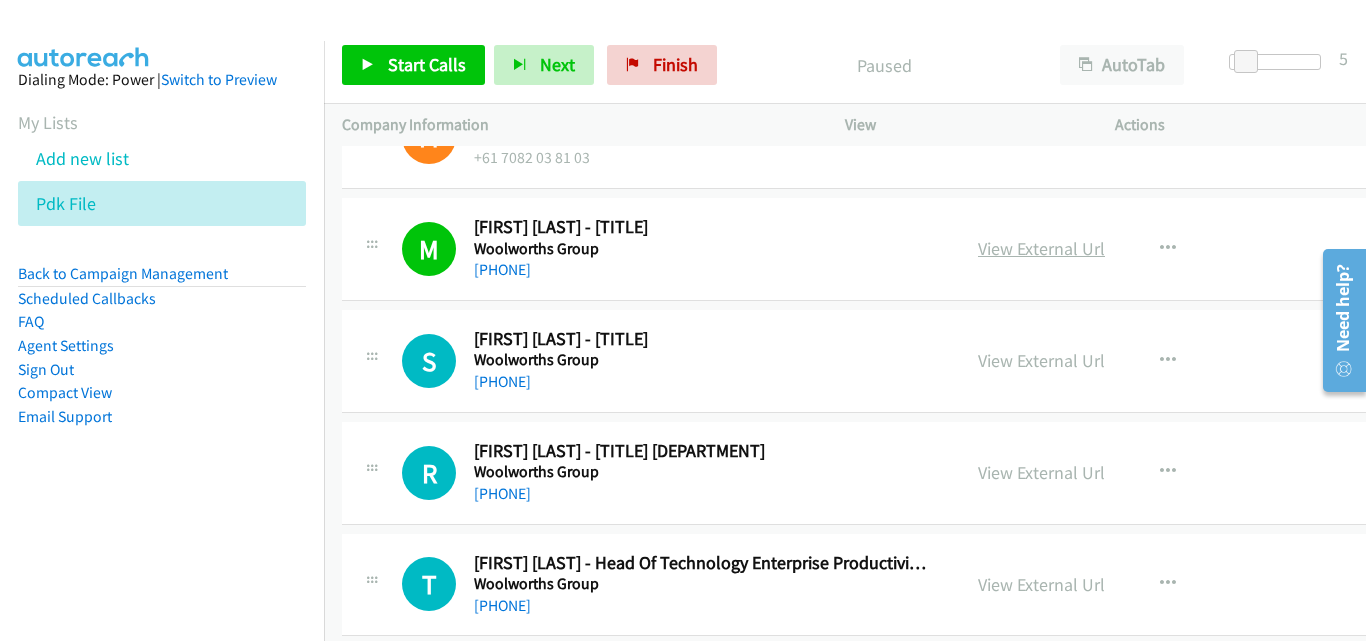click on "View External Url" at bounding box center (1041, 248) 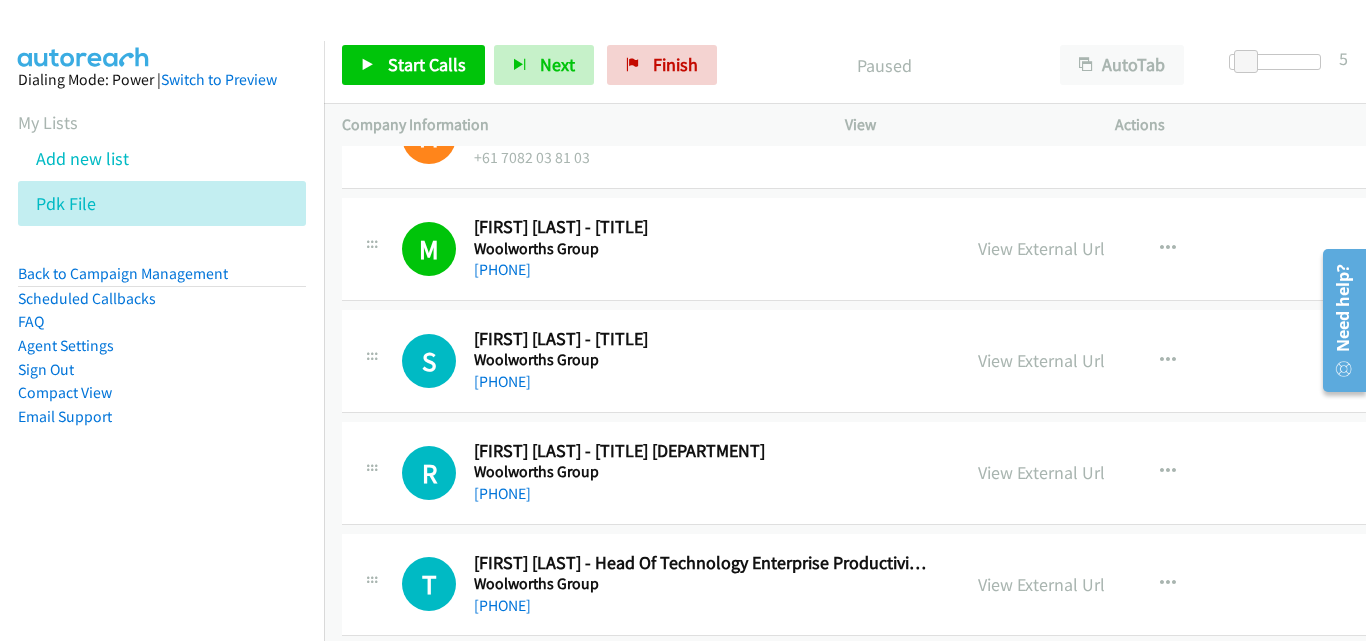 scroll, scrollTop: 5084, scrollLeft: 0, axis: vertical 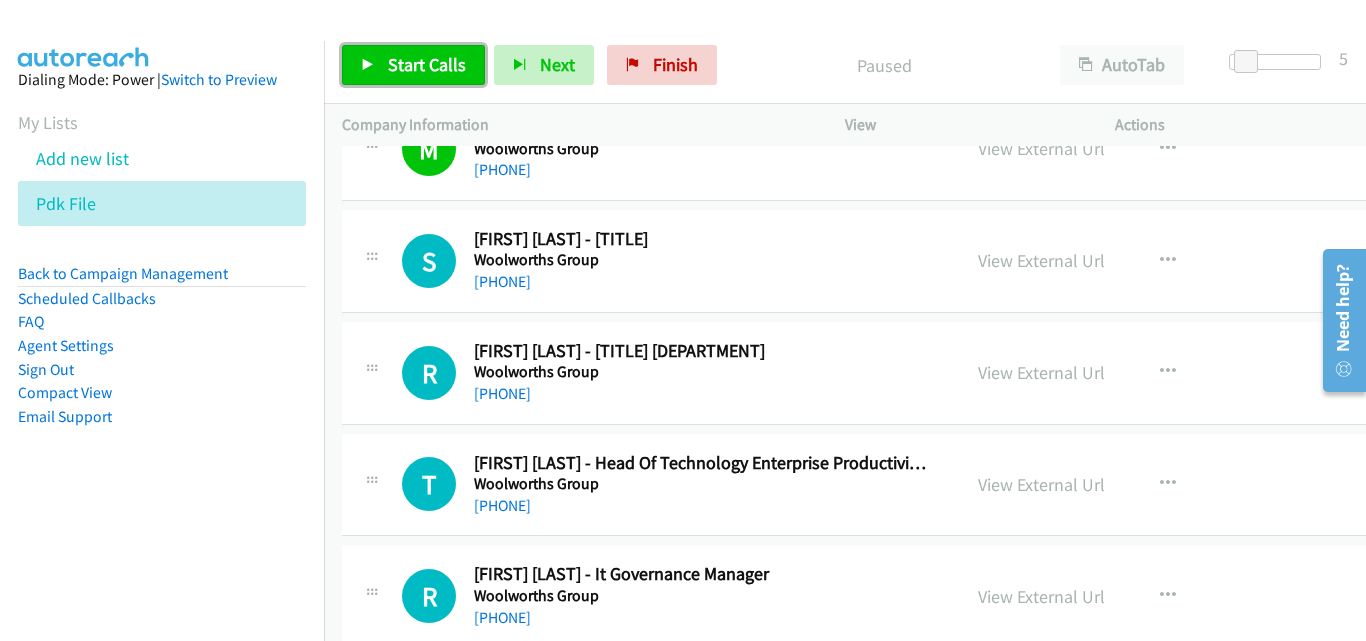click on "Start Calls" at bounding box center [413, 65] 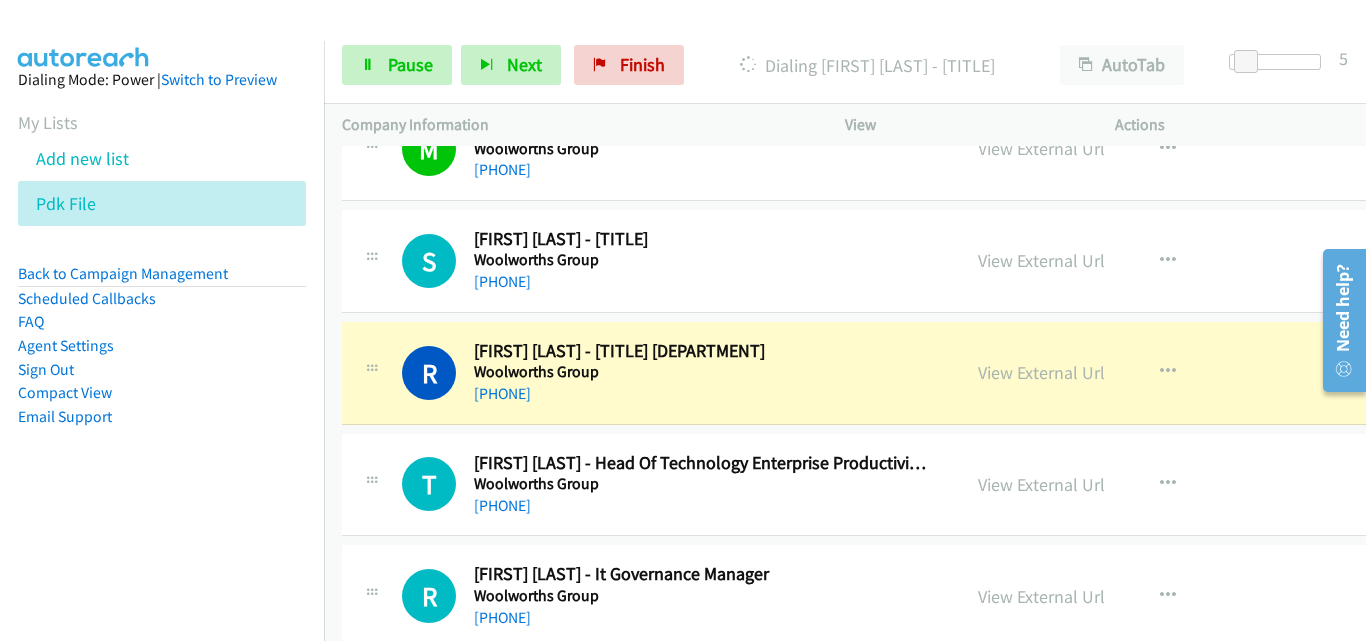 scroll, scrollTop: 5184, scrollLeft: 0, axis: vertical 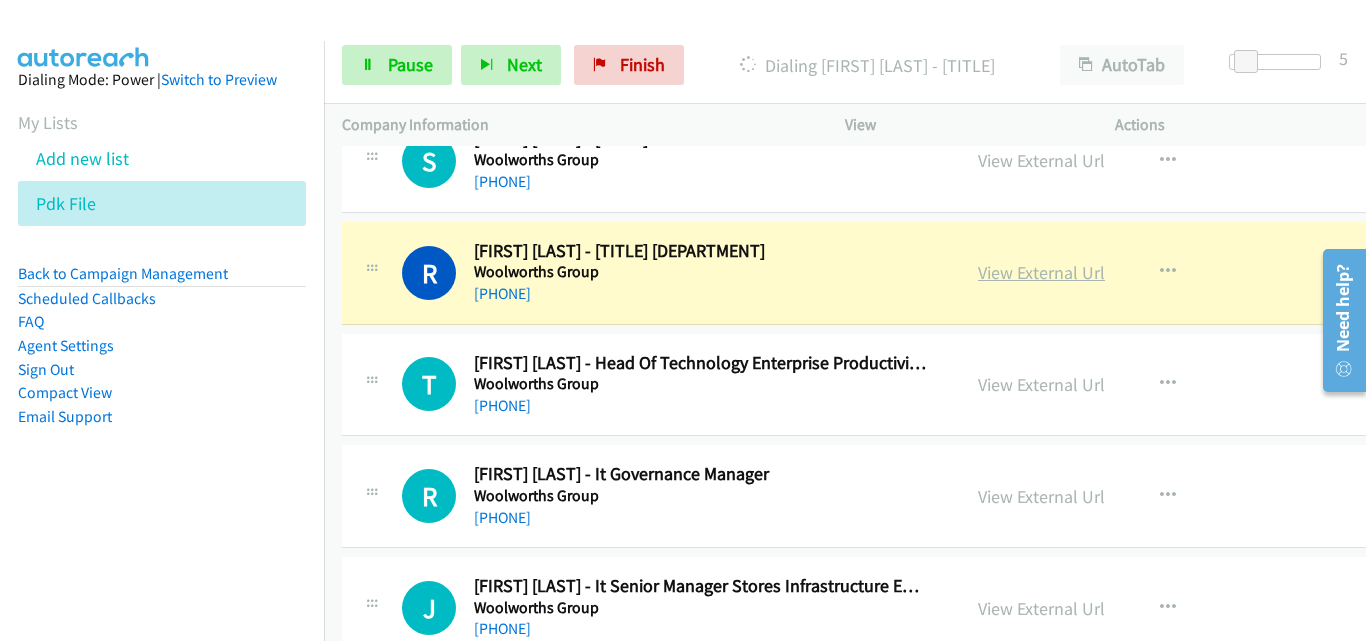 click on "View External Url" at bounding box center (1041, 272) 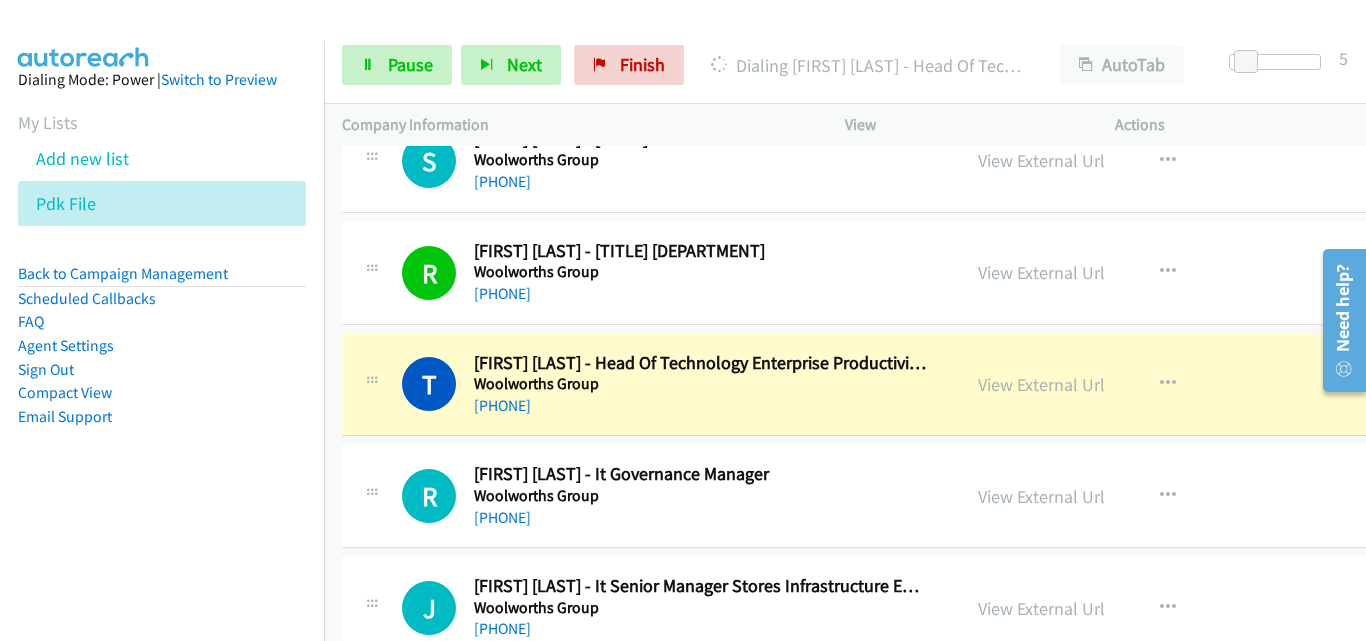 scroll, scrollTop: 5284, scrollLeft: 0, axis: vertical 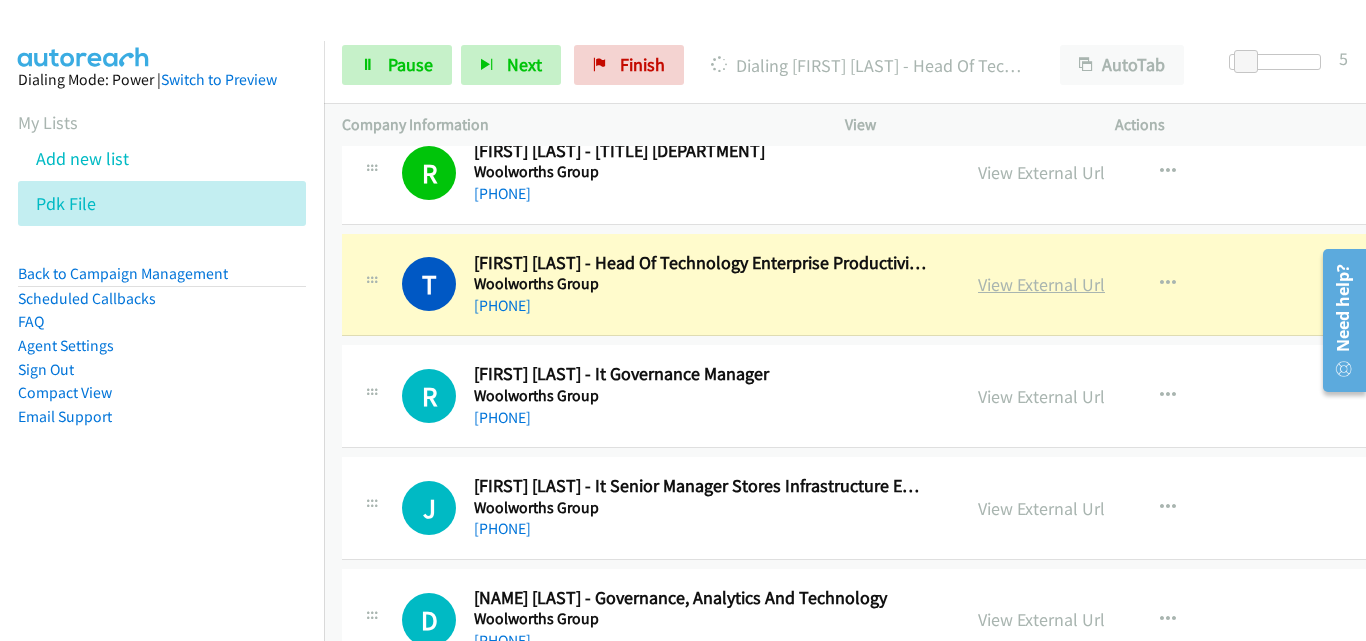 click on "View External Url" at bounding box center [1041, 284] 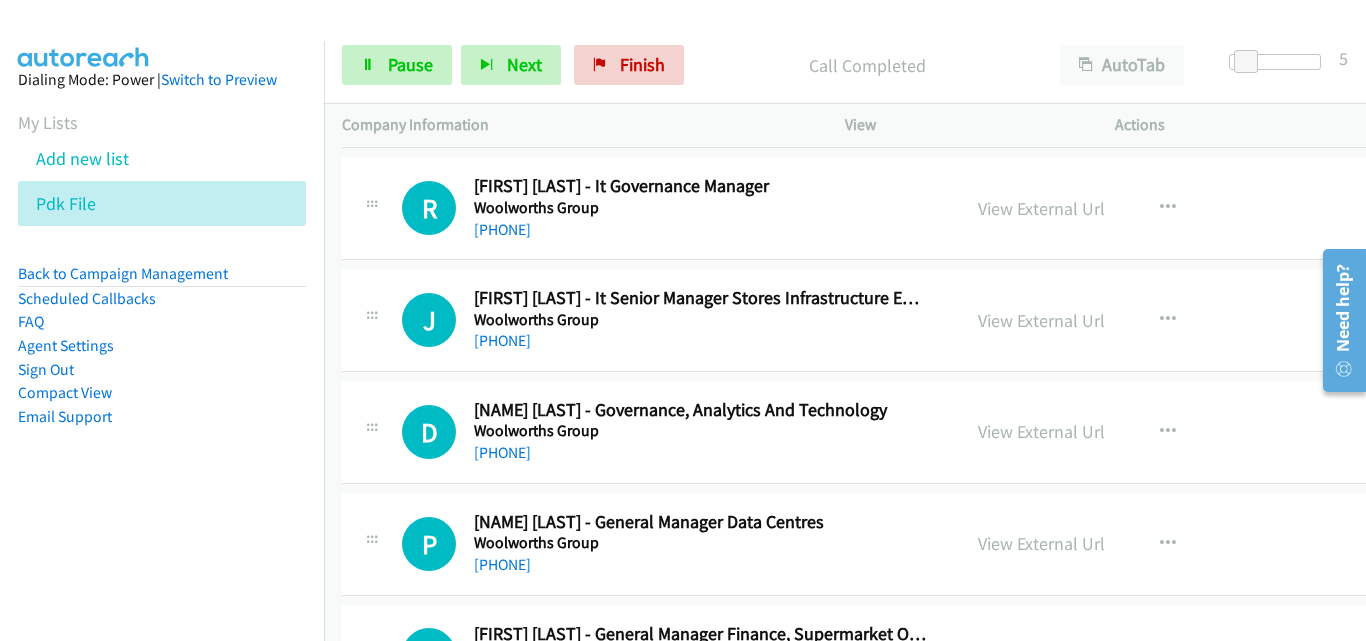 scroll, scrollTop: 5484, scrollLeft: 0, axis: vertical 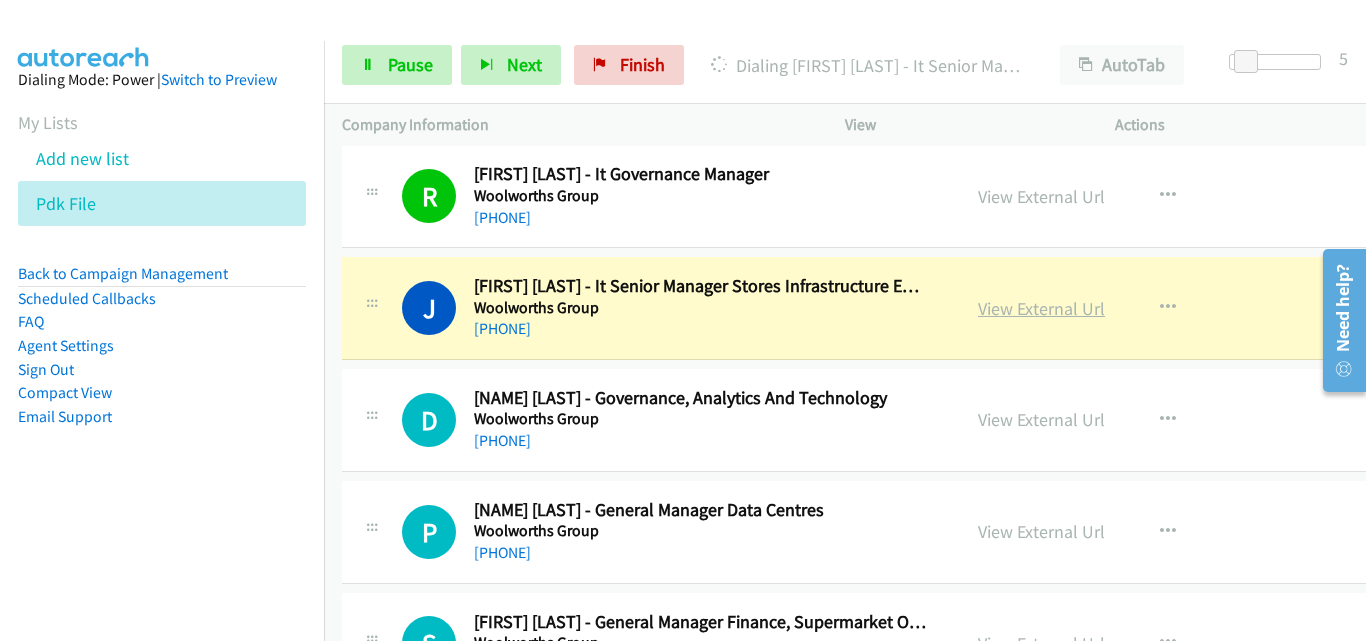 click on "View External Url" at bounding box center [1041, 308] 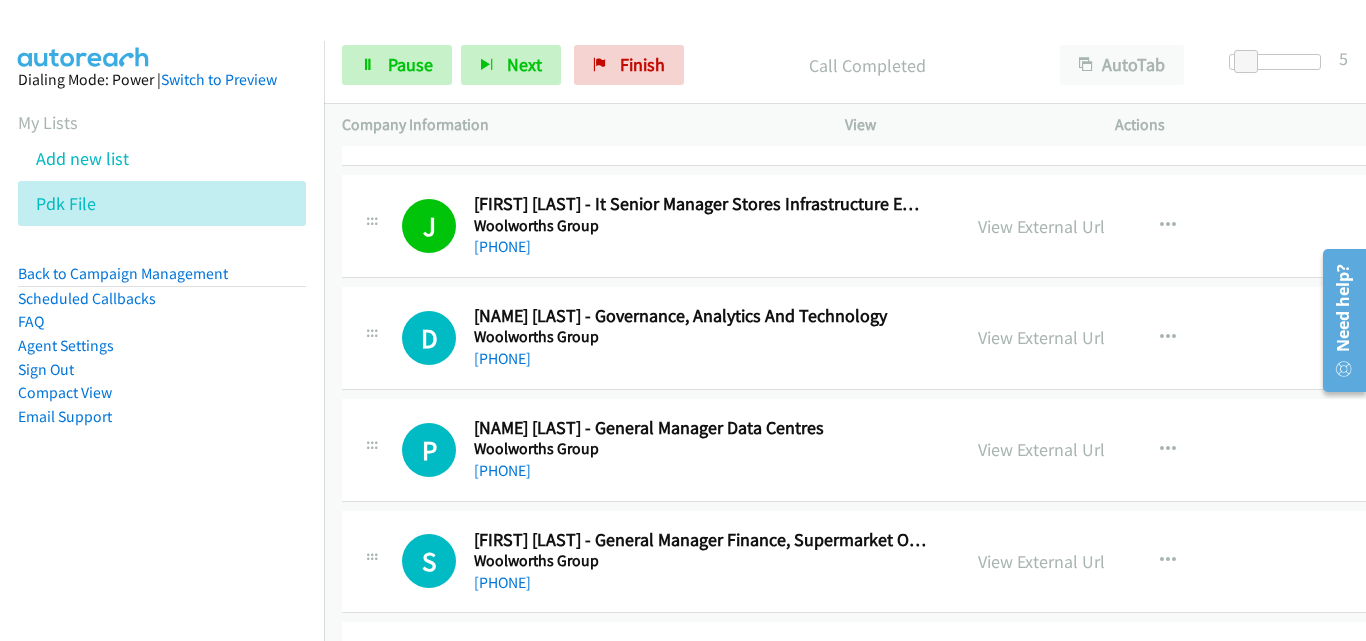 scroll, scrollTop: 5584, scrollLeft: 0, axis: vertical 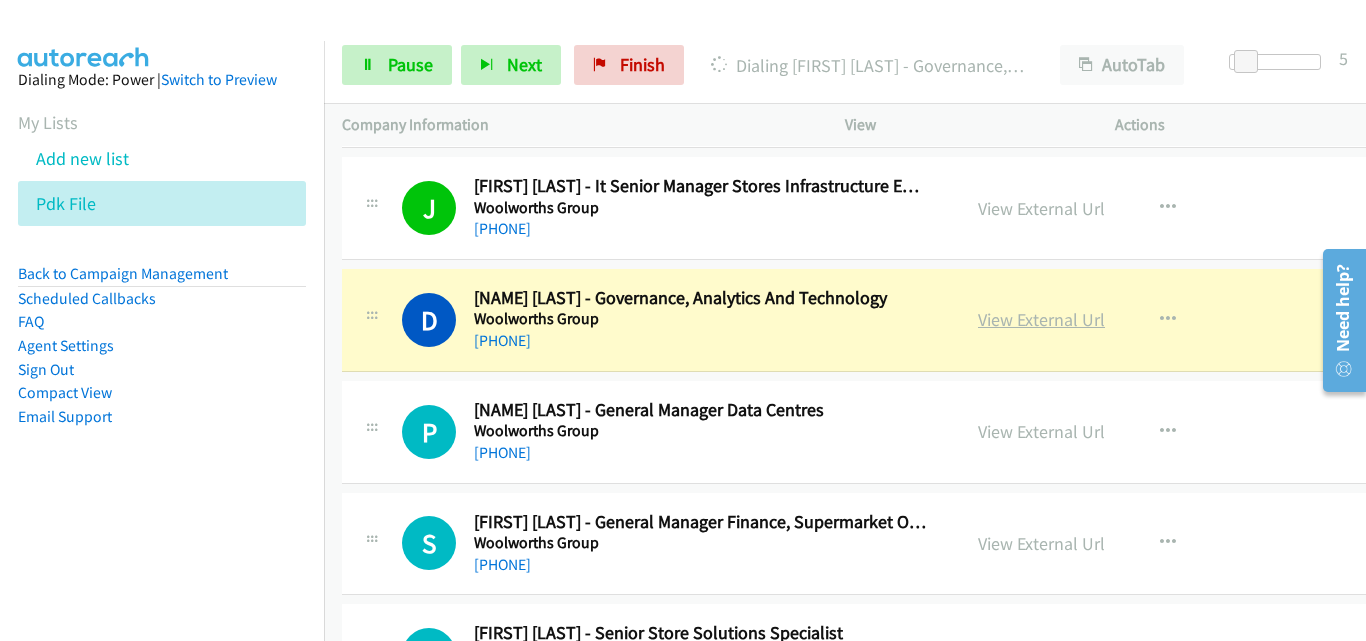 click on "View External Url" at bounding box center (1041, 319) 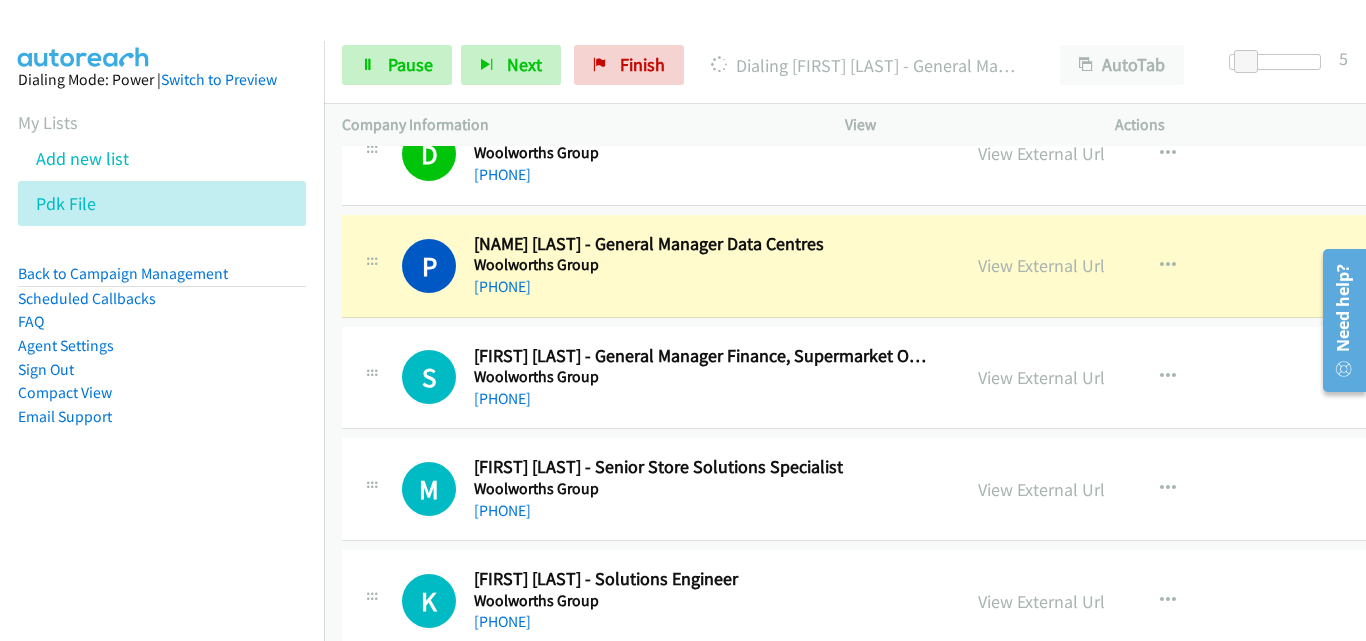 scroll, scrollTop: 5784, scrollLeft: 0, axis: vertical 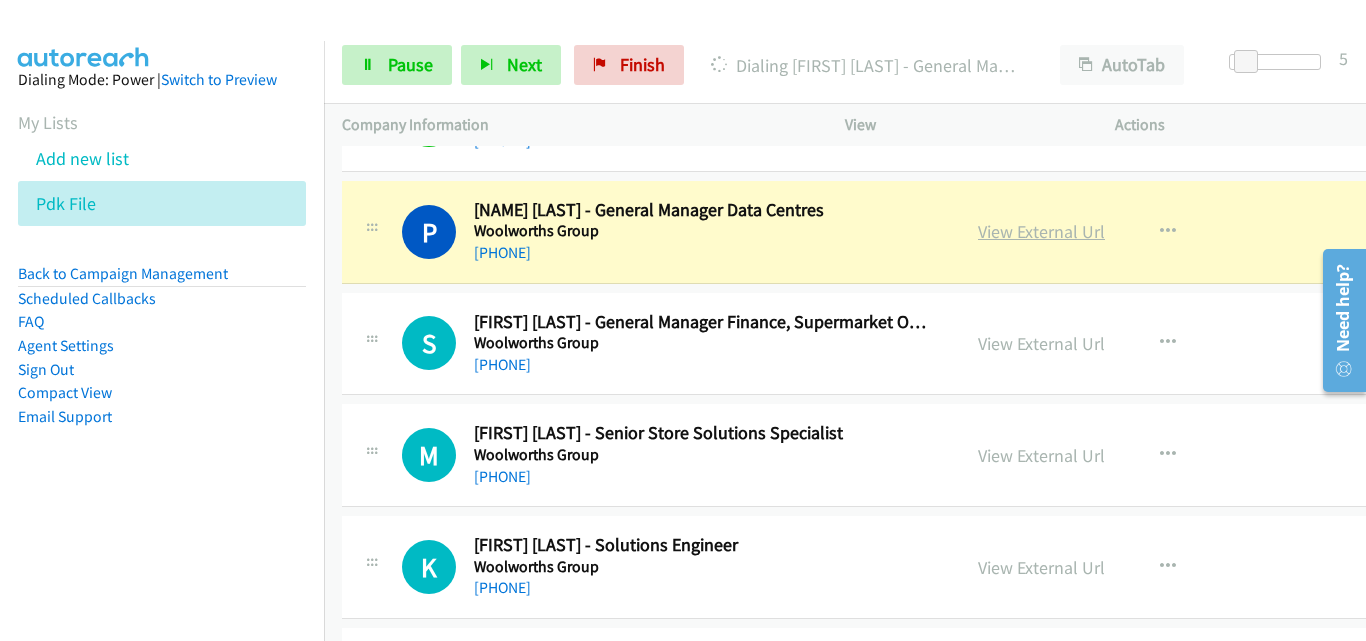 click on "View External Url" at bounding box center (1041, 231) 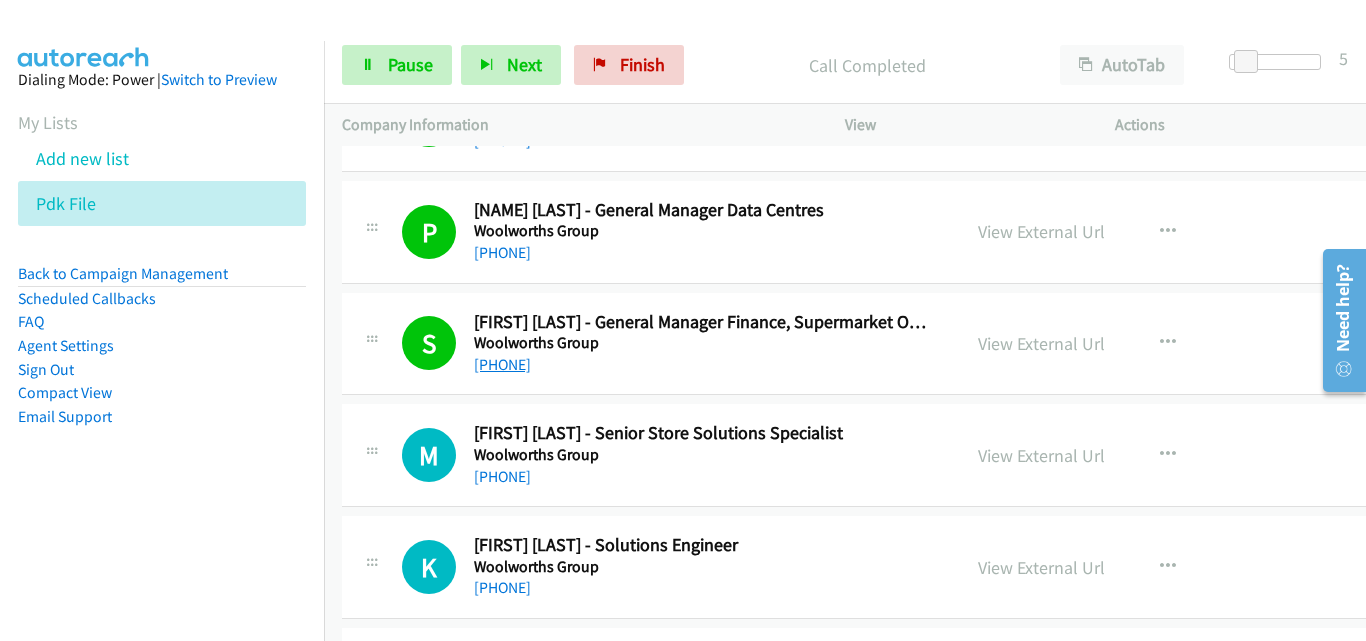 scroll, scrollTop: 5884, scrollLeft: 0, axis: vertical 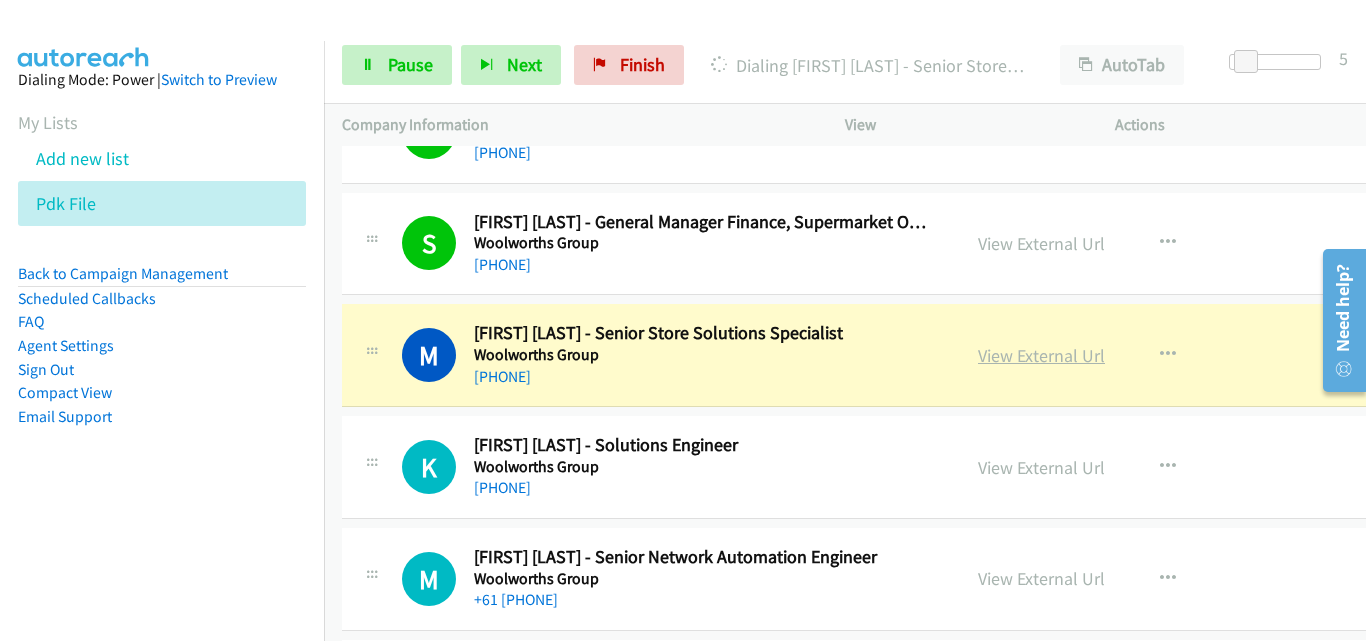 click on "View External Url" at bounding box center [1041, 355] 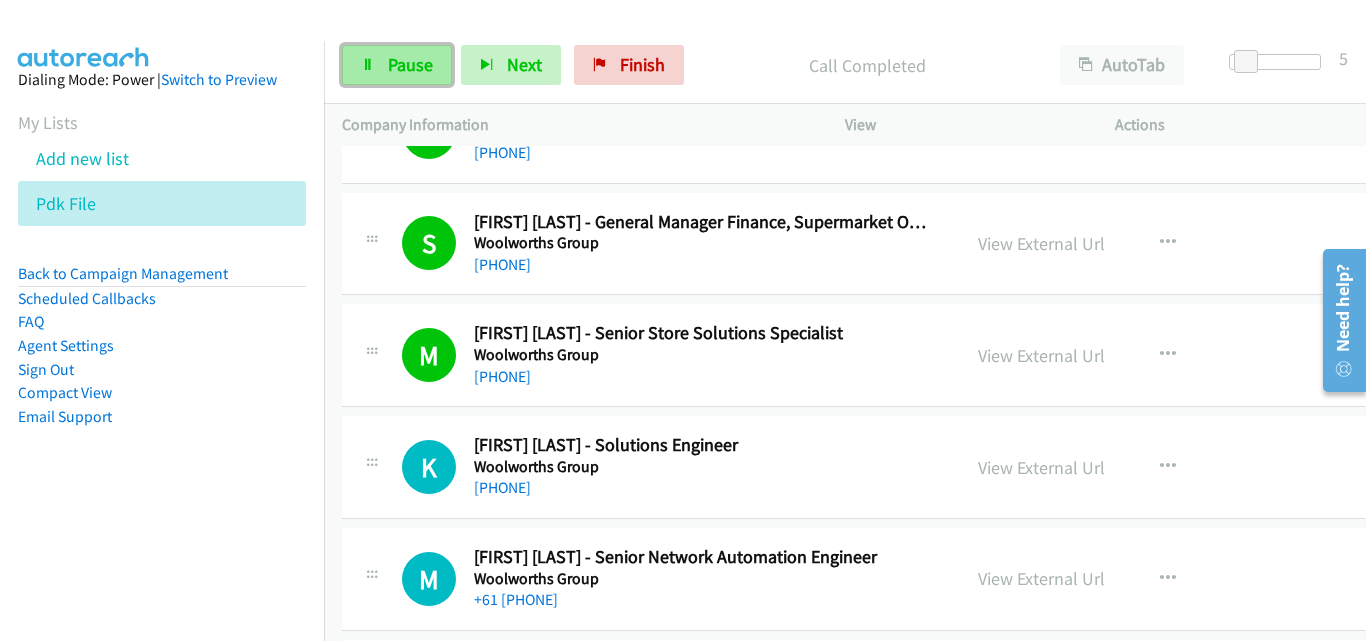 click on "Pause" at bounding box center [397, 65] 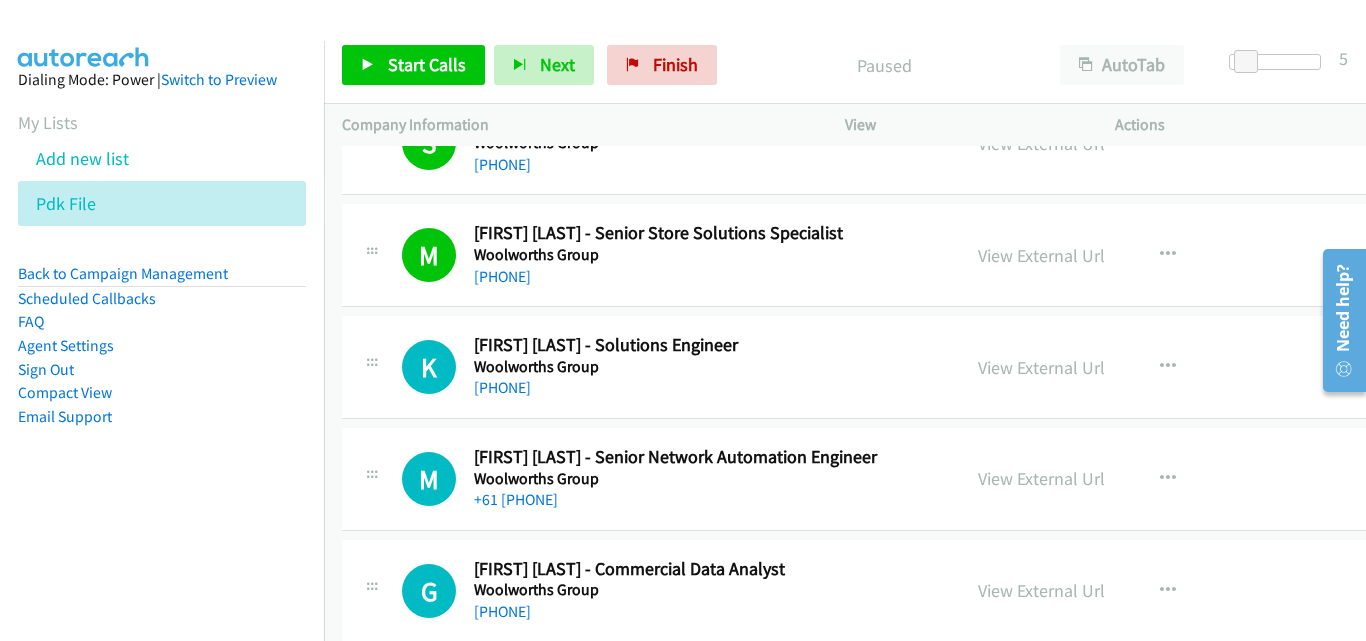 scroll, scrollTop: 6084, scrollLeft: 0, axis: vertical 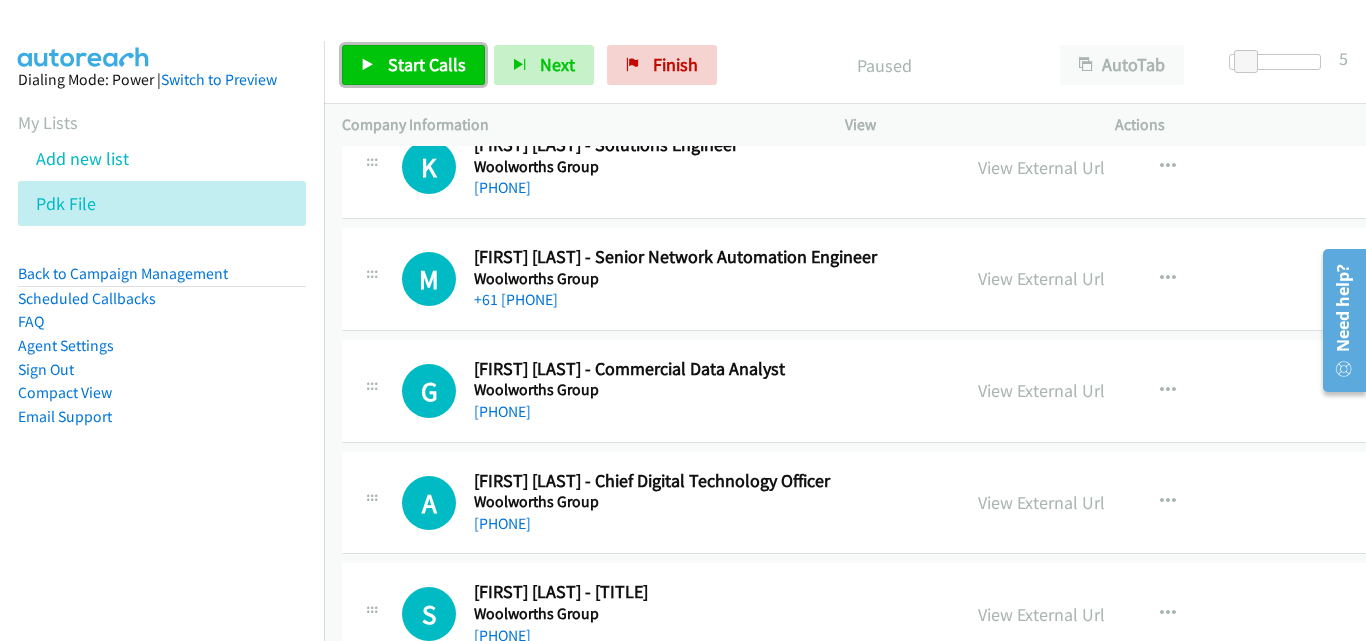 click on "Start Calls" at bounding box center (427, 64) 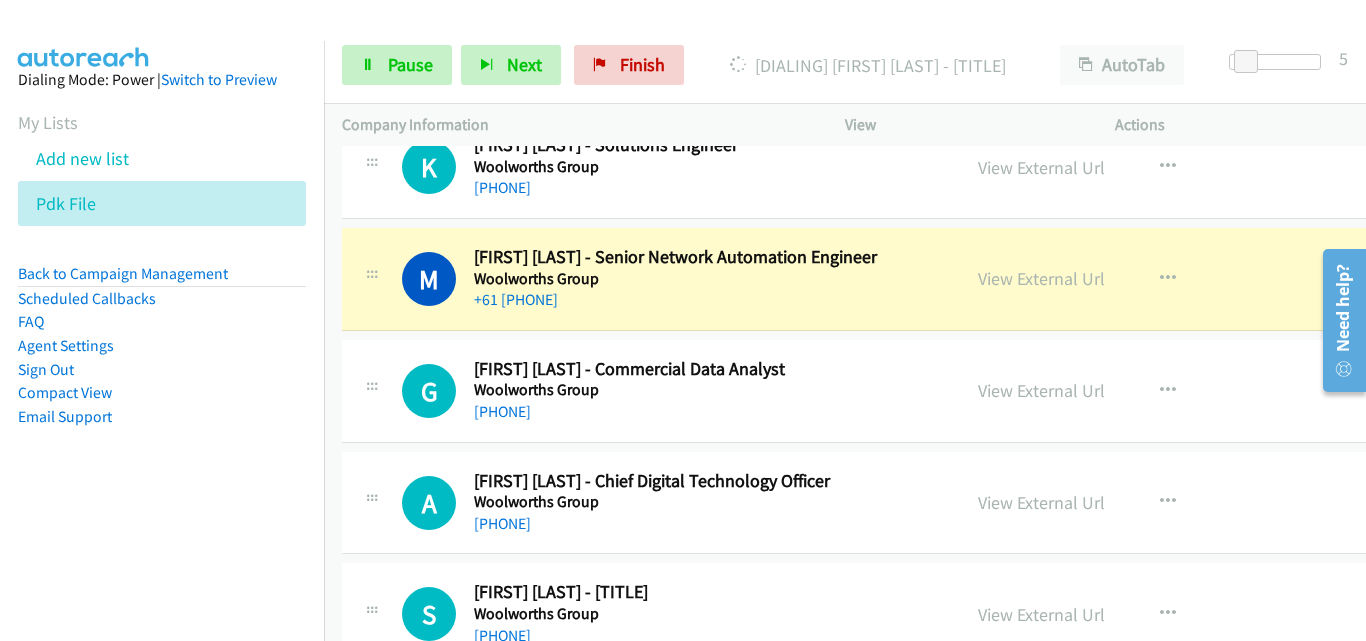 drag, startPoint x: 1088, startPoint y: 279, endPoint x: 999, endPoint y: 284, distance: 89.140335 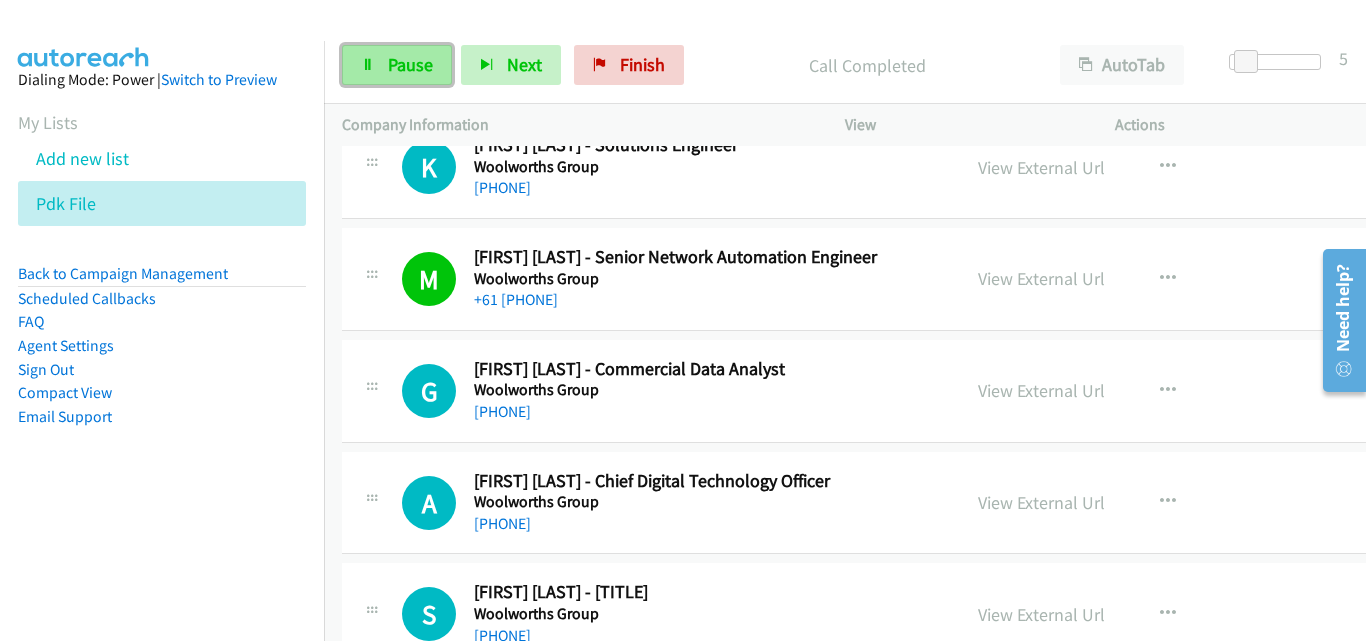 click on "Pause" at bounding box center (397, 65) 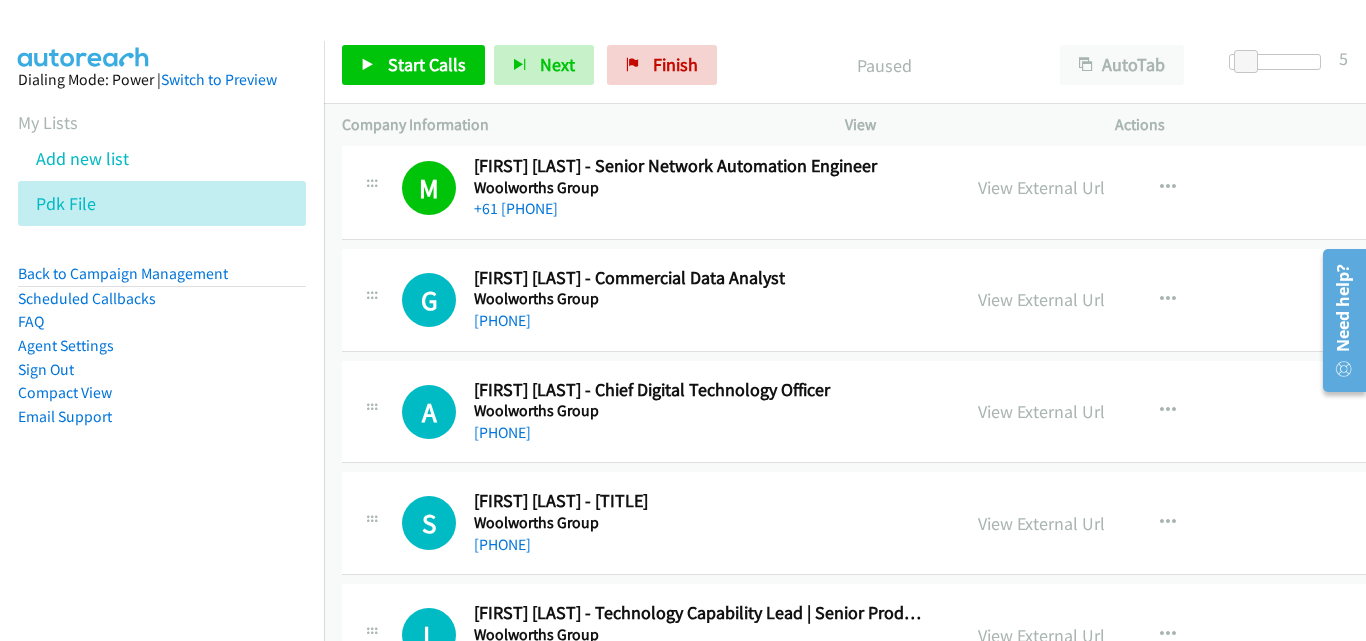 scroll, scrollTop: 6284, scrollLeft: 0, axis: vertical 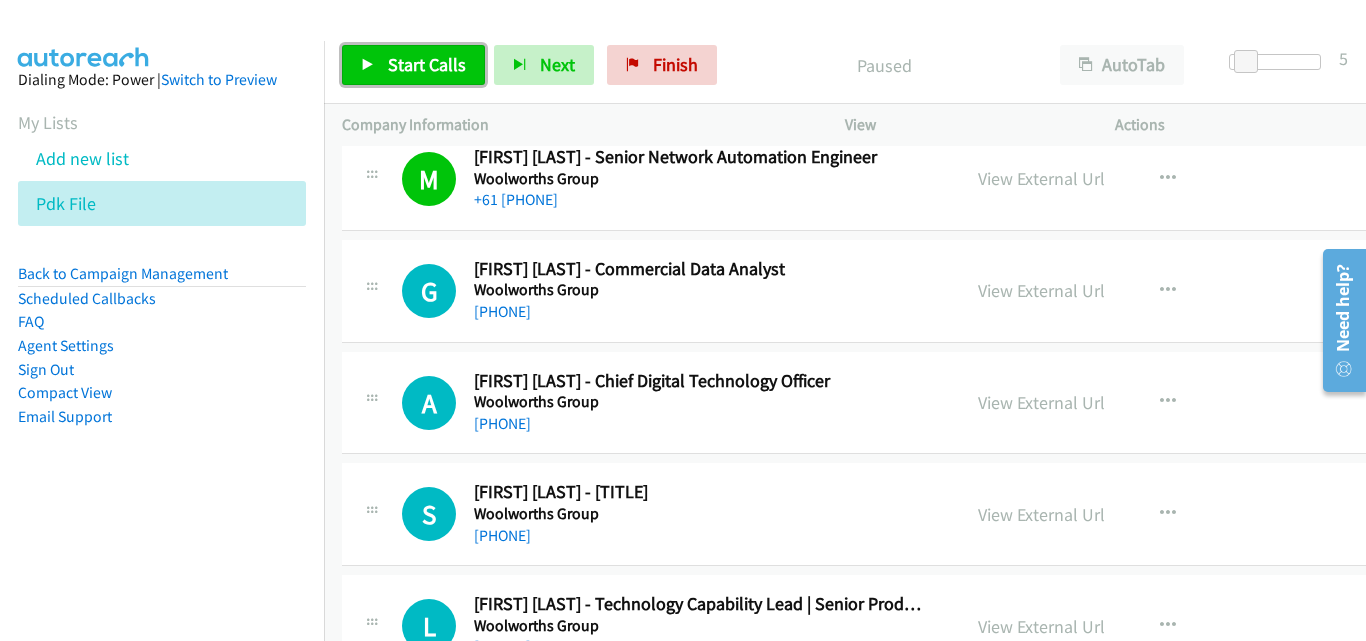 click on "Start Calls" at bounding box center [427, 64] 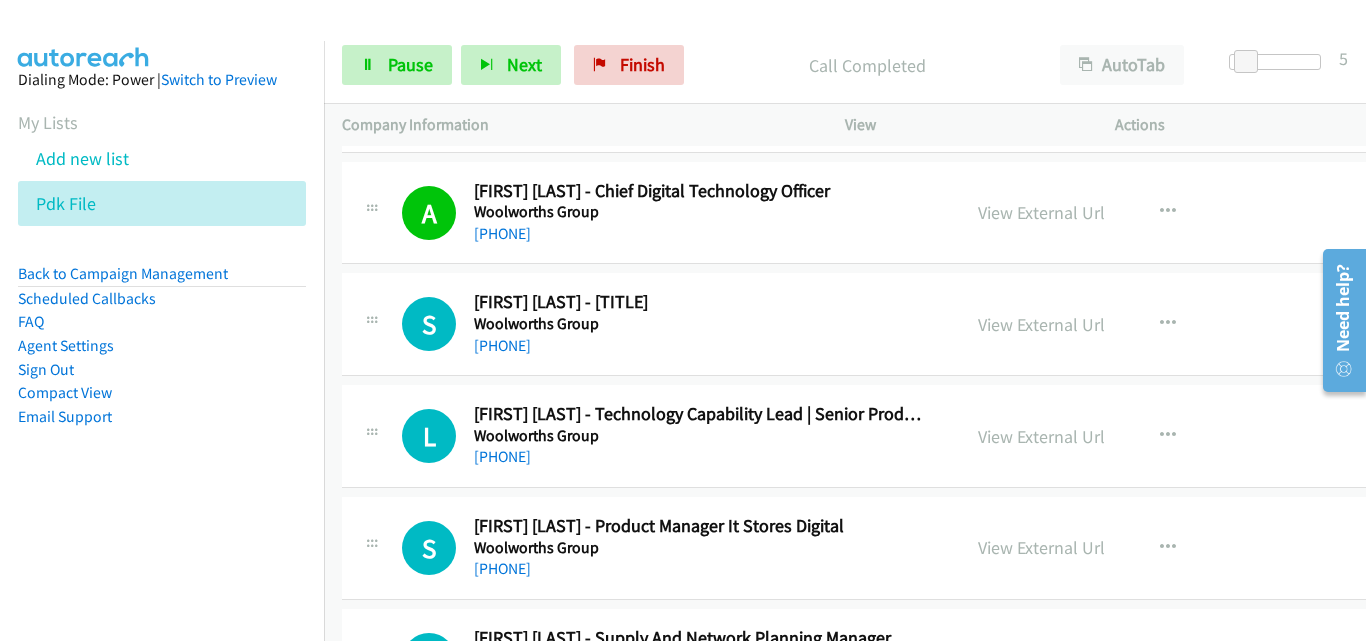 scroll, scrollTop: 6484, scrollLeft: 0, axis: vertical 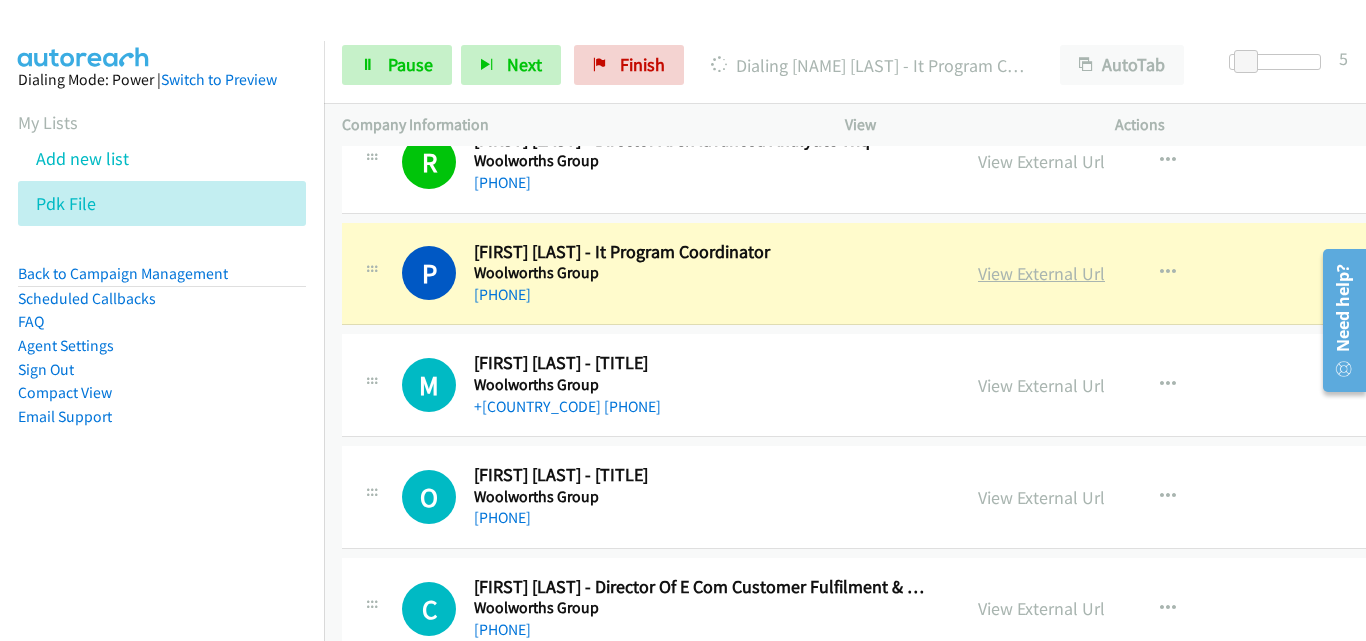click on "View External Url" at bounding box center [1041, 273] 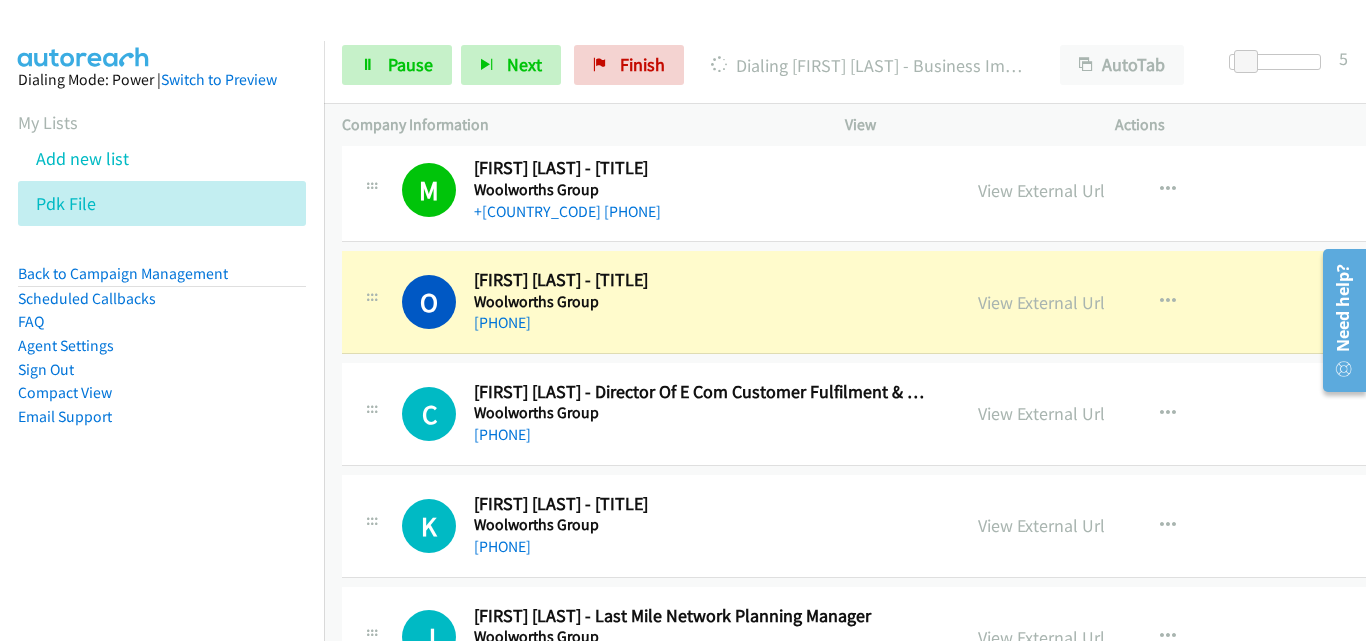 scroll, scrollTop: 7284, scrollLeft: 0, axis: vertical 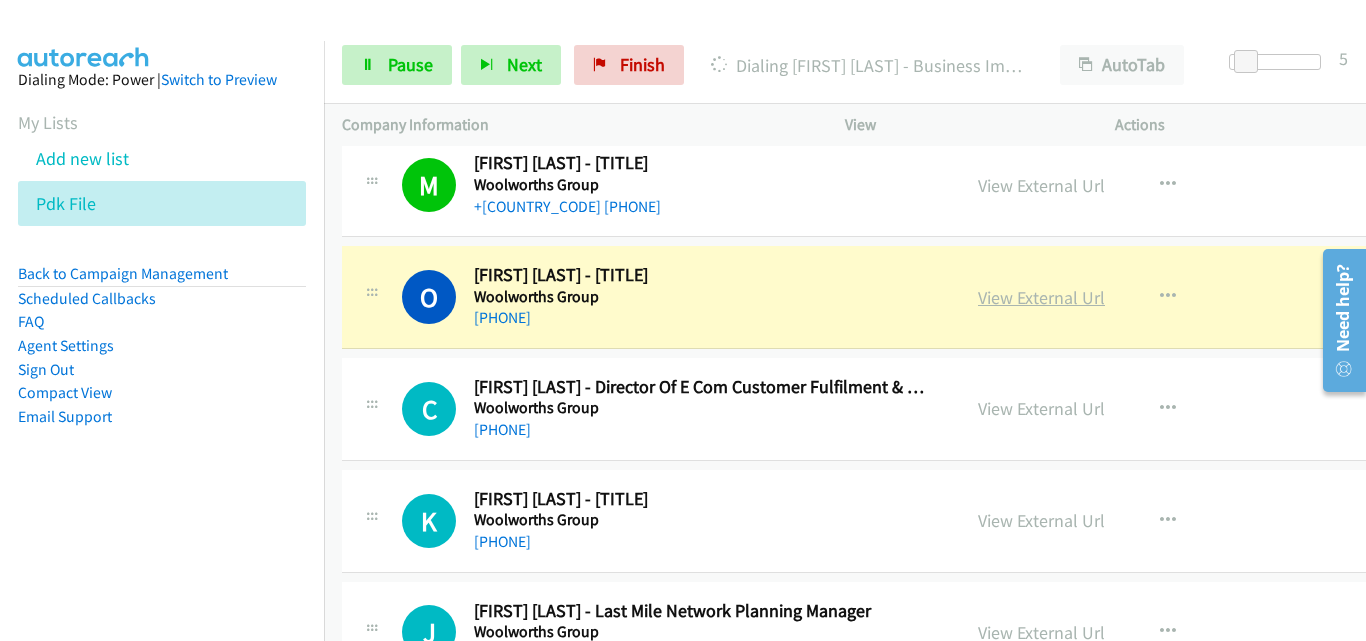 click on "View External Url" at bounding box center [1041, 297] 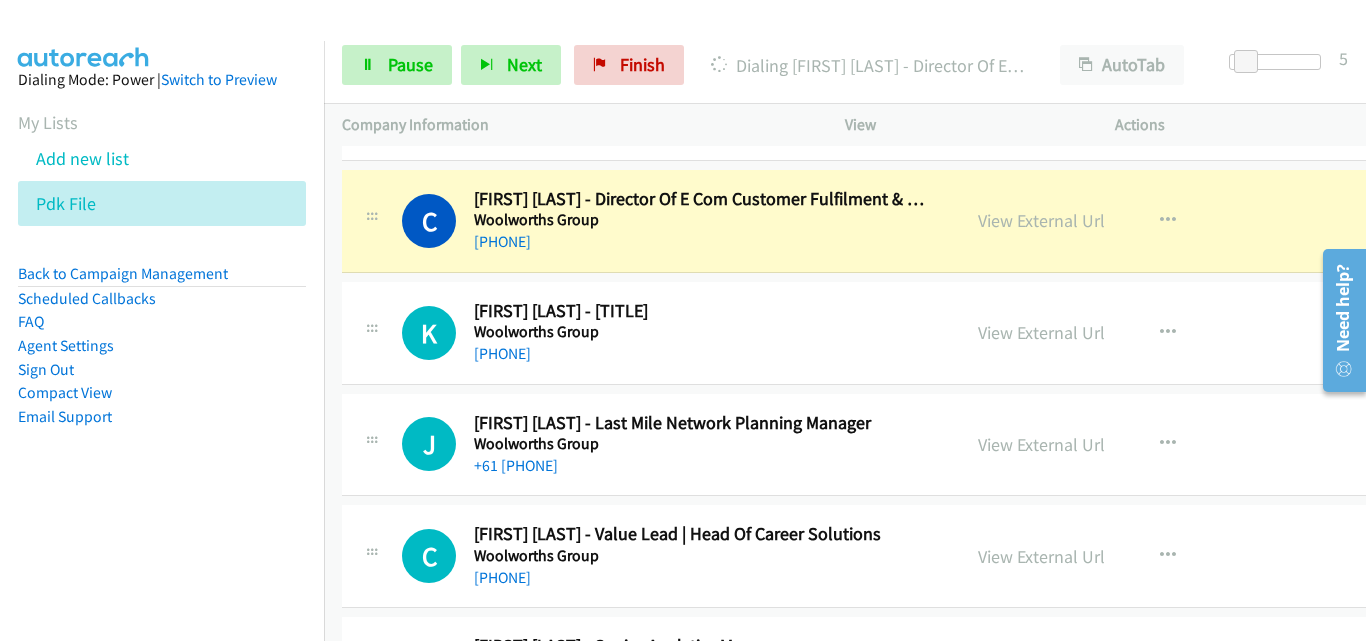 scroll, scrollTop: 7484, scrollLeft: 0, axis: vertical 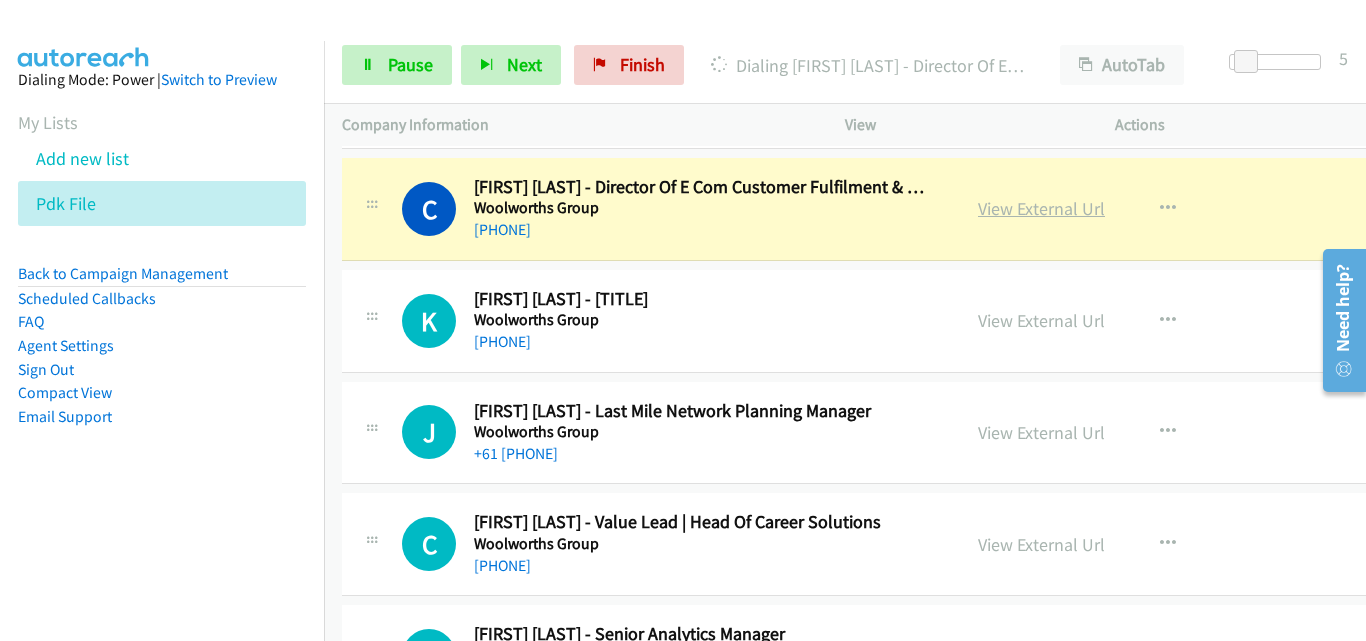 click on "View External Url" at bounding box center (1041, 208) 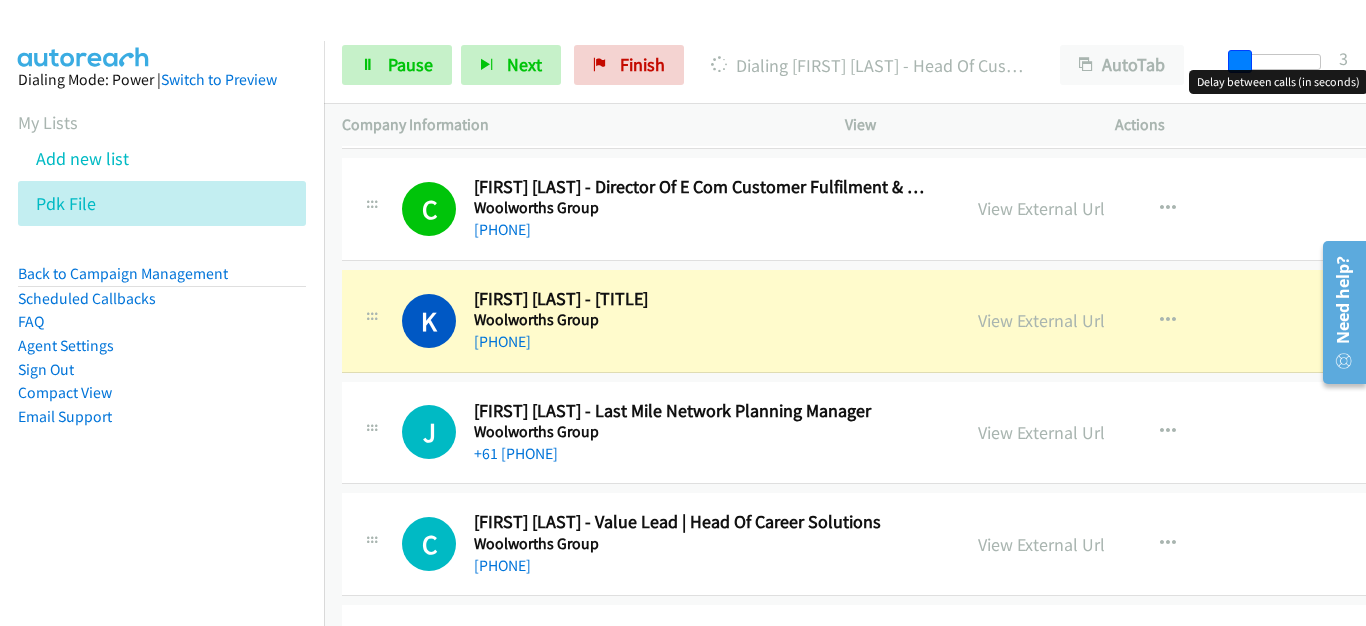 click at bounding box center [1240, 62] 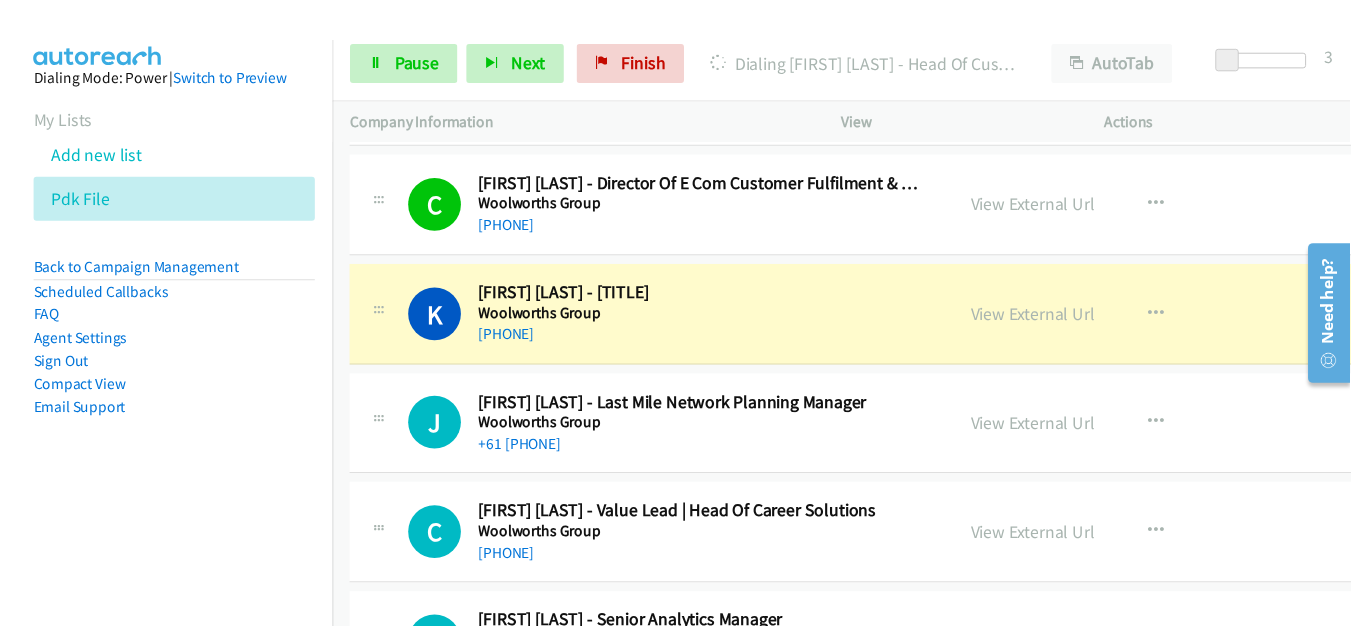 scroll, scrollTop: 7584, scrollLeft: 0, axis: vertical 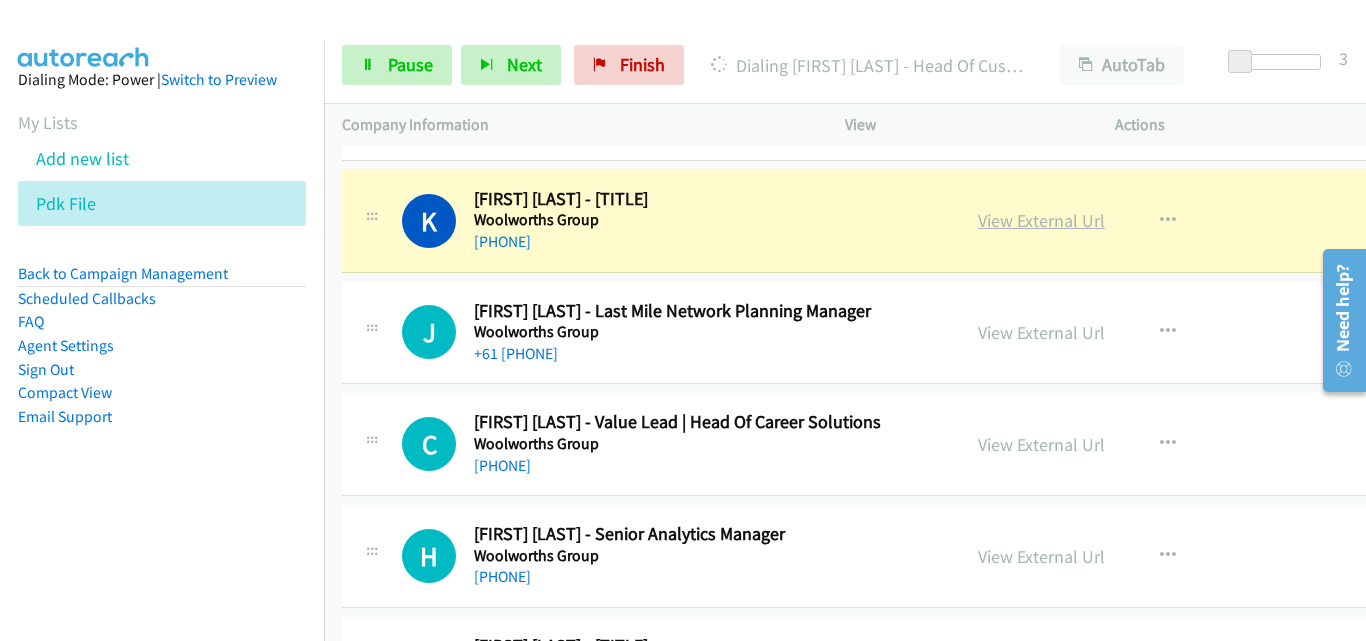 click on "View External Url" at bounding box center [1041, 220] 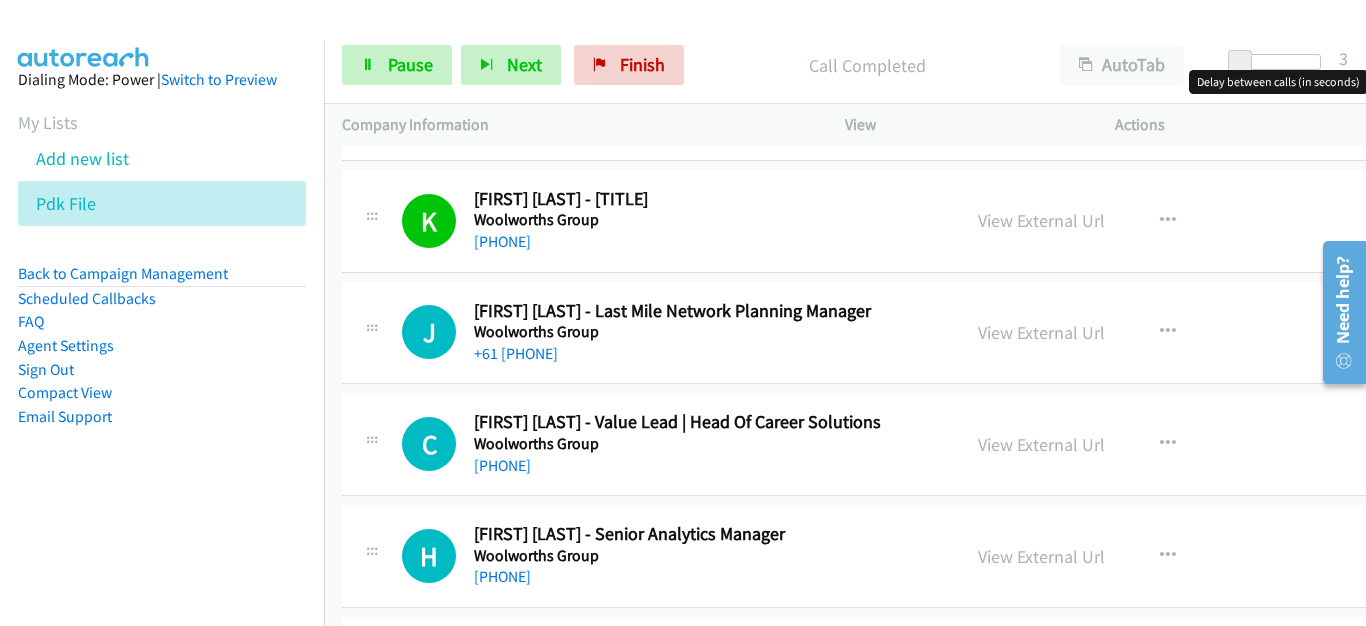 scroll, scrollTop: 7684, scrollLeft: 0, axis: vertical 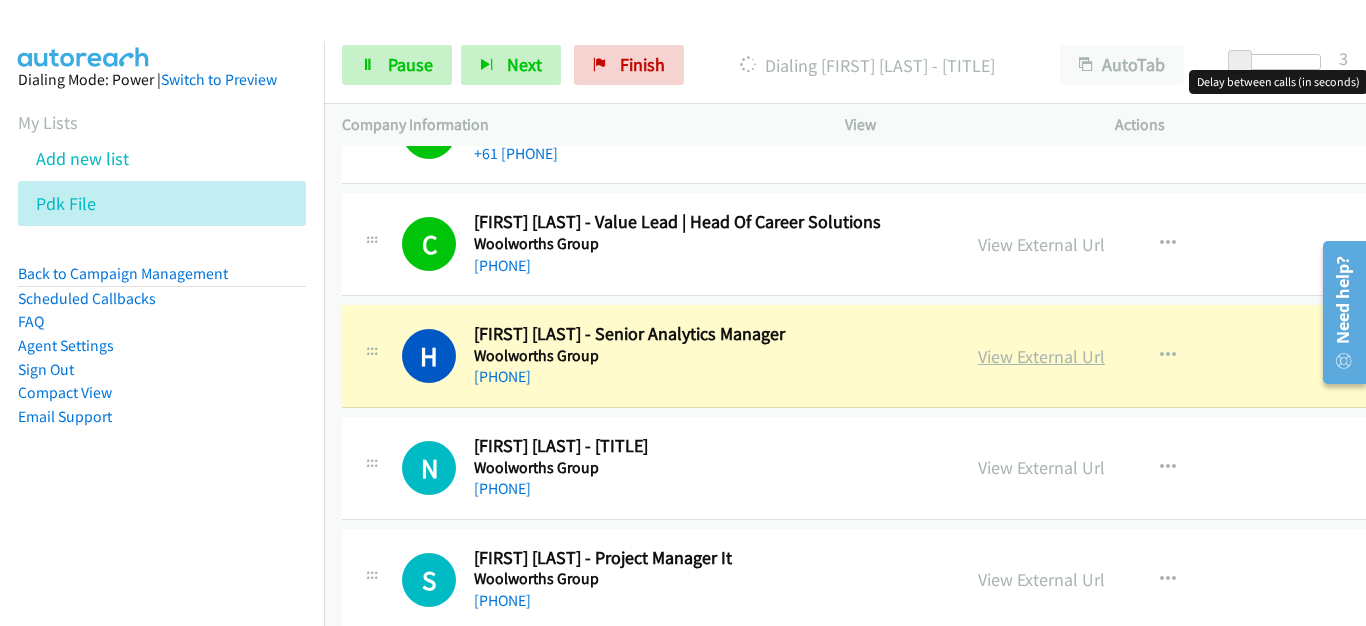 click on "View External Url" at bounding box center [1041, 356] 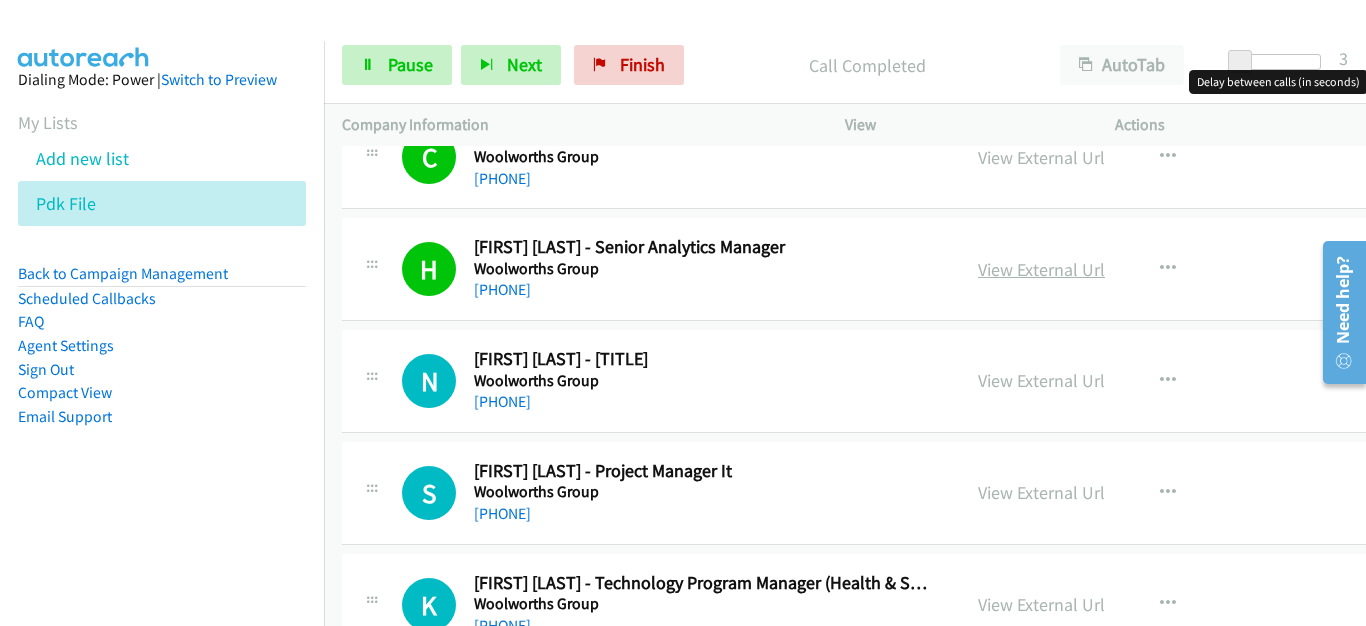 scroll, scrollTop: 7884, scrollLeft: 0, axis: vertical 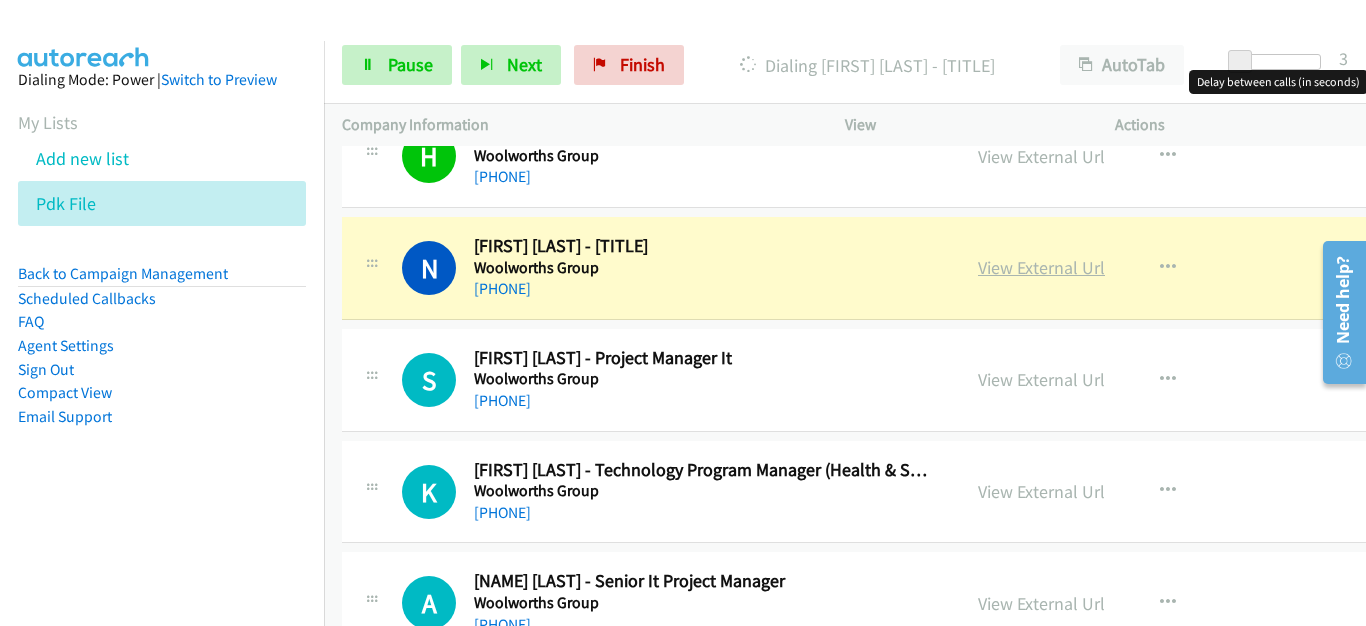 click on "View External Url" at bounding box center [1041, 267] 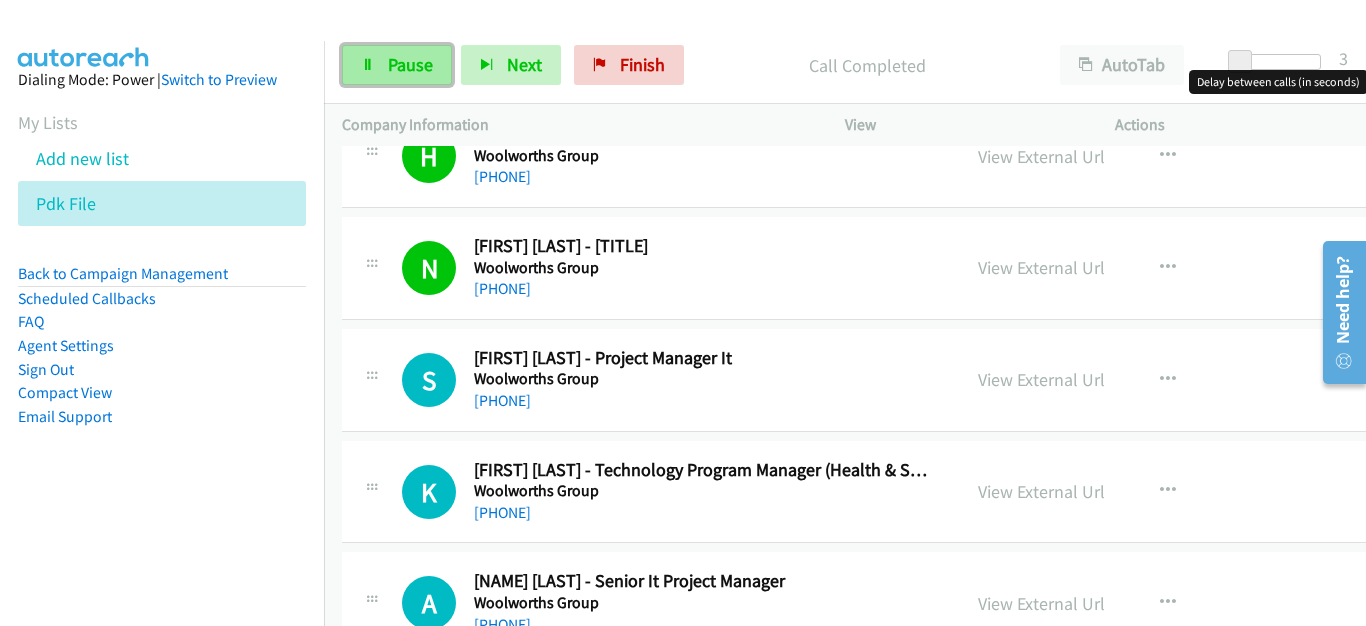 click on "Pause" at bounding box center (410, 64) 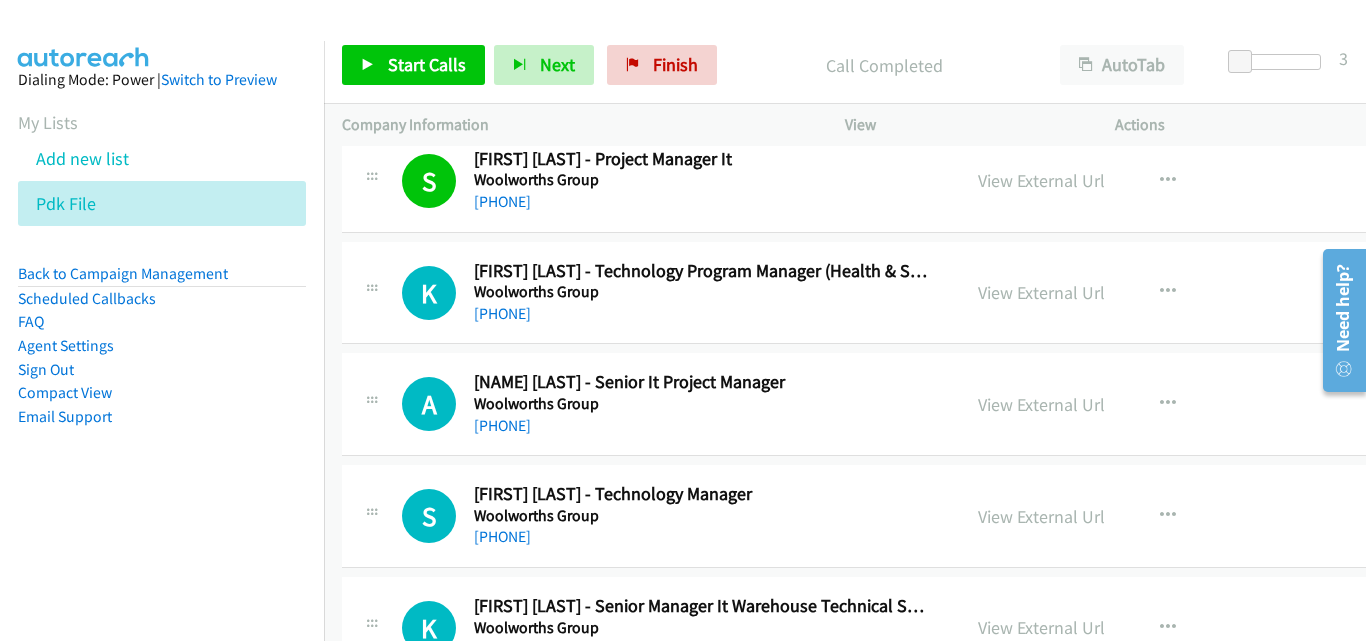 scroll, scrollTop: 8184, scrollLeft: 0, axis: vertical 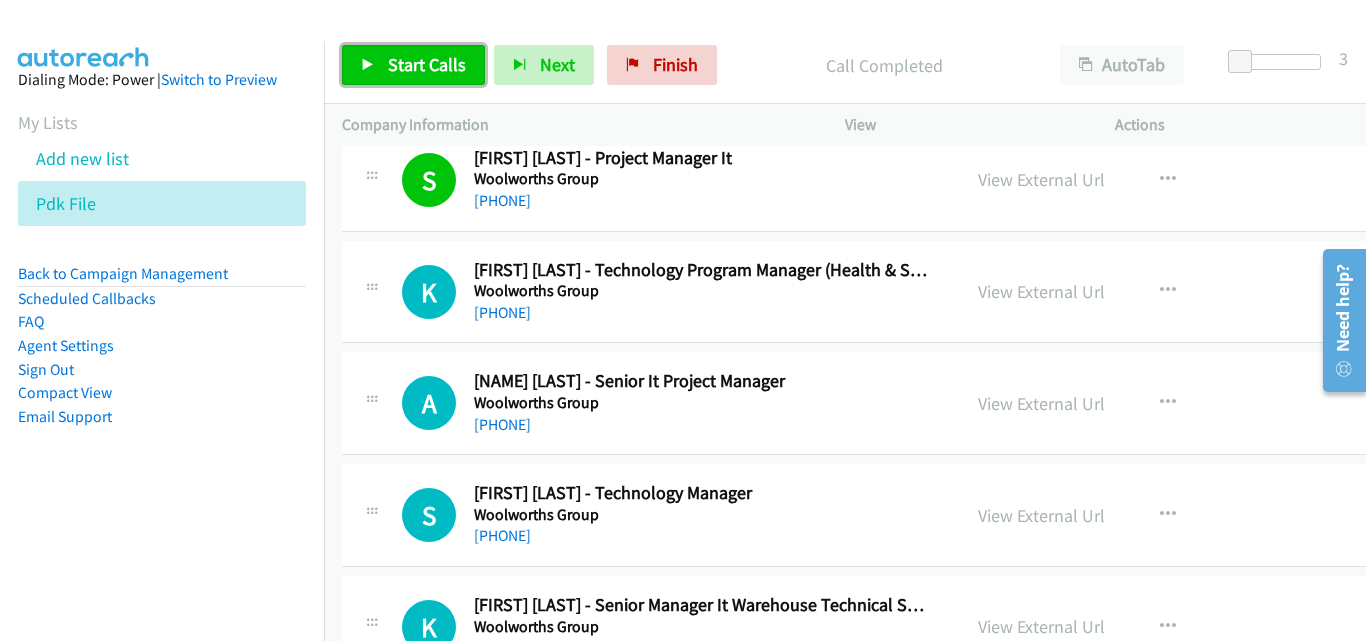 click on "Start Calls" at bounding box center (427, 64) 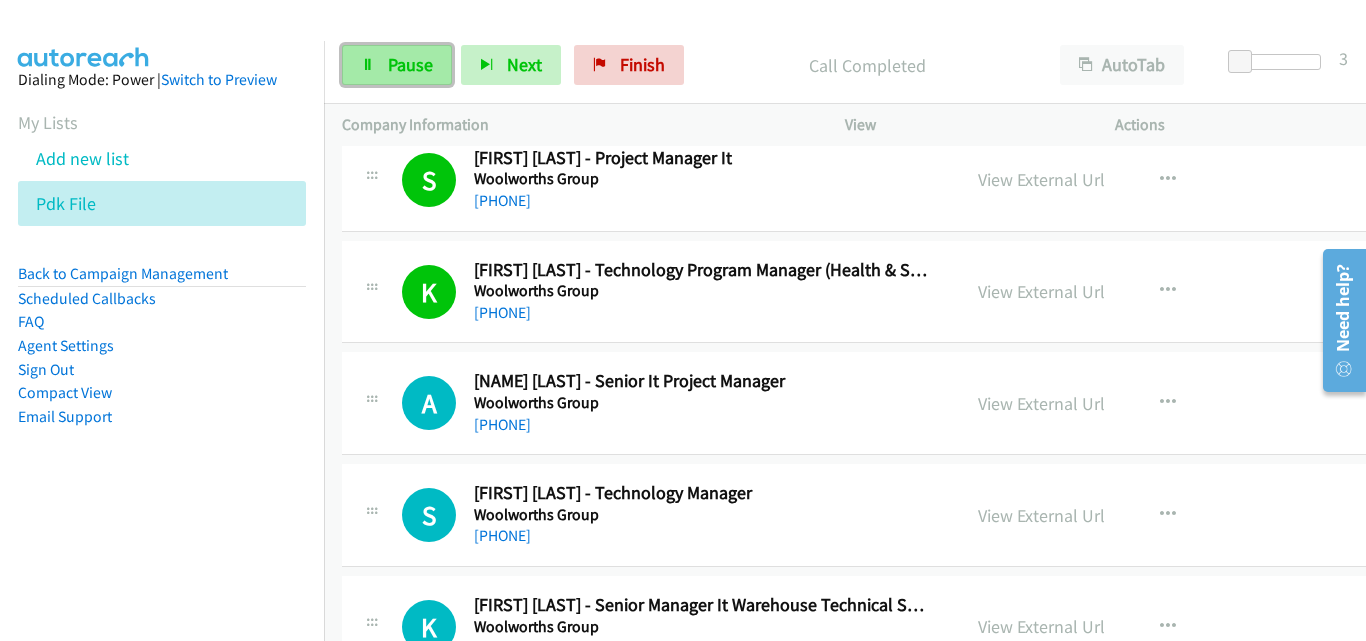 click on "Pause" at bounding box center (397, 65) 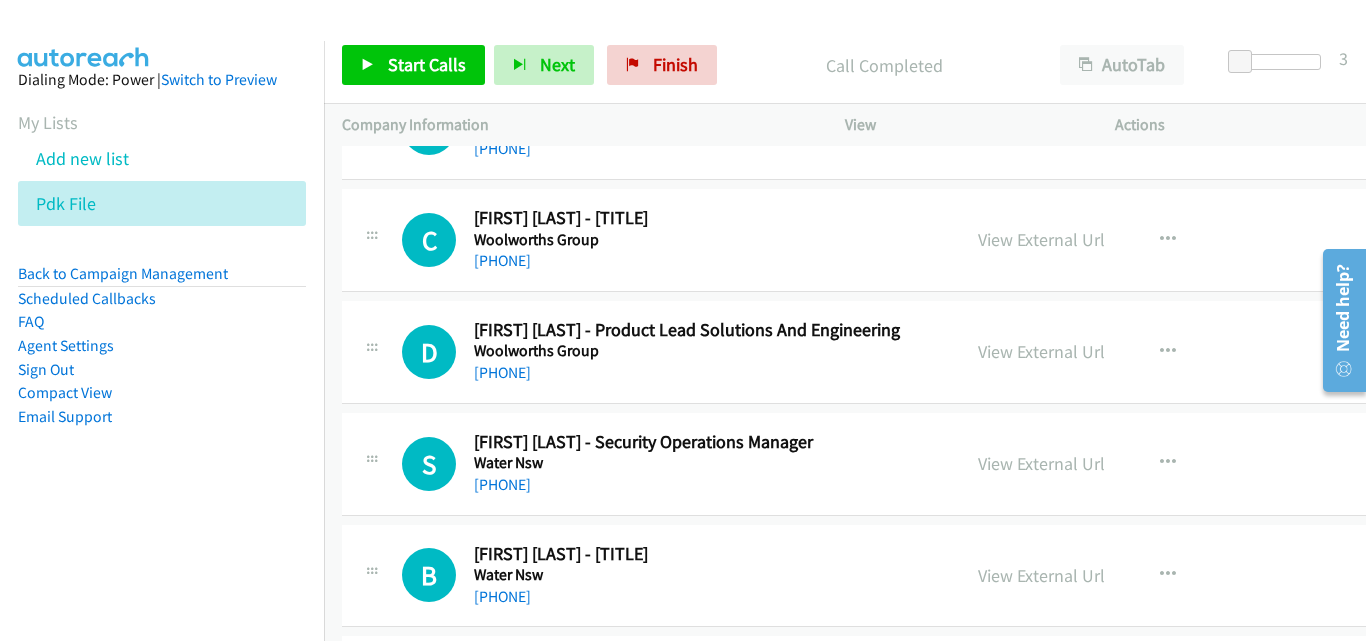 scroll, scrollTop: 22884, scrollLeft: 0, axis: vertical 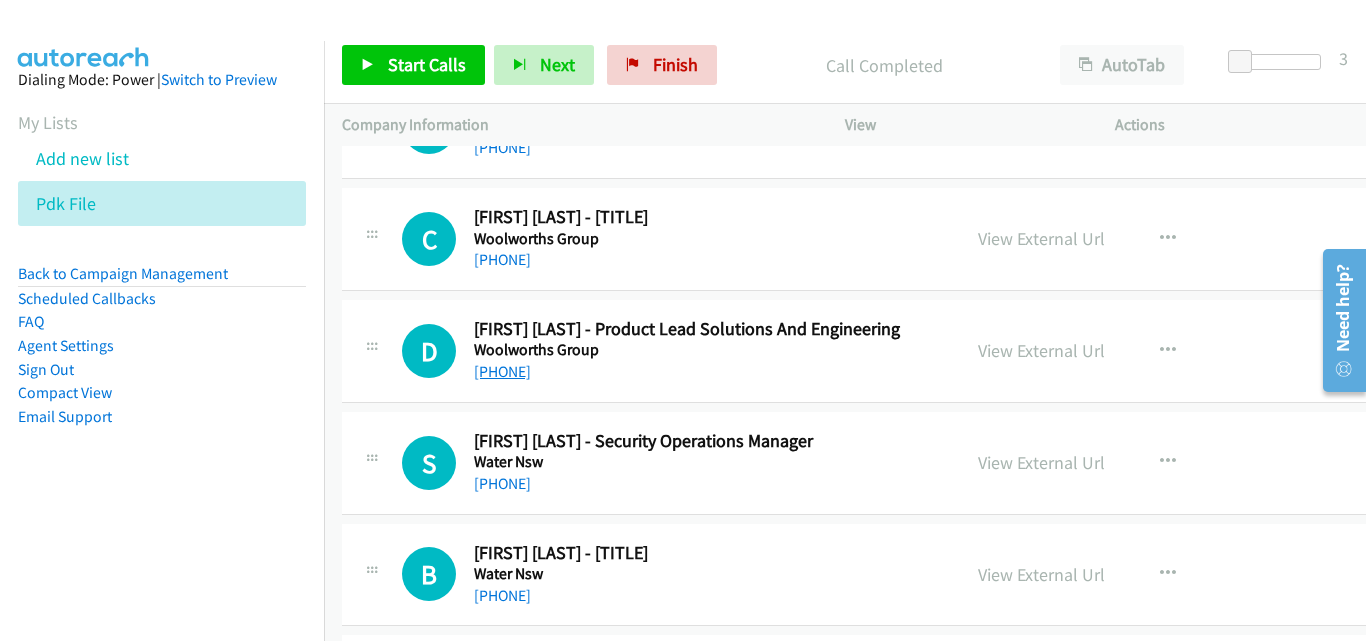 click on "[PHONE]" at bounding box center (502, 371) 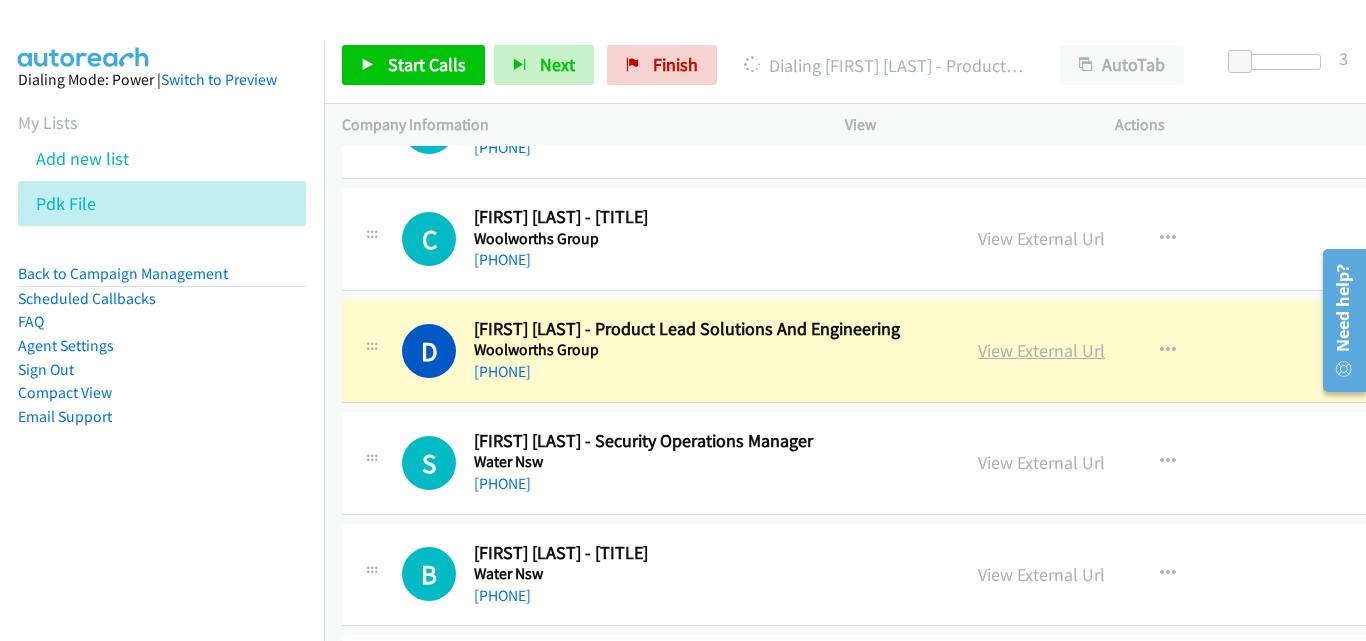 click on "View External Url" at bounding box center [1041, 350] 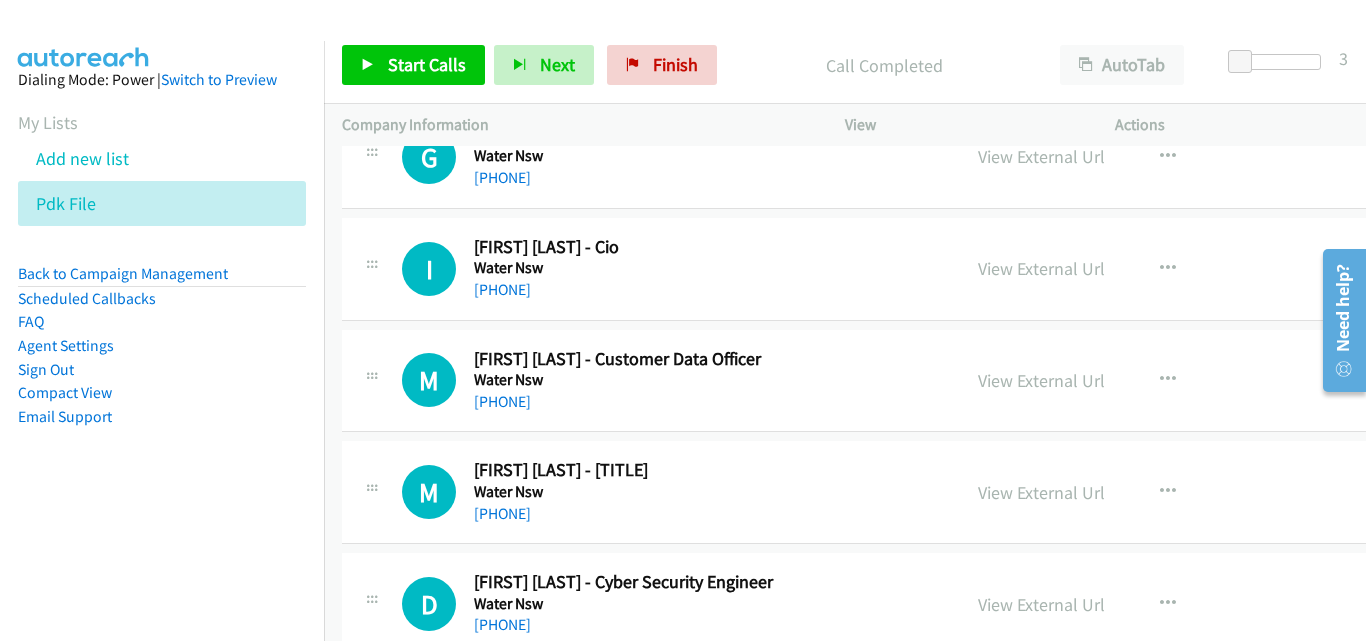 scroll, scrollTop: 23584, scrollLeft: 0, axis: vertical 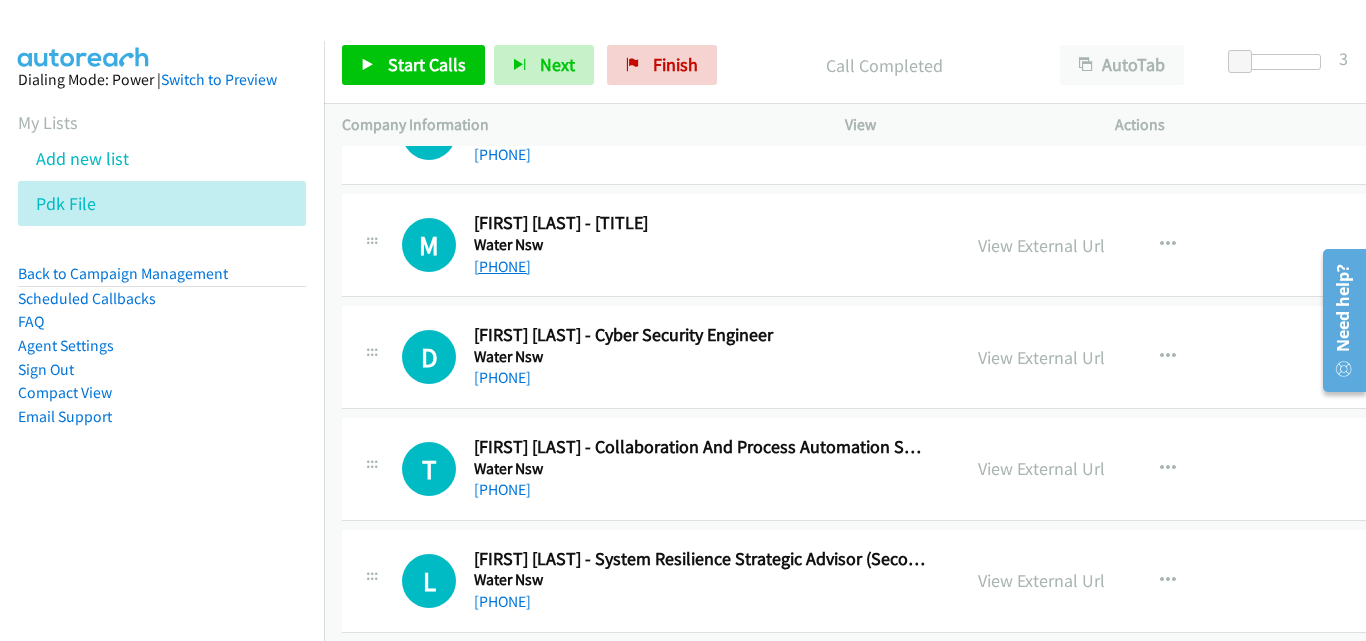 click on "[PHONE]" at bounding box center (502, 266) 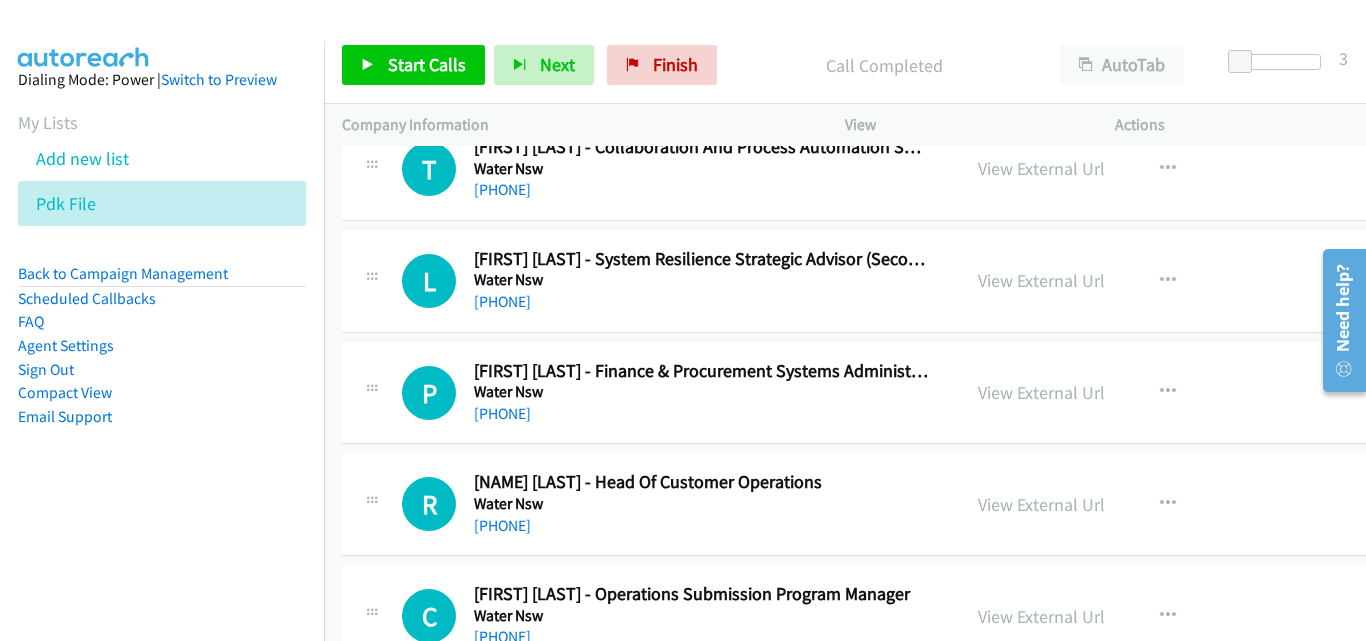 scroll, scrollTop: 24284, scrollLeft: 0, axis: vertical 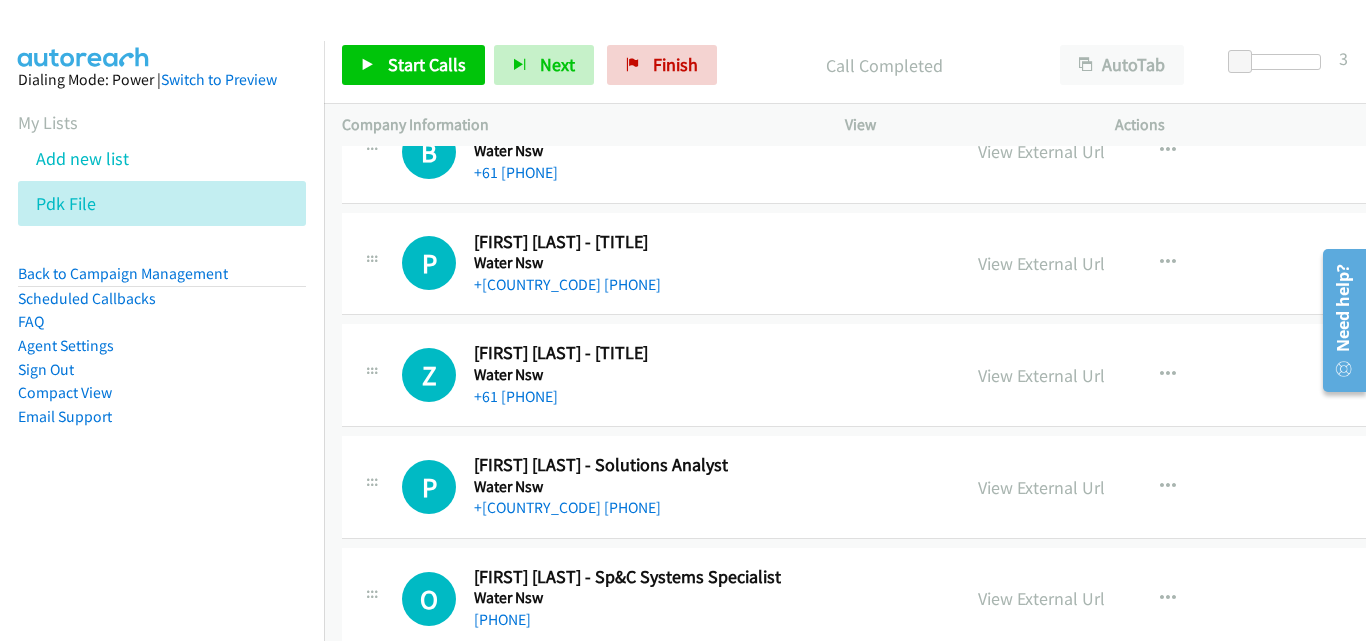 drag, startPoint x: 769, startPoint y: 298, endPoint x: 257, endPoint y: 496, distance: 548.9517 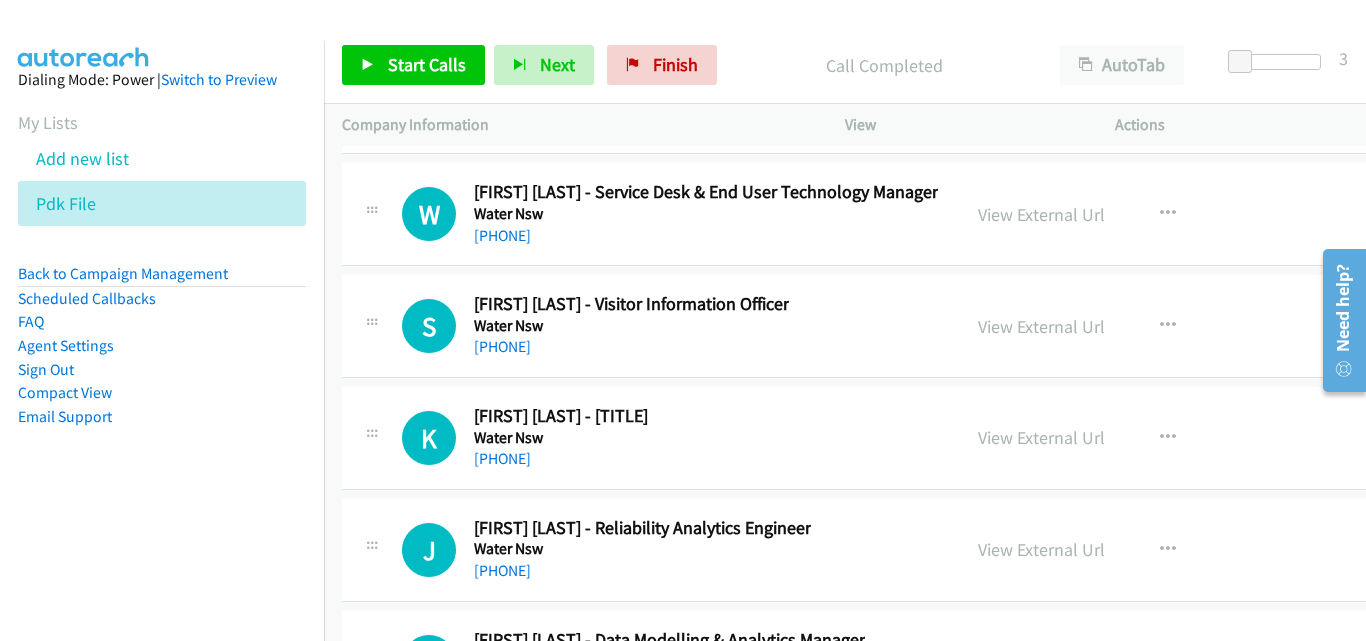 scroll, scrollTop: 26284, scrollLeft: 0, axis: vertical 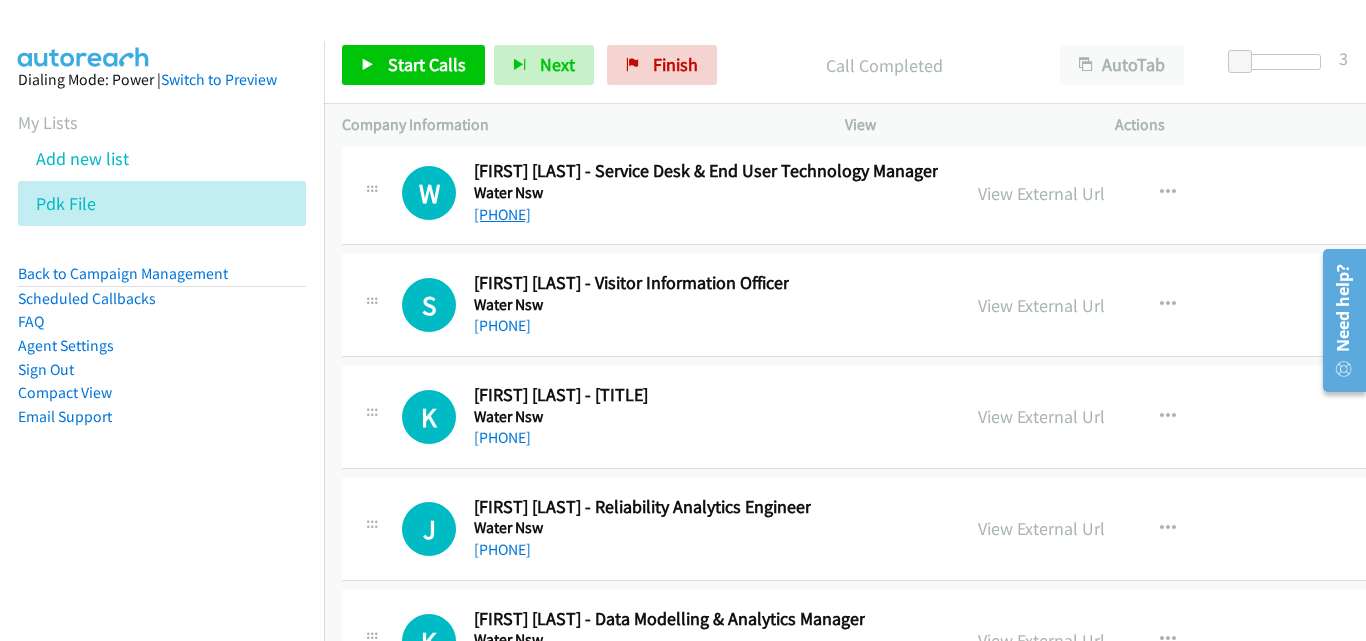 click on "[PHONE]" at bounding box center [502, 214] 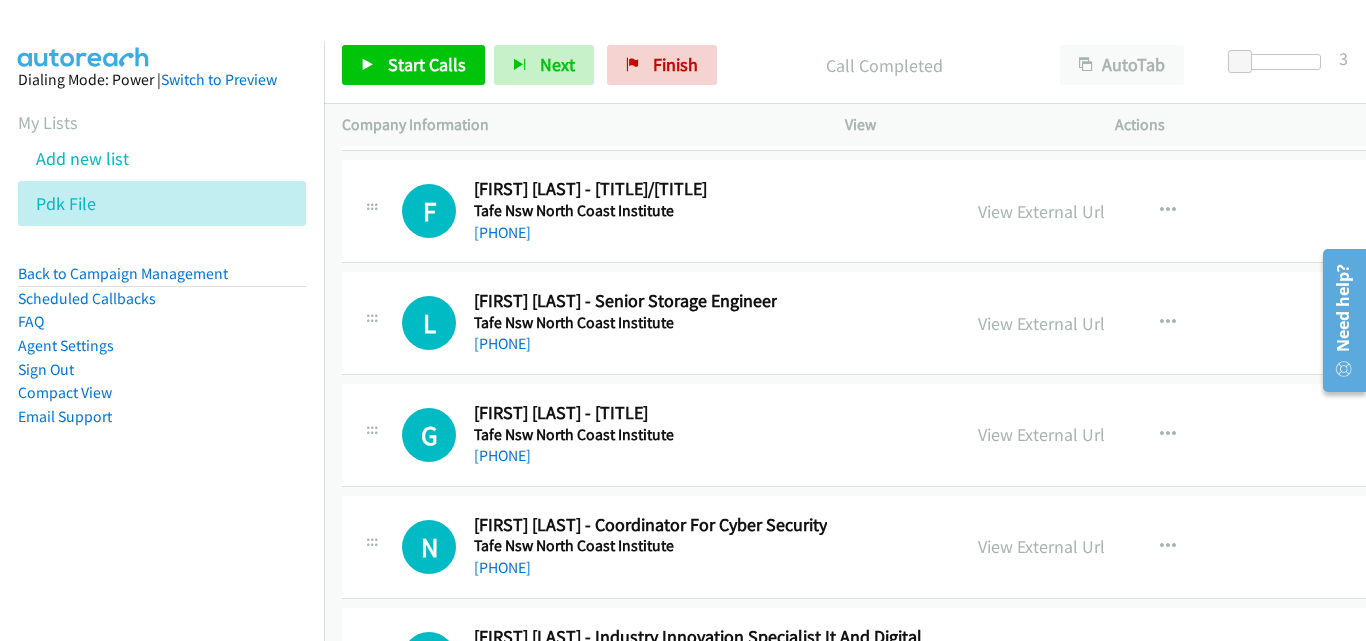 scroll, scrollTop: 31184, scrollLeft: 0, axis: vertical 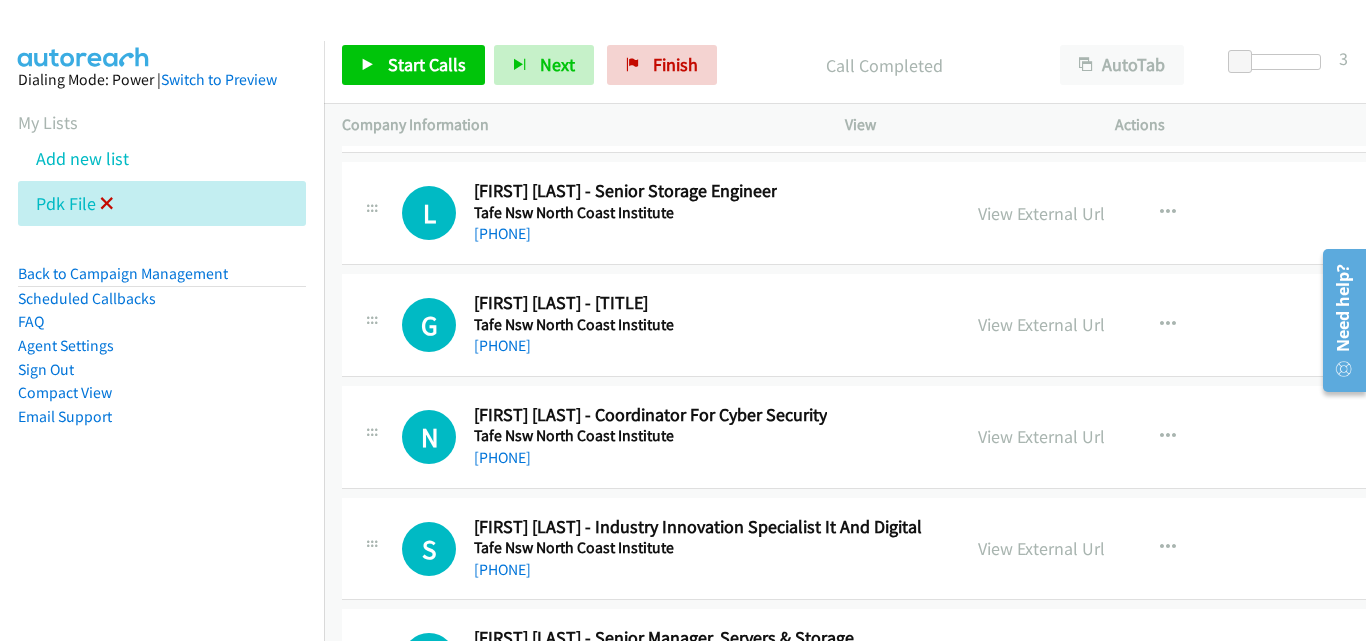 click at bounding box center [107, 205] 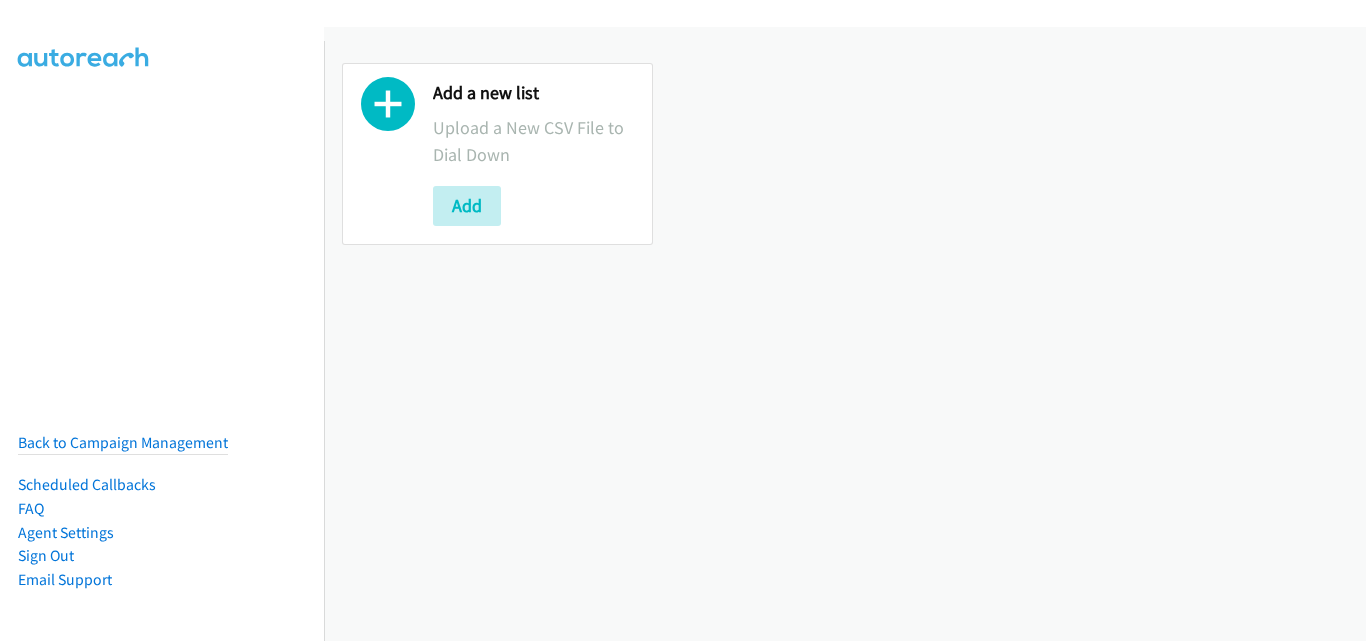 scroll, scrollTop: 0, scrollLeft: 0, axis: both 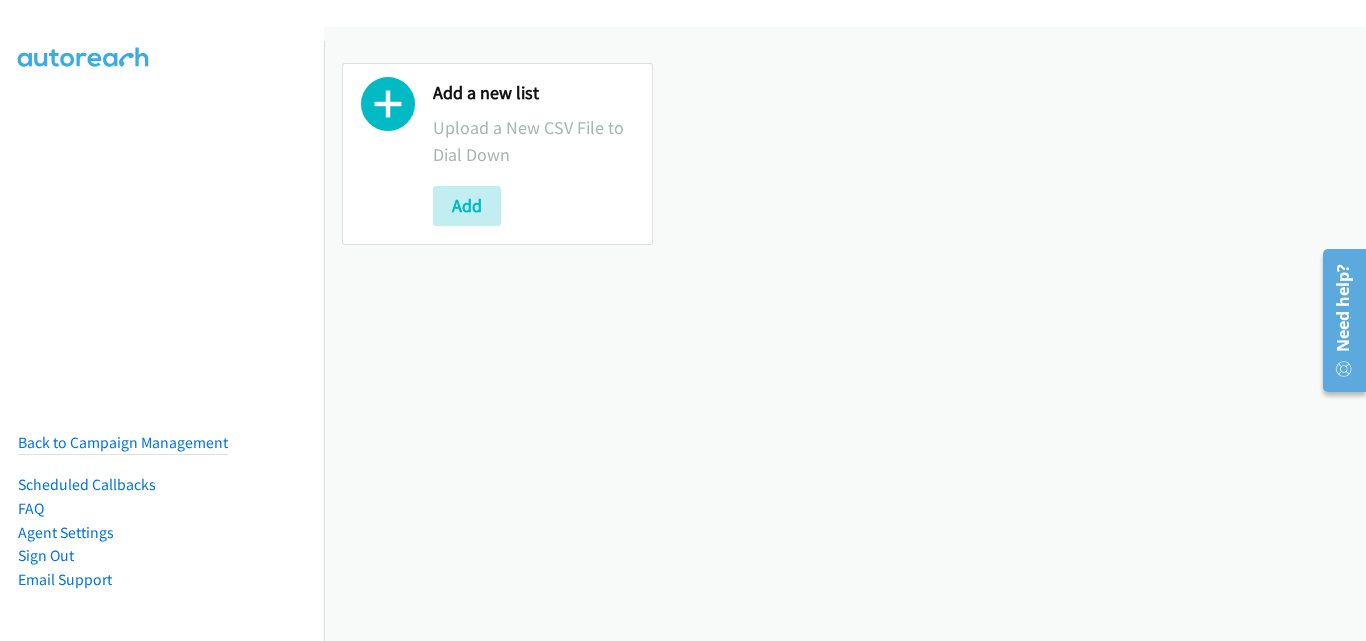 click on "Add a new list
Upload a New CSV File to Dial Down
Add" at bounding box center [497, 154] 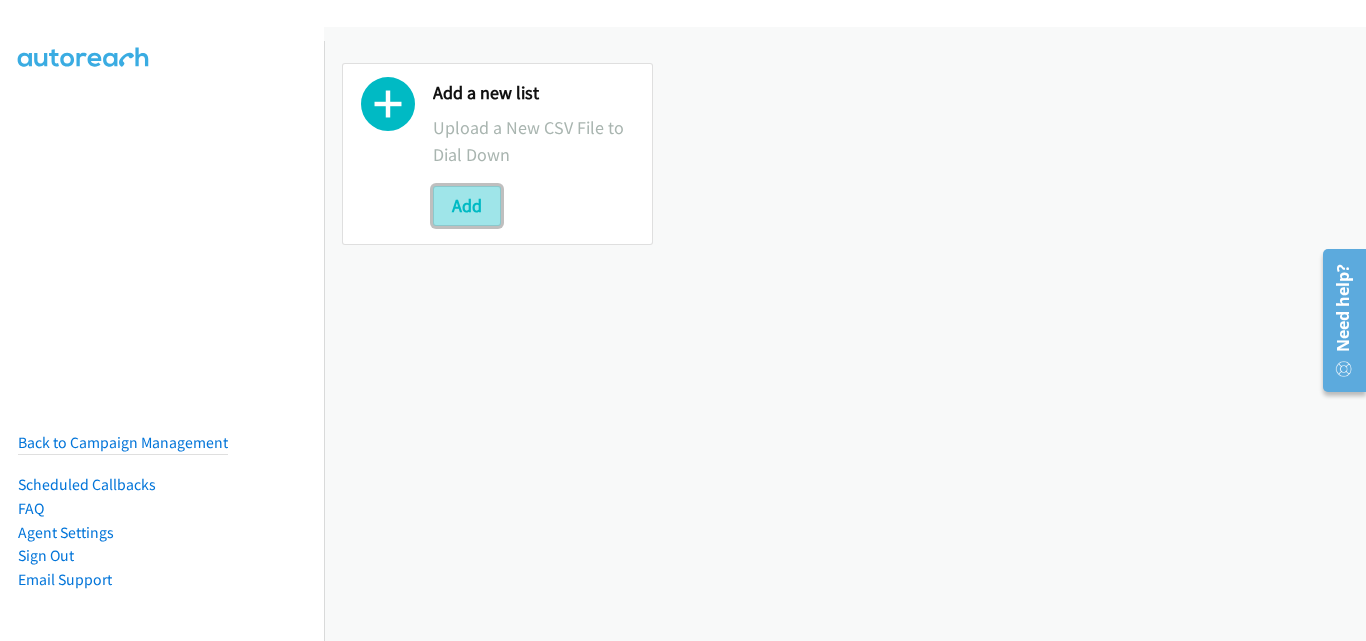 click on "Add" at bounding box center [467, 206] 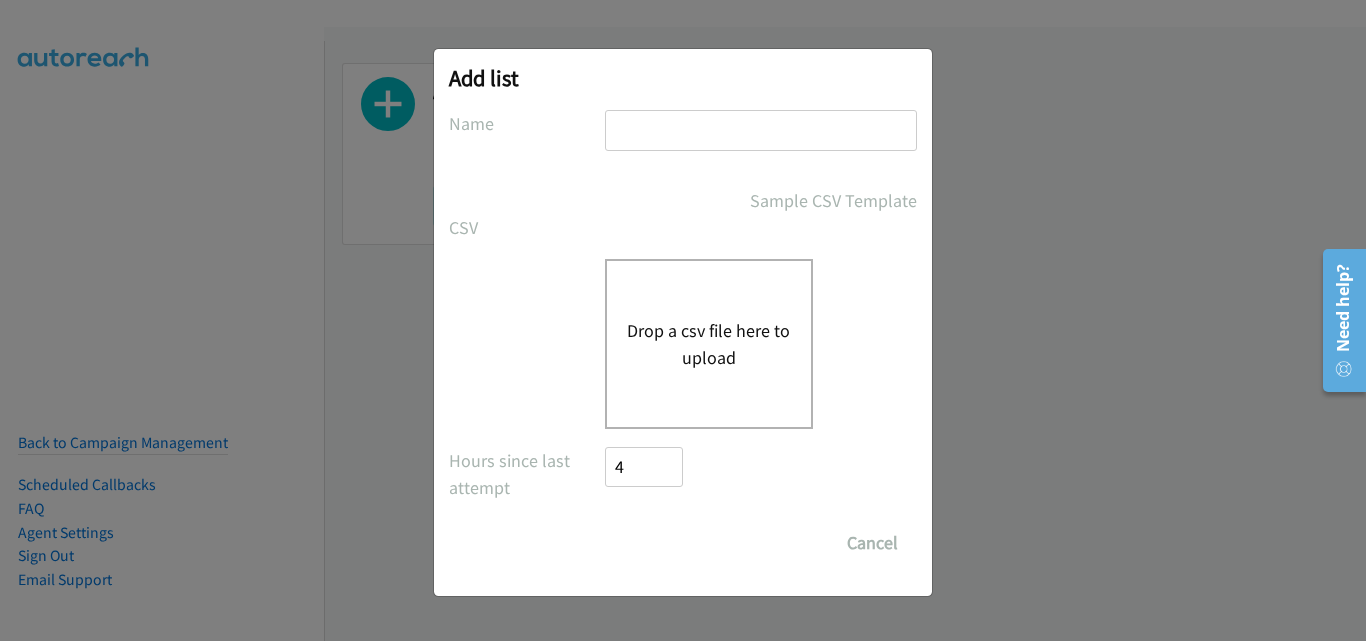 click at bounding box center [761, 130] 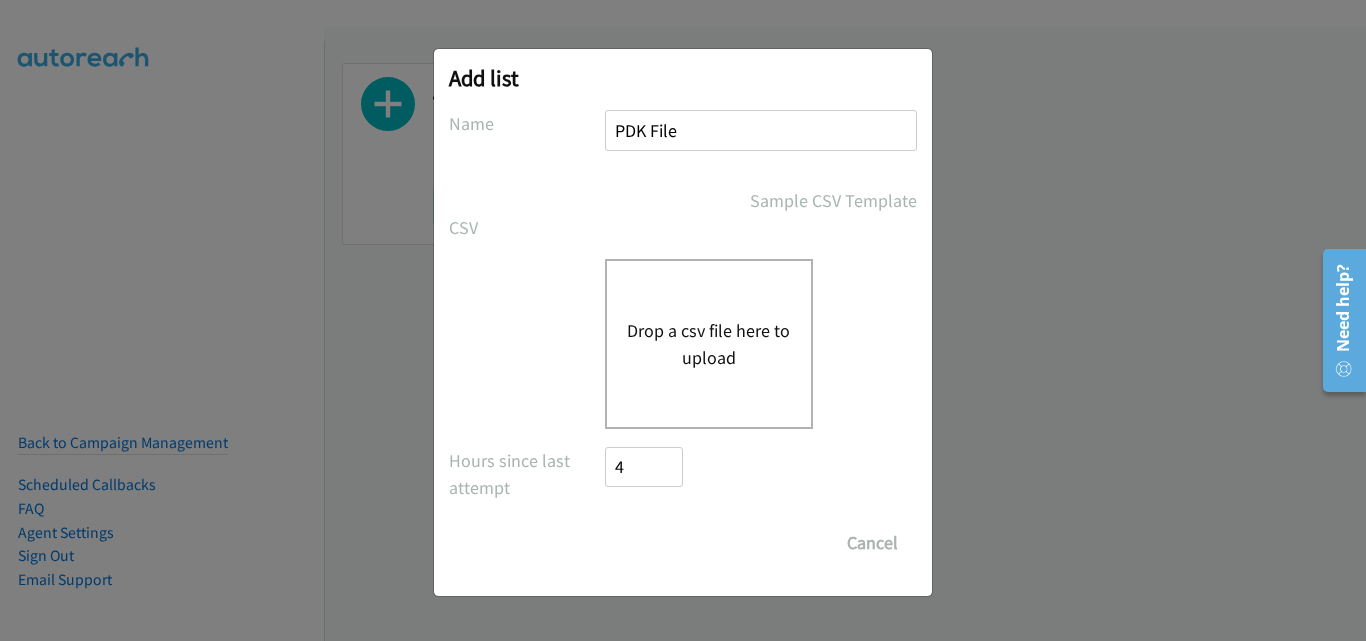 click on "Drop a csv file here to upload" at bounding box center (709, 344) 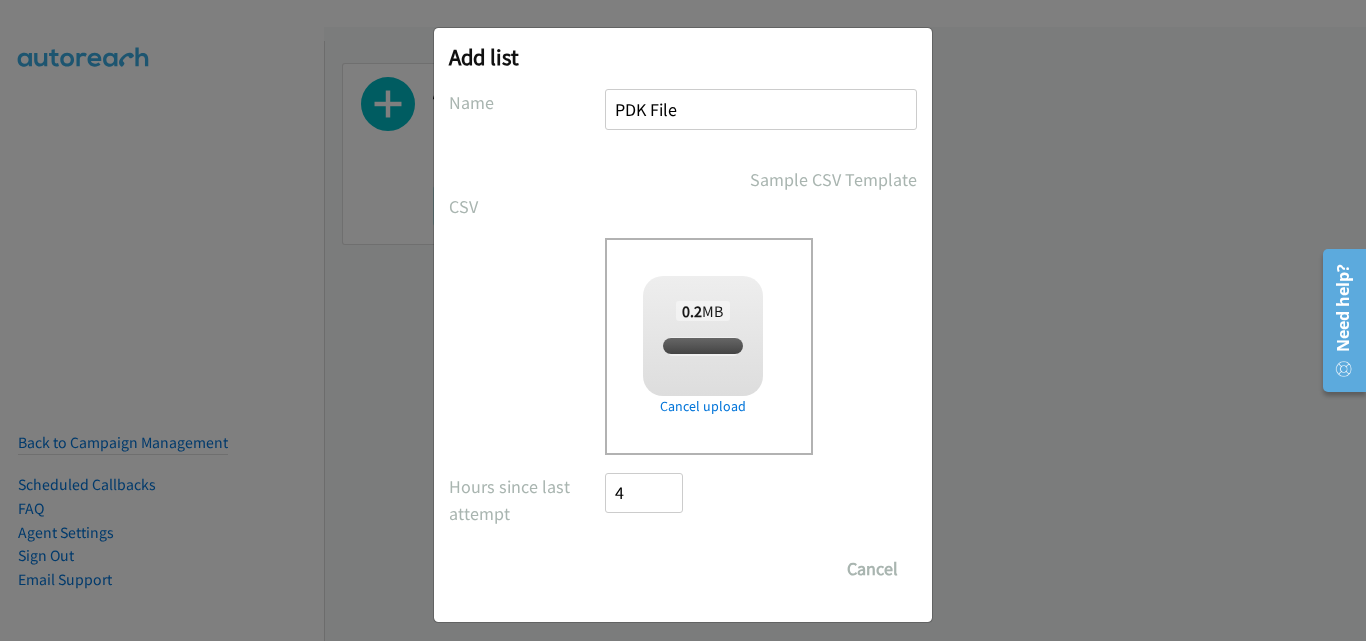 scroll, scrollTop: 33, scrollLeft: 0, axis: vertical 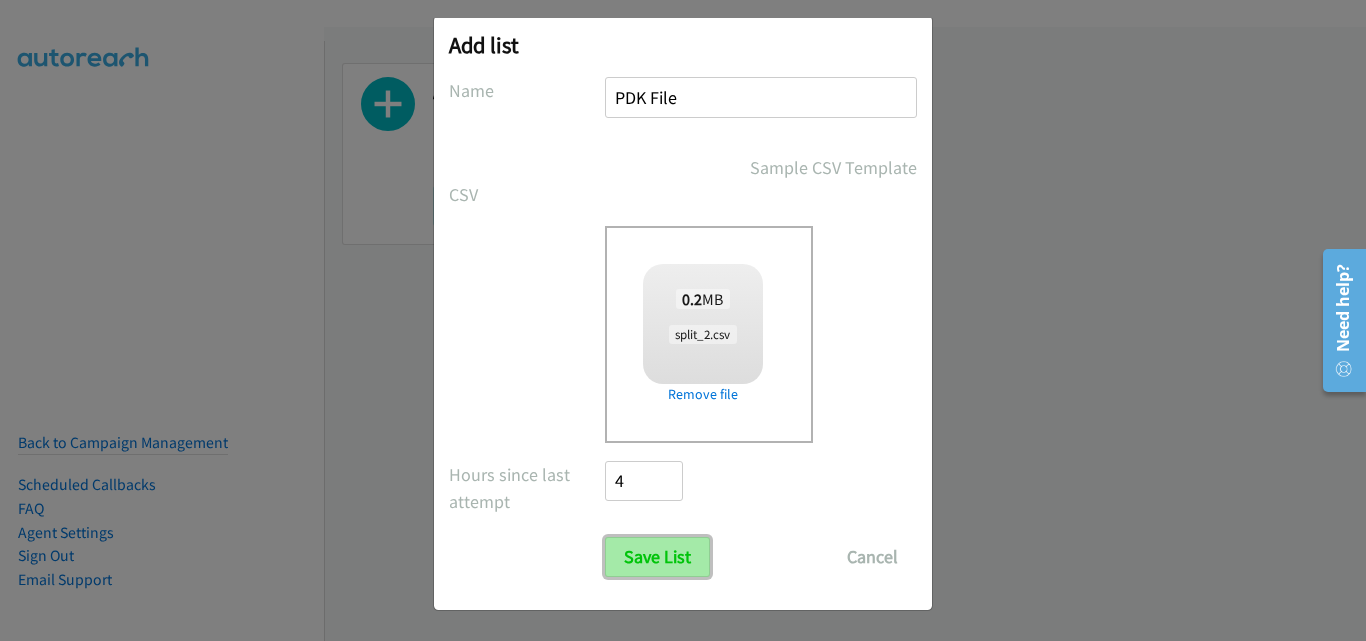 click on "Save List" at bounding box center [657, 557] 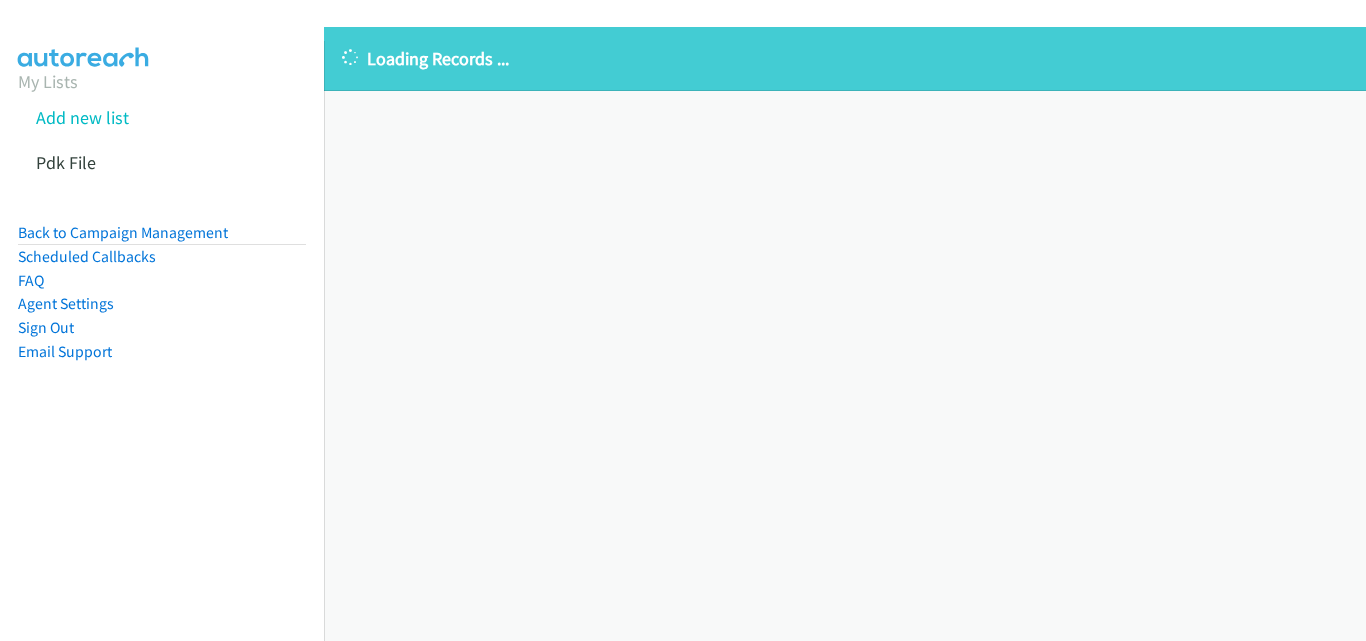 scroll, scrollTop: 0, scrollLeft: 0, axis: both 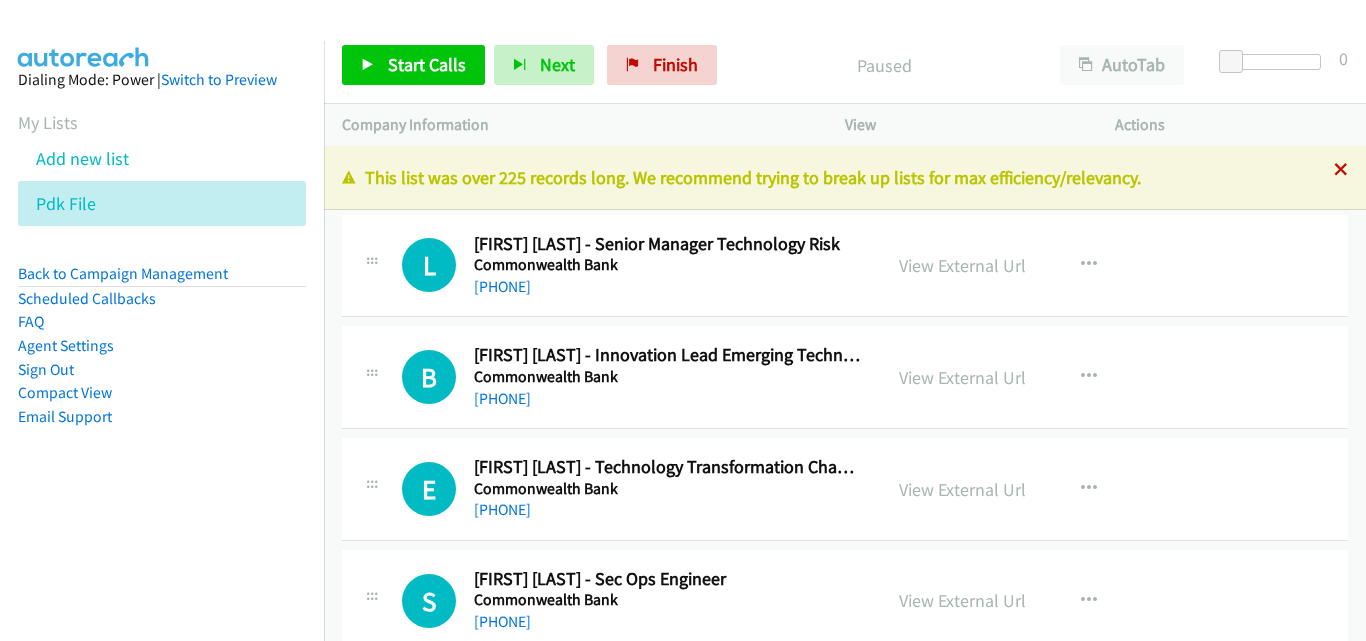 click at bounding box center (1341, 171) 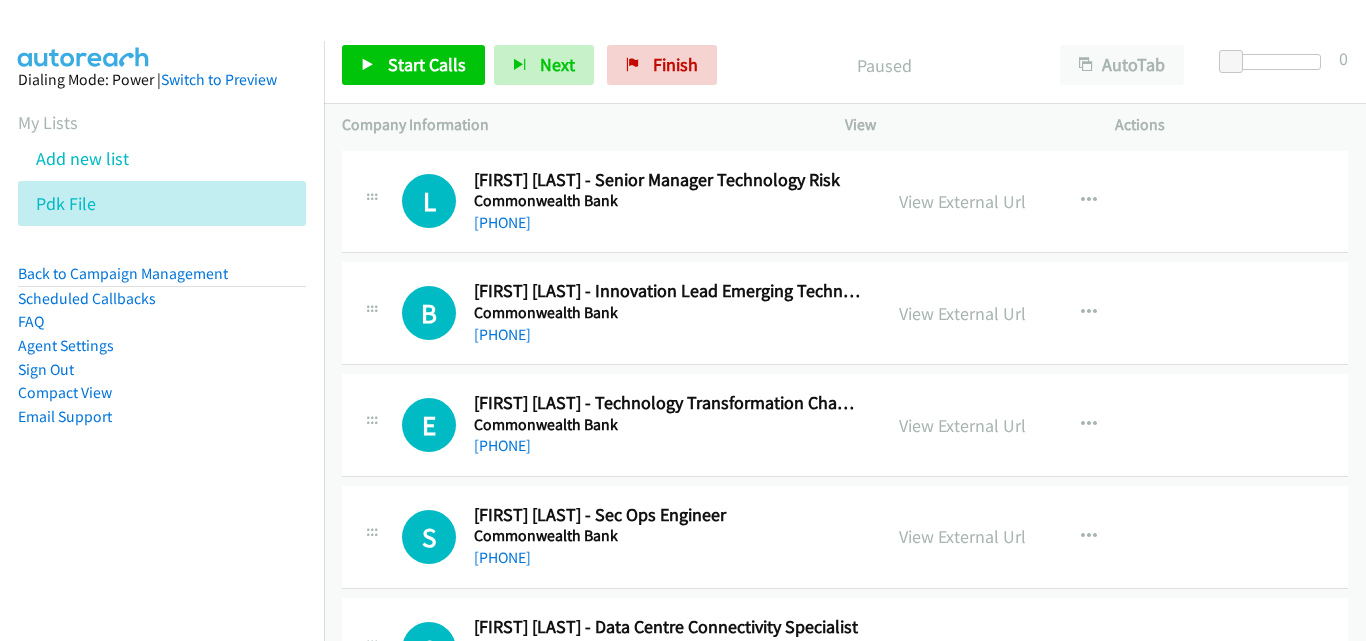 scroll, scrollTop: 0, scrollLeft: 0, axis: both 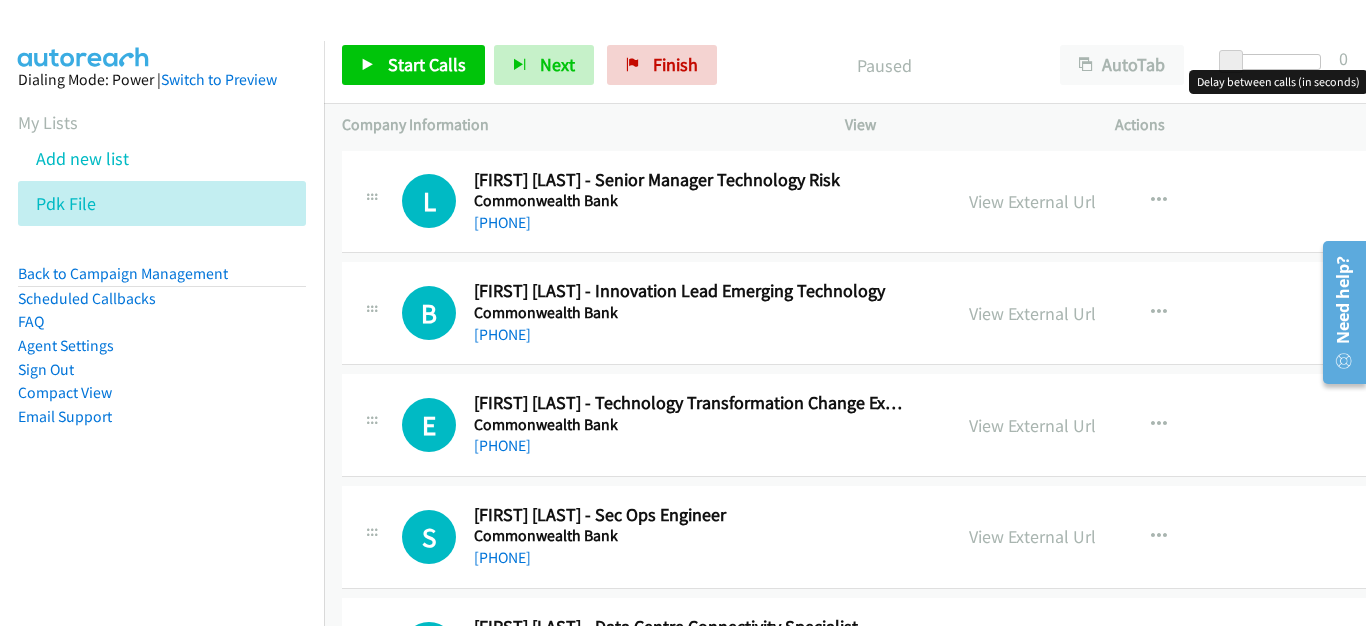 click at bounding box center (1231, 62) 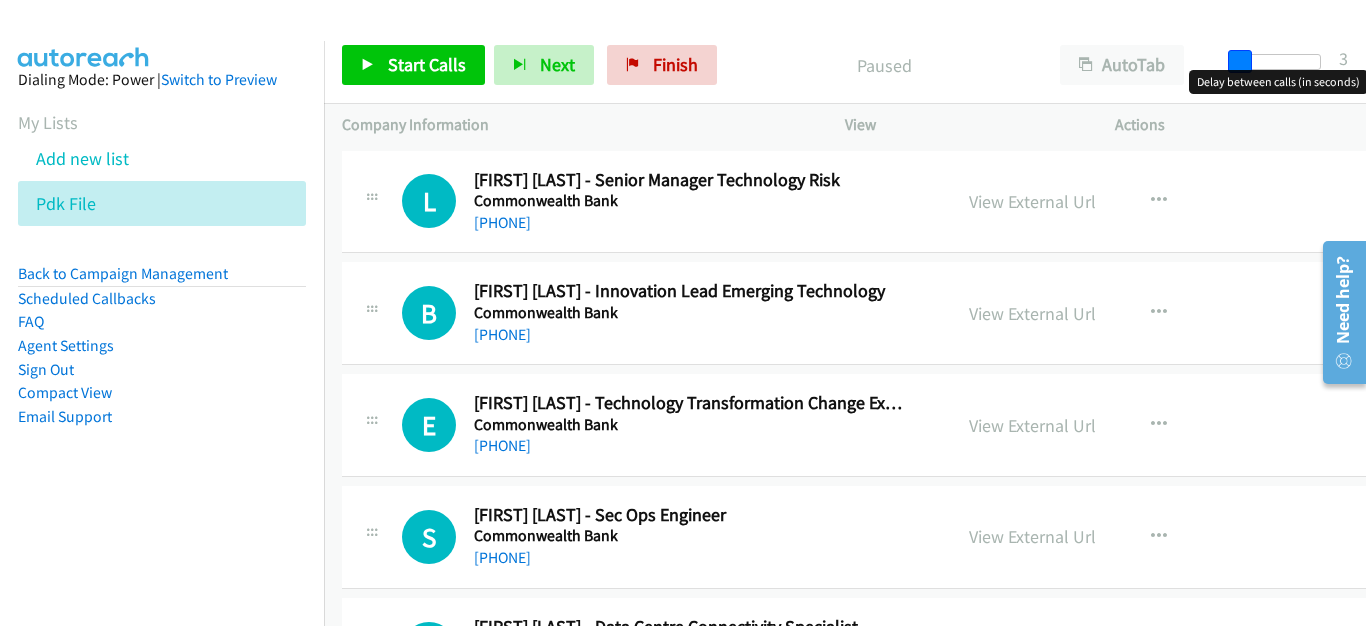 click at bounding box center [1240, 62] 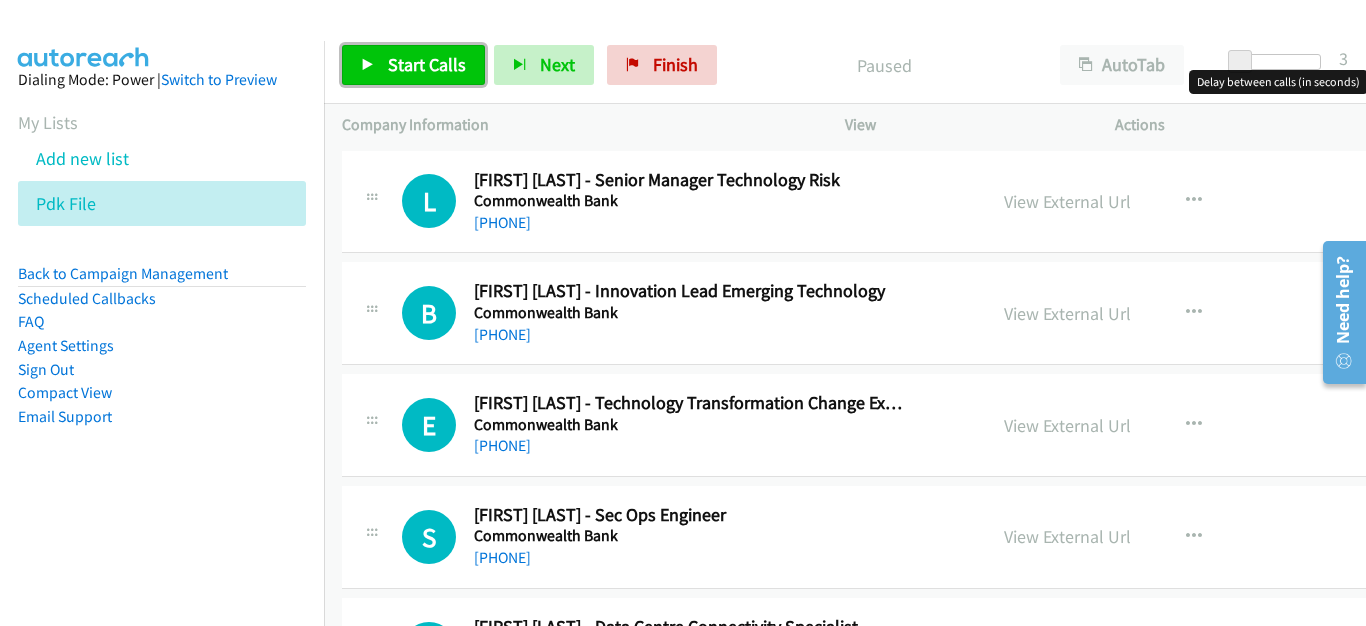 click on "Start Calls" at bounding box center (427, 64) 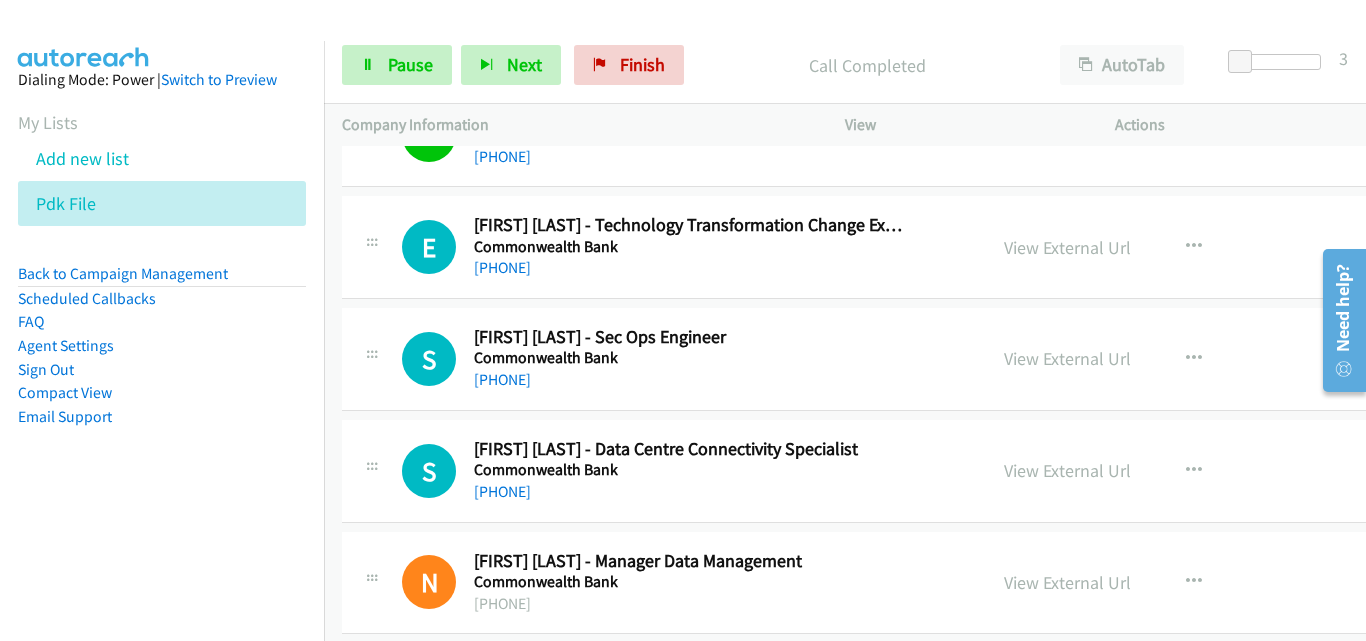 scroll, scrollTop: 200, scrollLeft: 0, axis: vertical 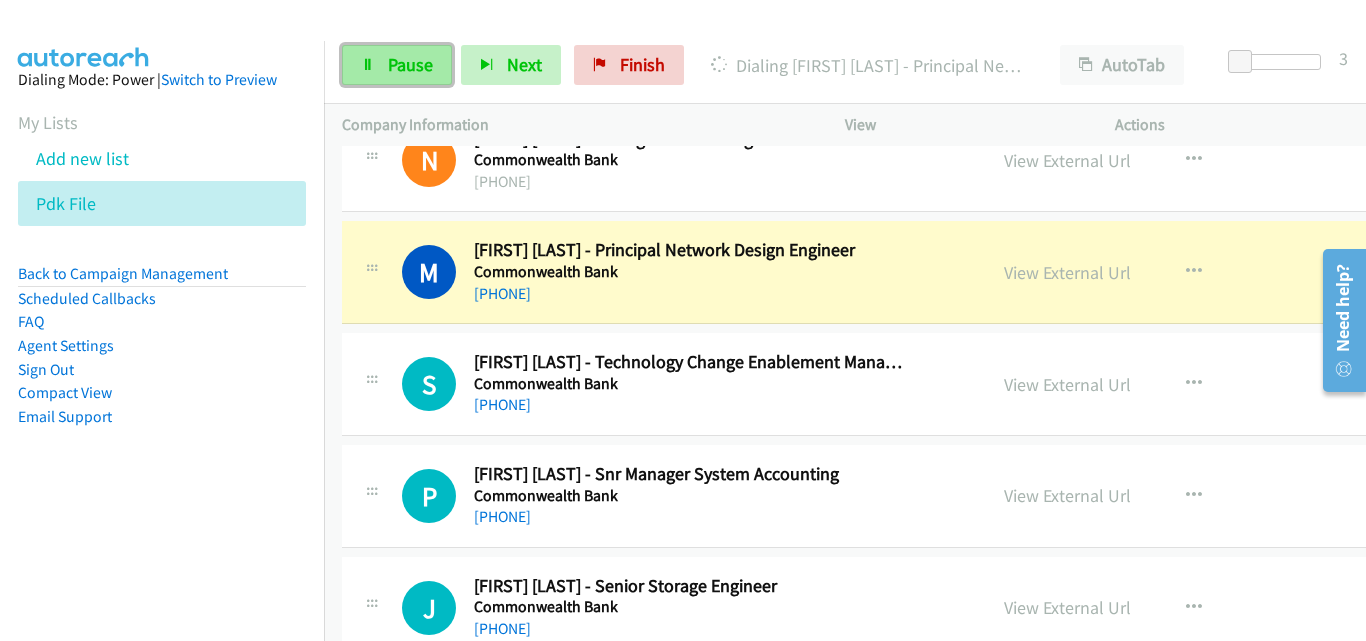 click on "Pause" at bounding box center [410, 64] 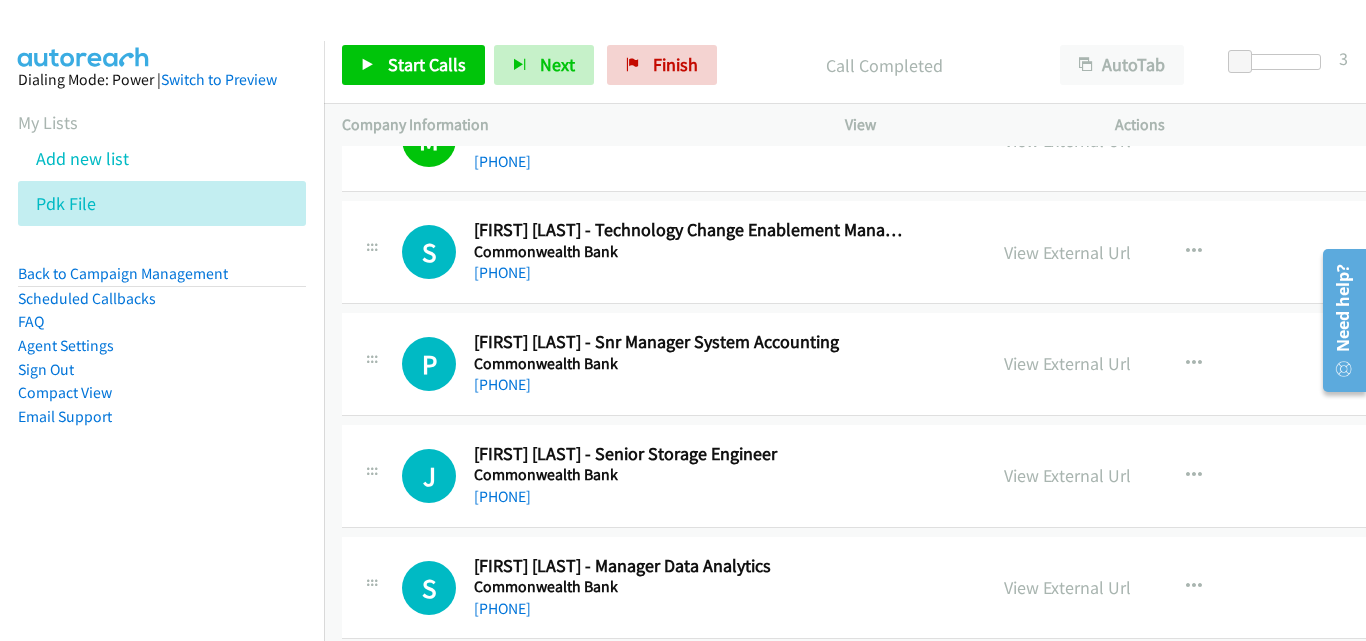 scroll, scrollTop: 800, scrollLeft: 0, axis: vertical 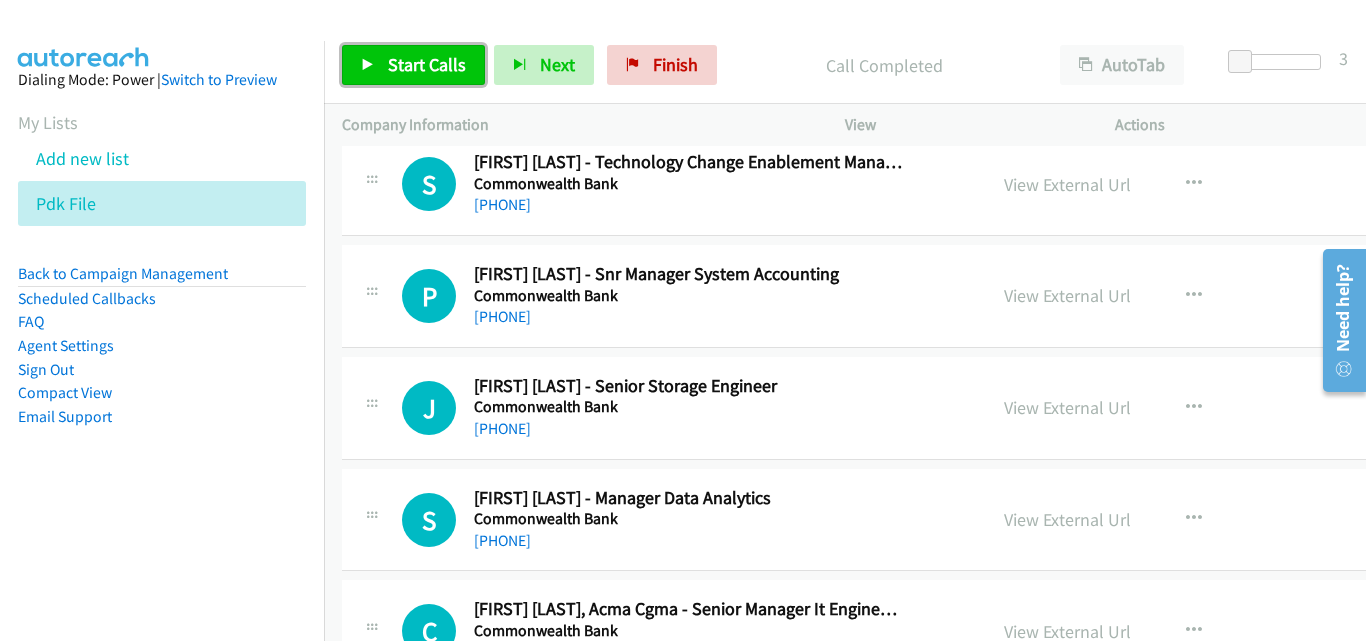 click on "Start Calls" at bounding box center (427, 64) 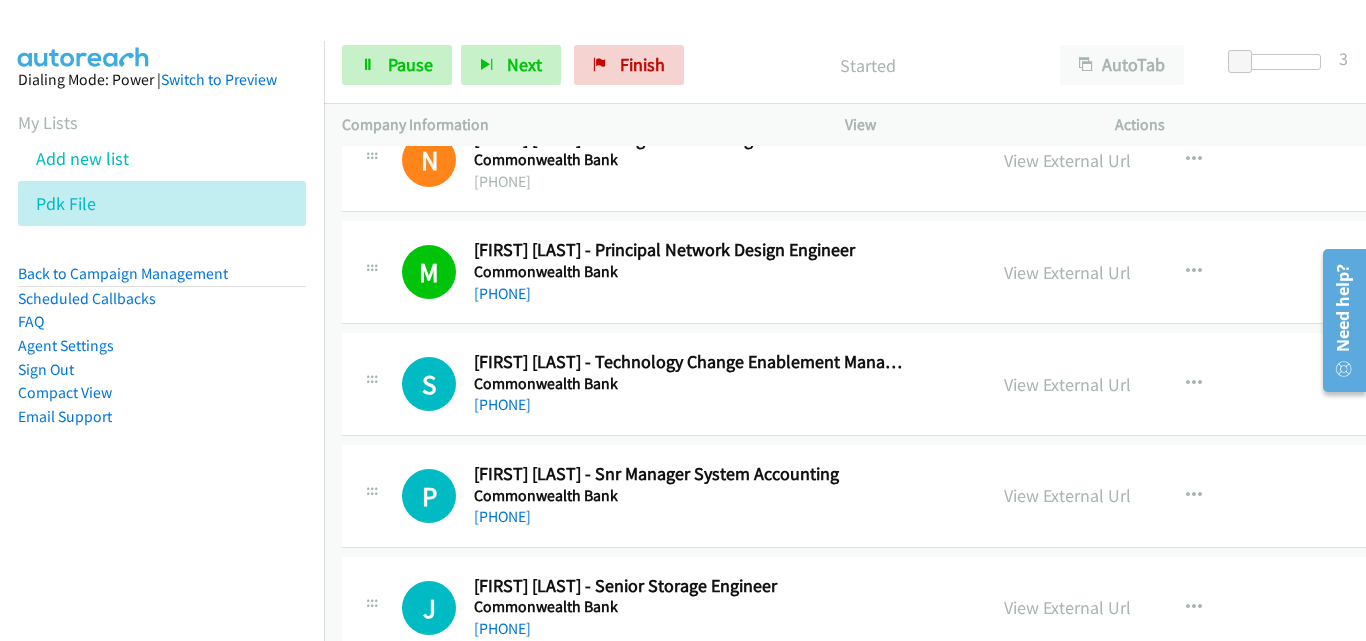 scroll, scrollTop: 700, scrollLeft: 0, axis: vertical 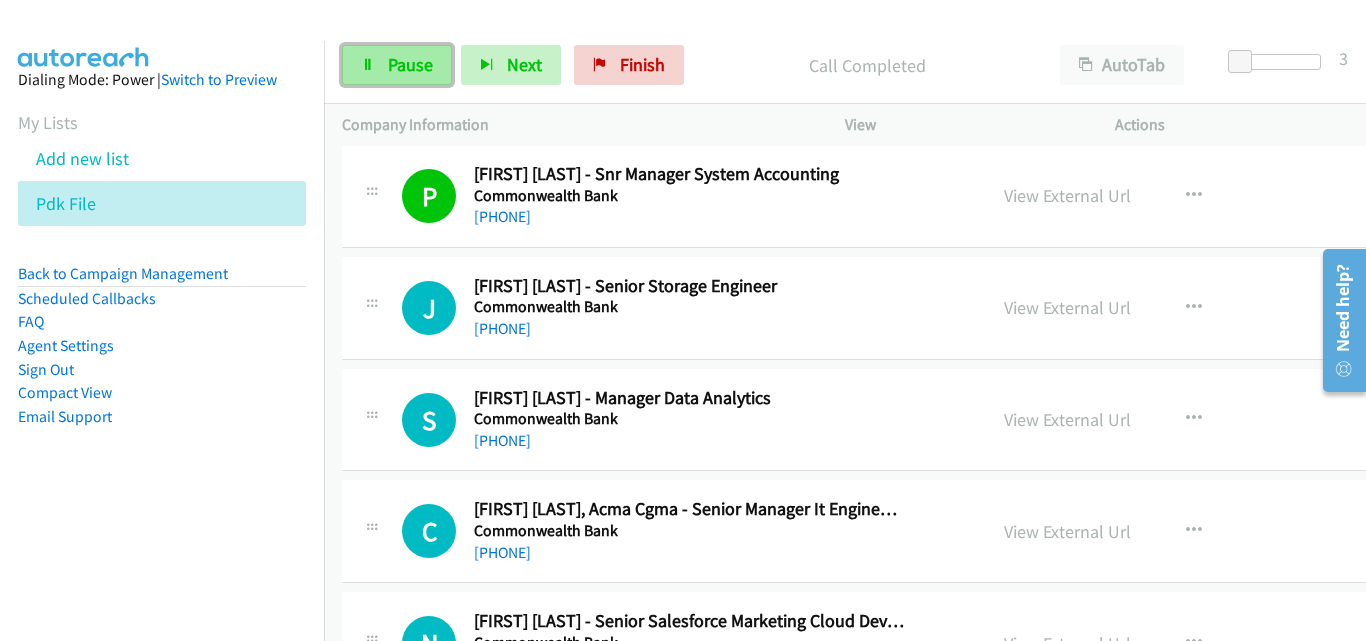 click on "Pause" at bounding box center (397, 65) 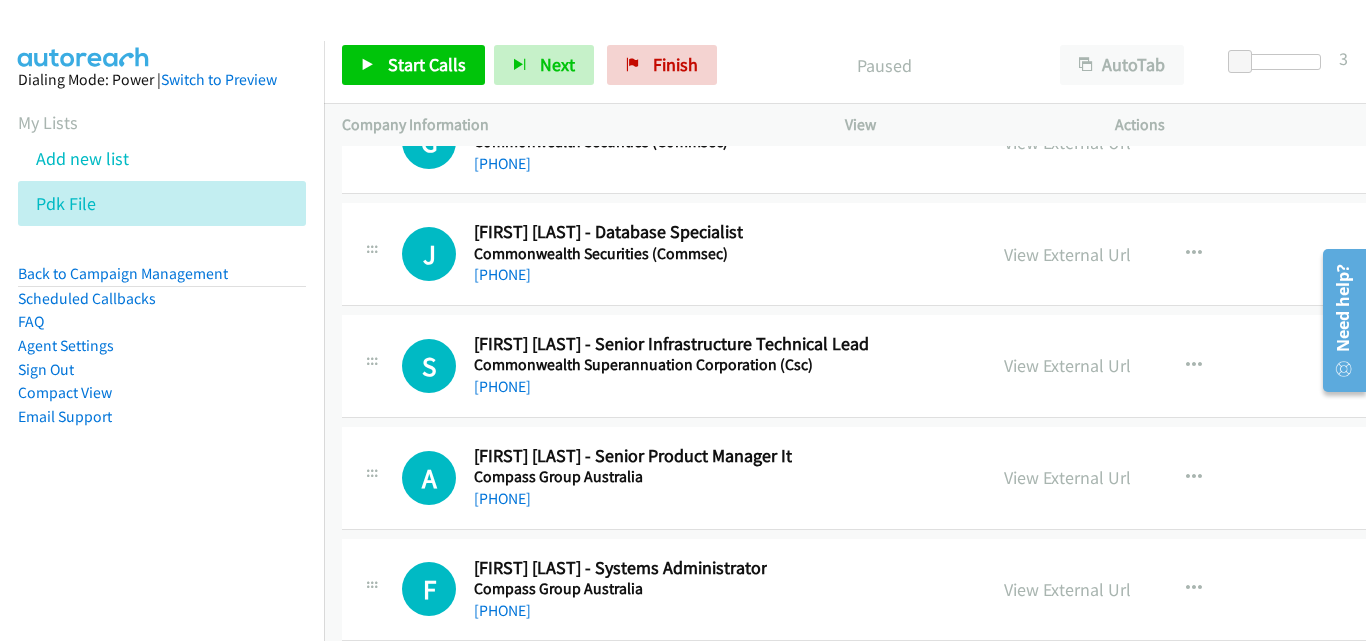 scroll, scrollTop: 51800, scrollLeft: 0, axis: vertical 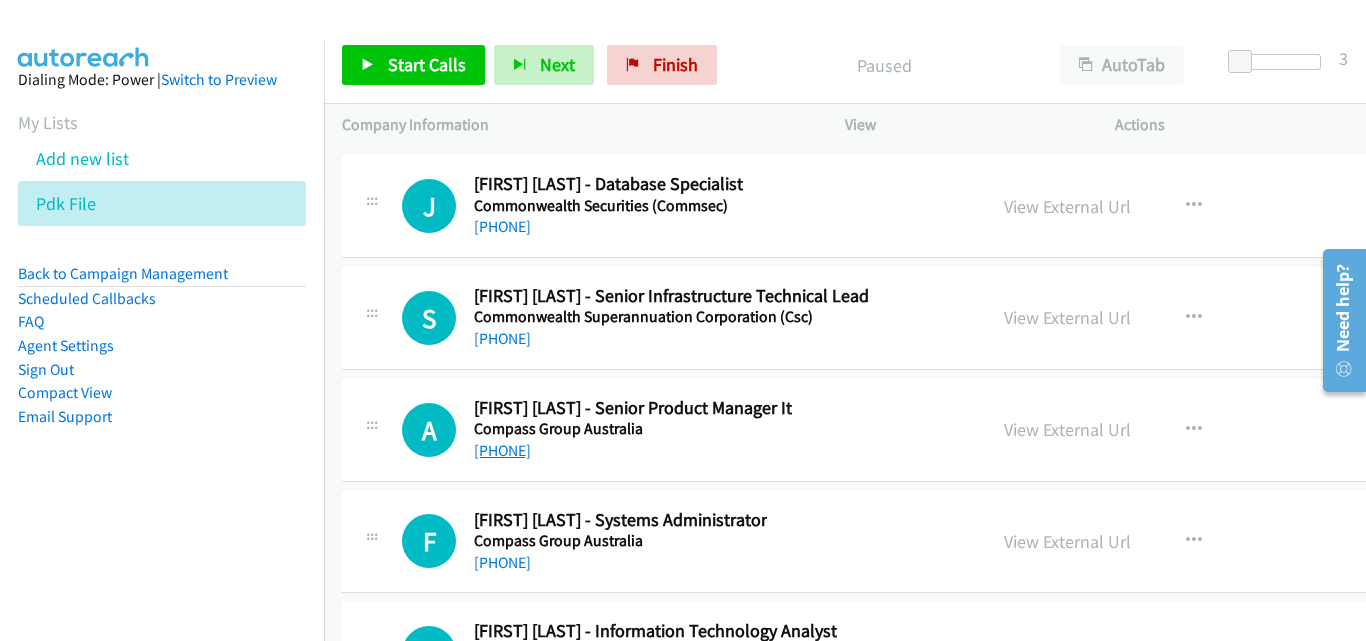click on "+61 431 299 904" at bounding box center [502, 450] 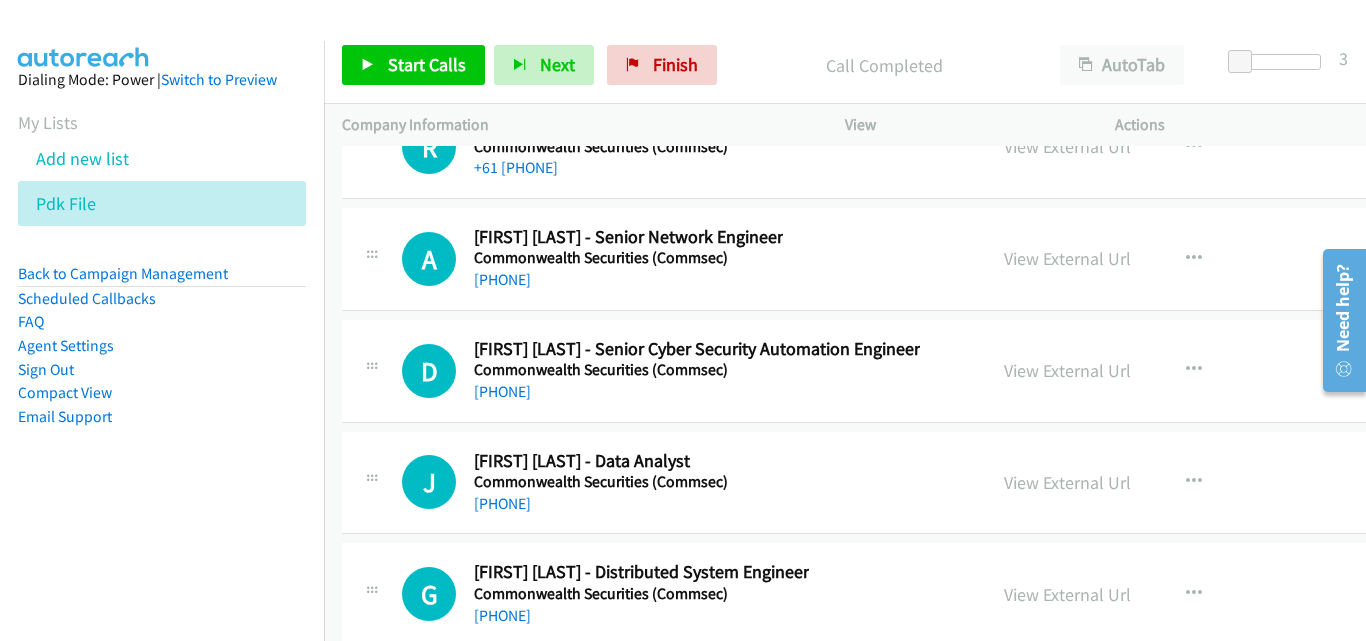 scroll, scrollTop: 51500, scrollLeft: 0, axis: vertical 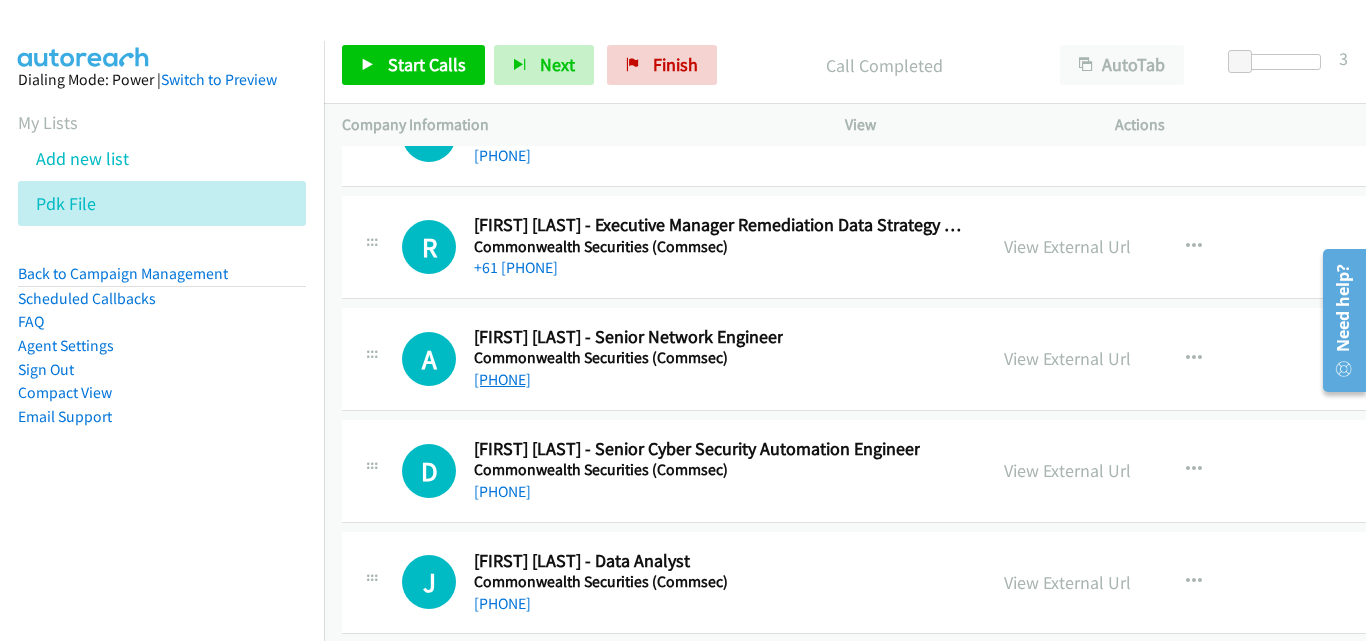 click on "+61 3 9005 7851" at bounding box center [502, 379] 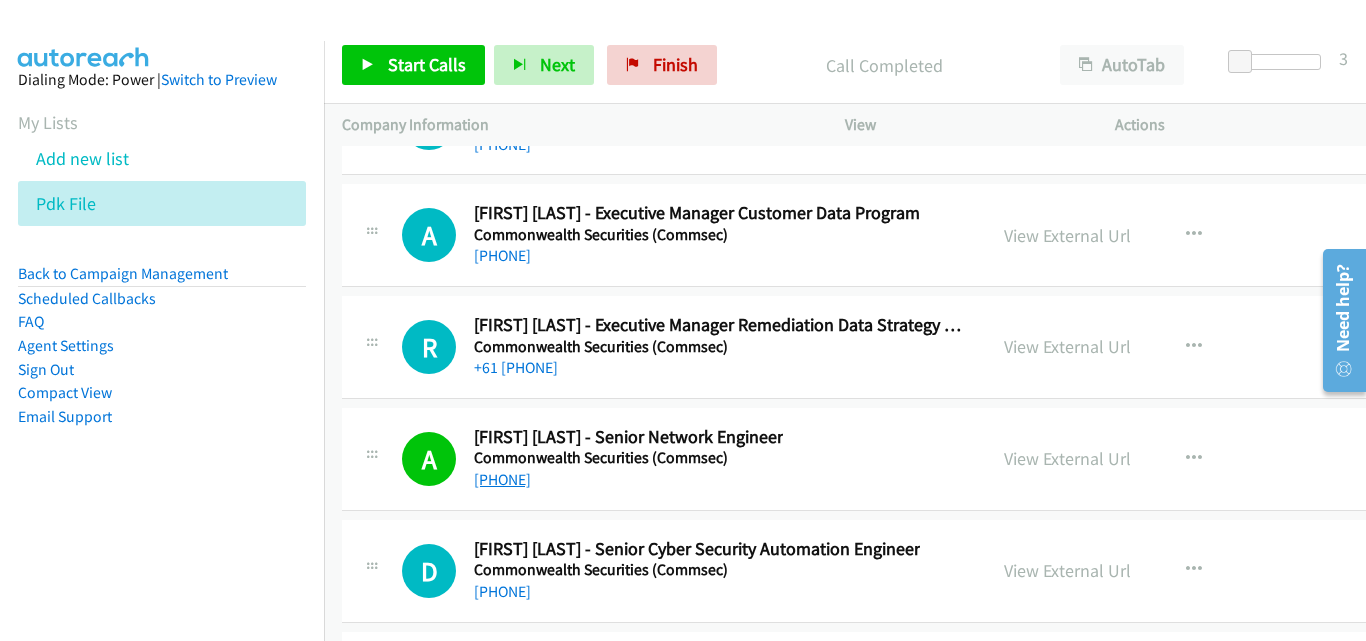 scroll, scrollTop: 51300, scrollLeft: 0, axis: vertical 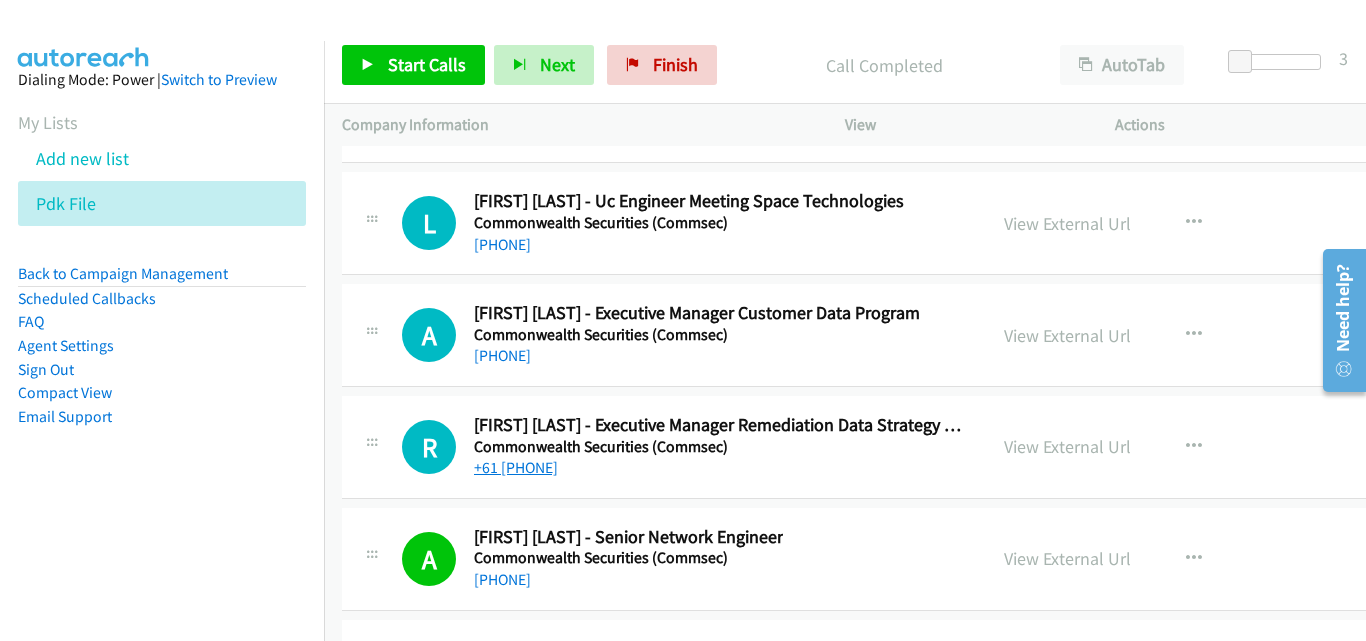 click on "+61 420 832 025" at bounding box center (516, 467) 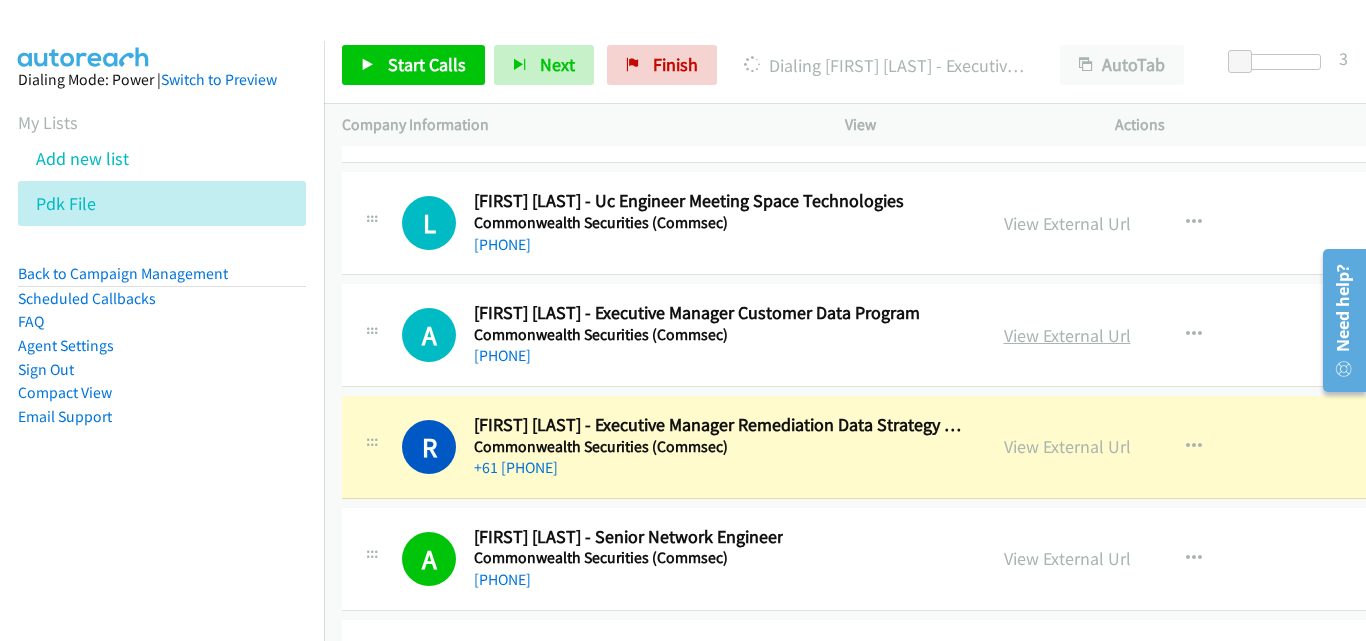 scroll, scrollTop: 51400, scrollLeft: 0, axis: vertical 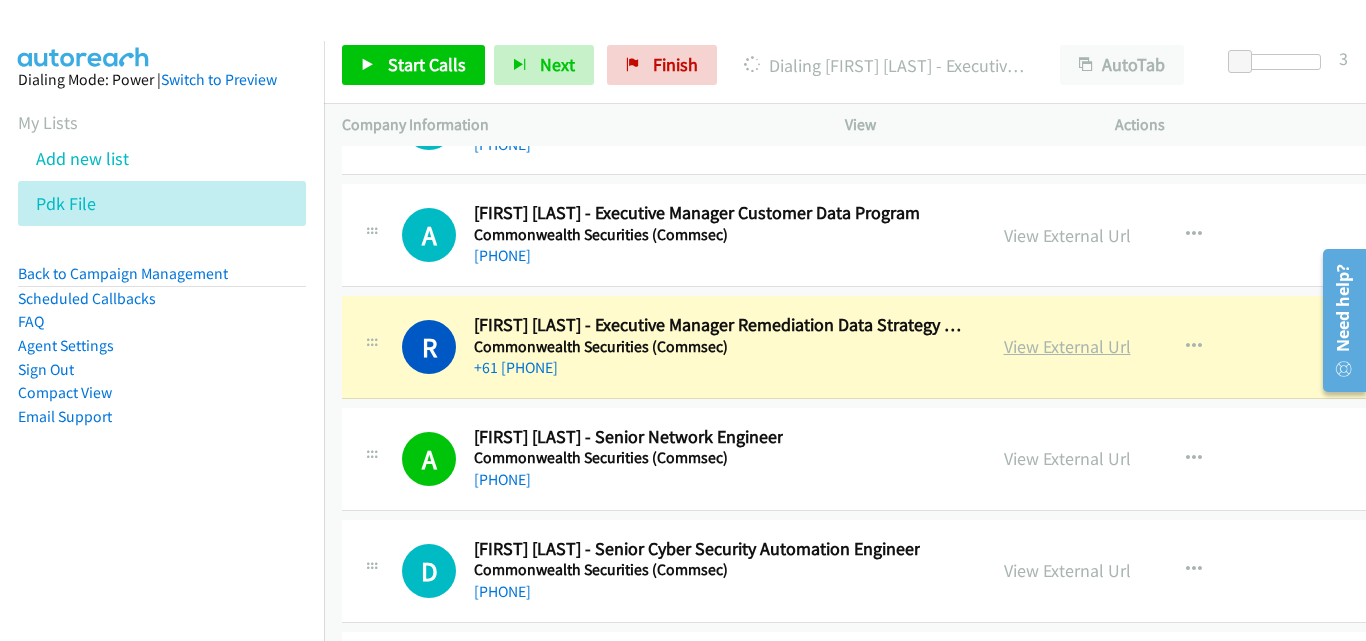 click on "View External Url" at bounding box center [1067, 346] 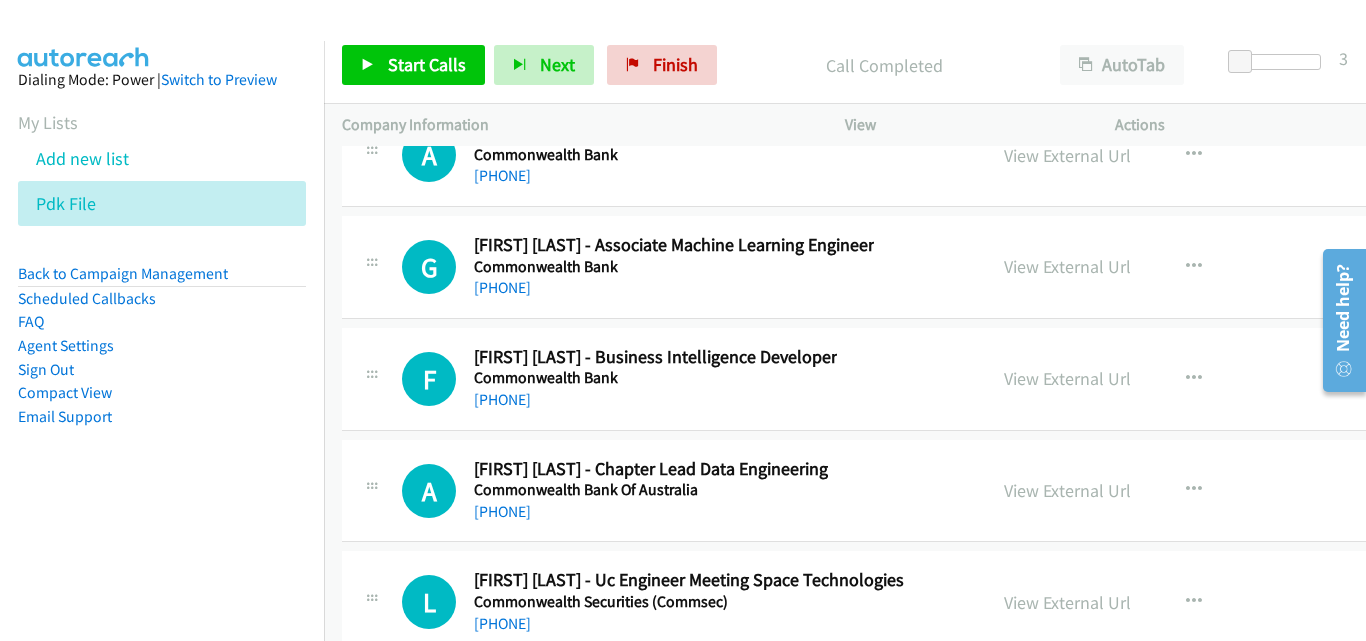 scroll, scrollTop: 51000, scrollLeft: 0, axis: vertical 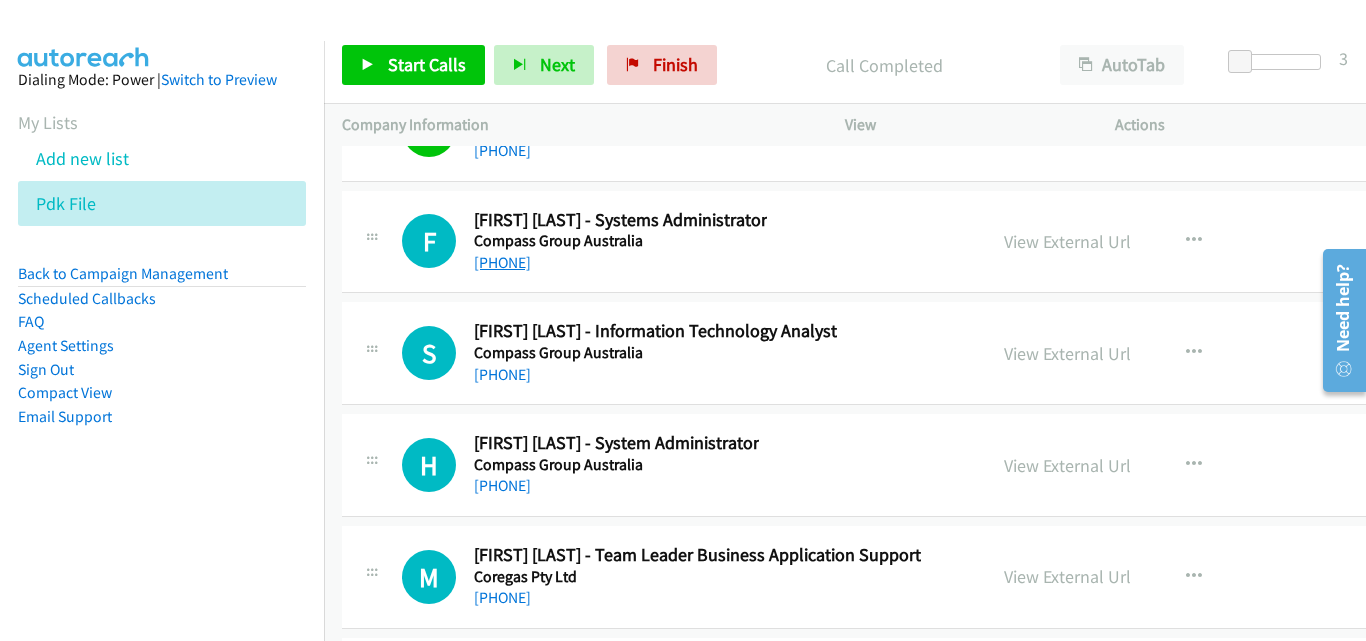 click on "+61 2 9083 7591" at bounding box center [502, 262] 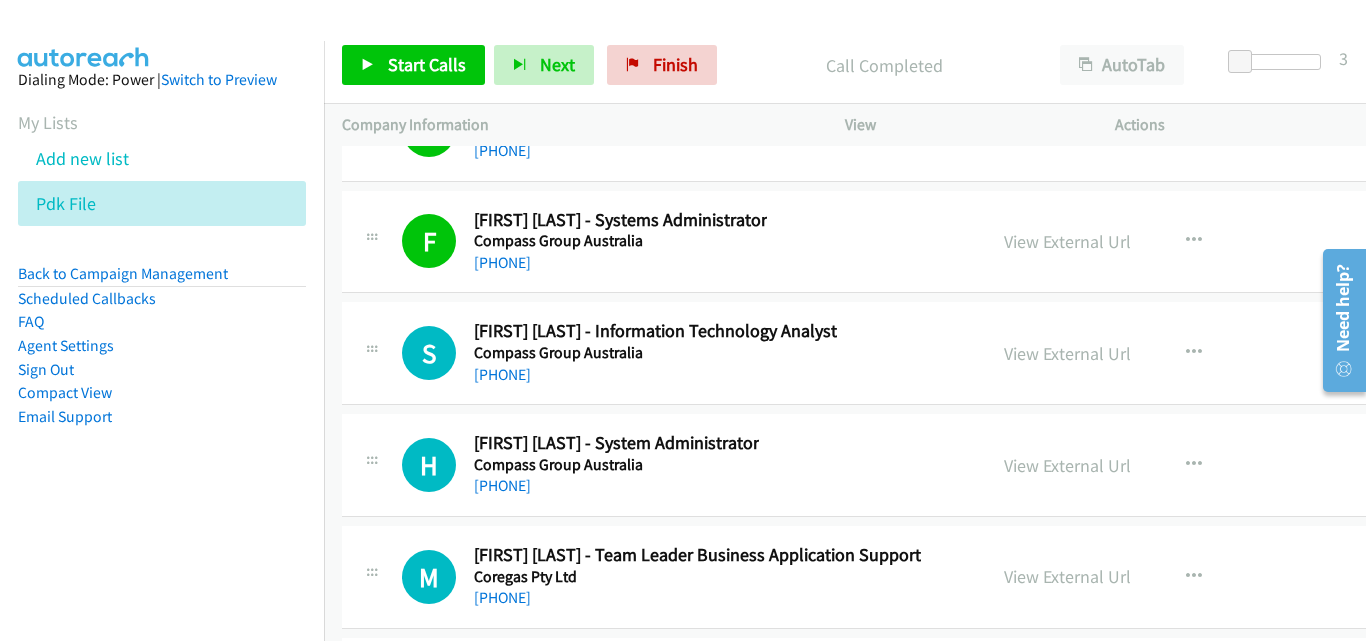 scroll, scrollTop: 52500, scrollLeft: 0, axis: vertical 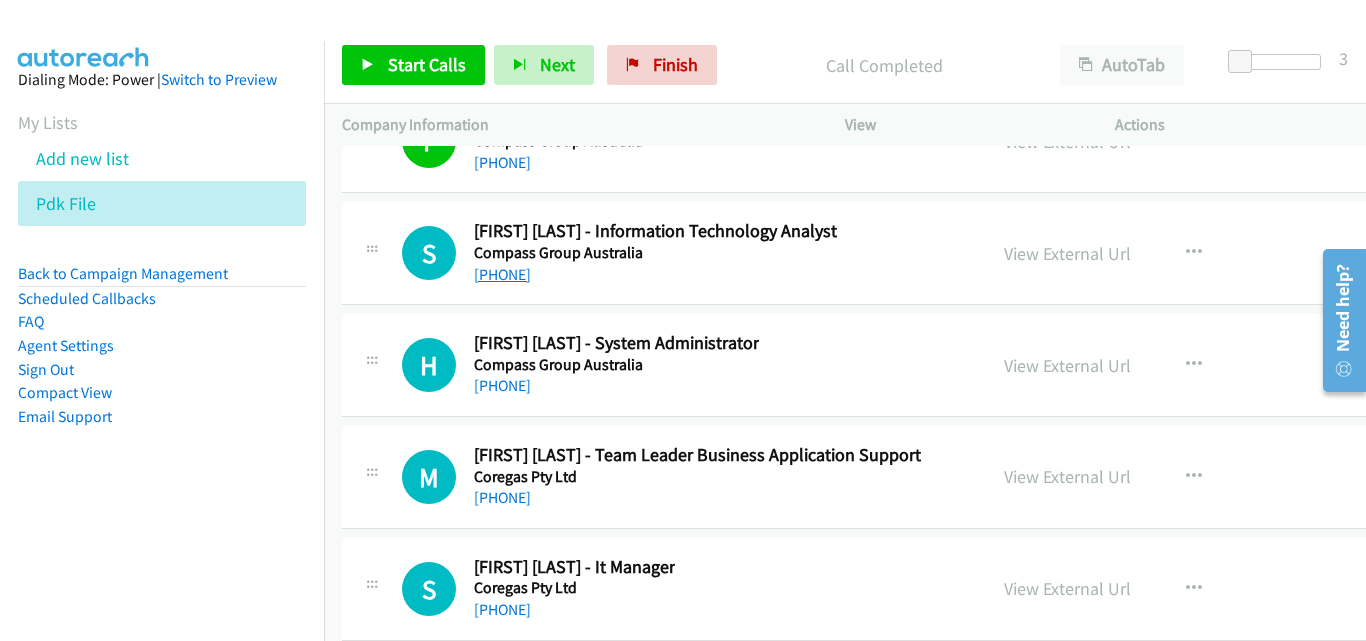 click on "+61 415 209 795" at bounding box center (502, 274) 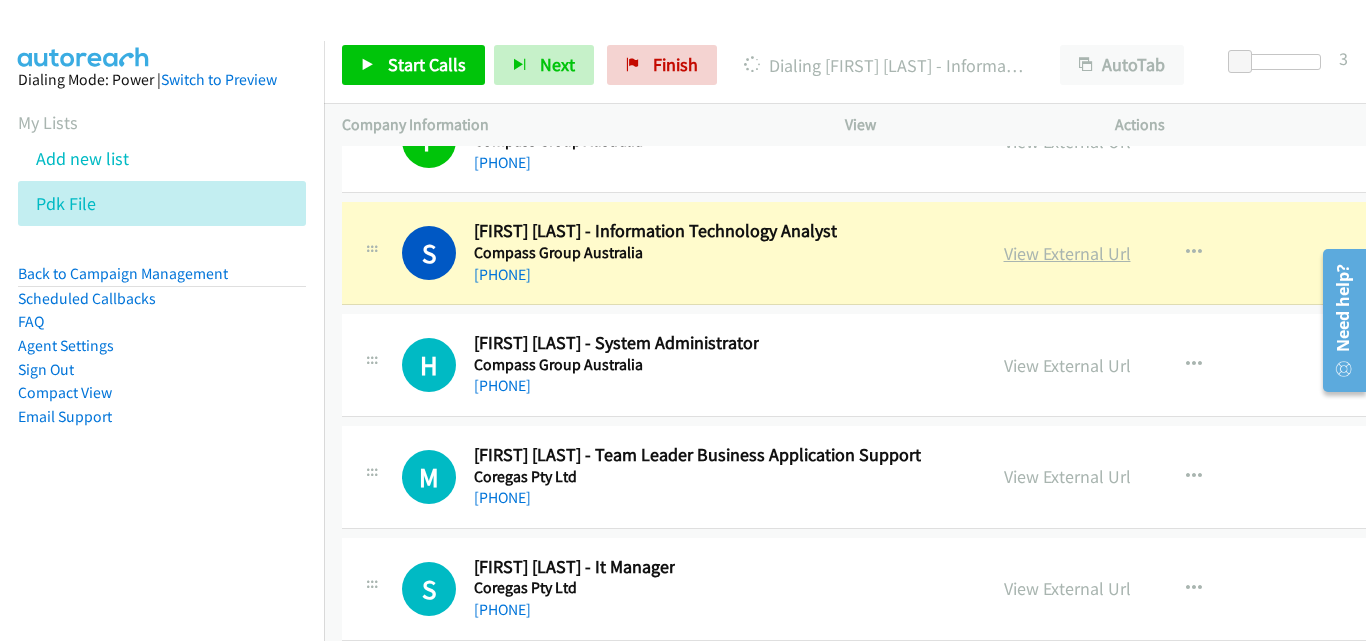 click on "View External Url" at bounding box center [1067, 253] 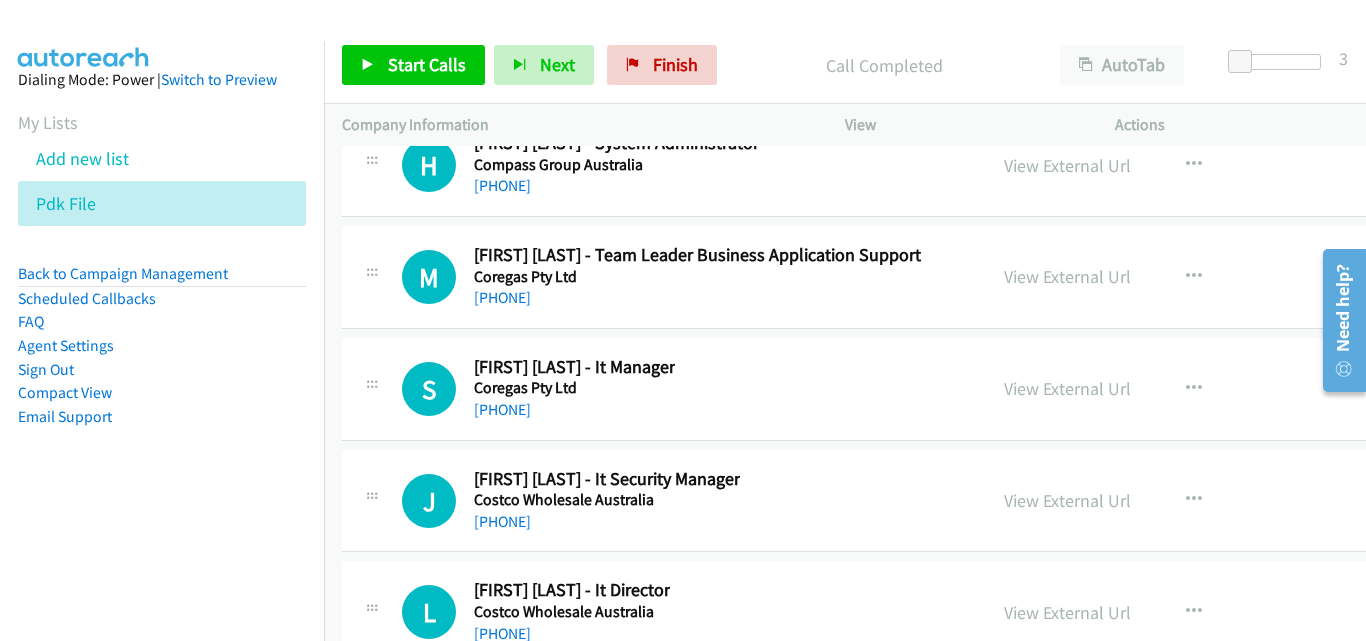 scroll, scrollTop: 52800, scrollLeft: 0, axis: vertical 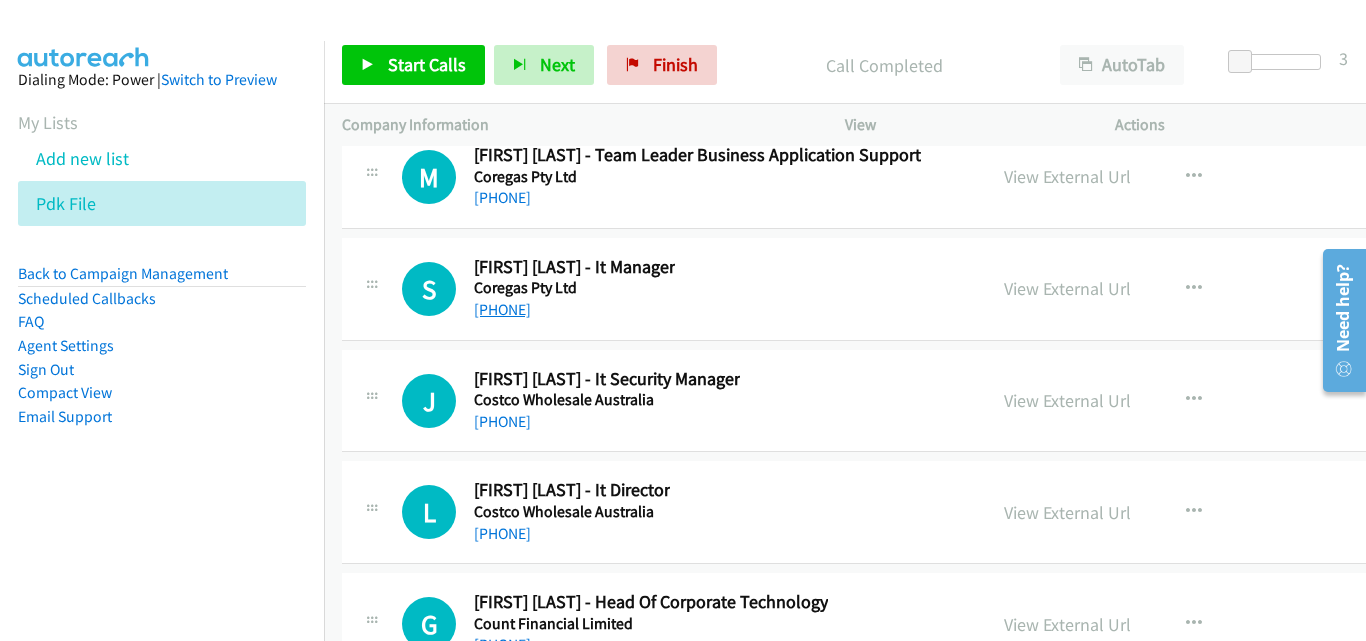 click on "+61 421 586 066" at bounding box center (502, 309) 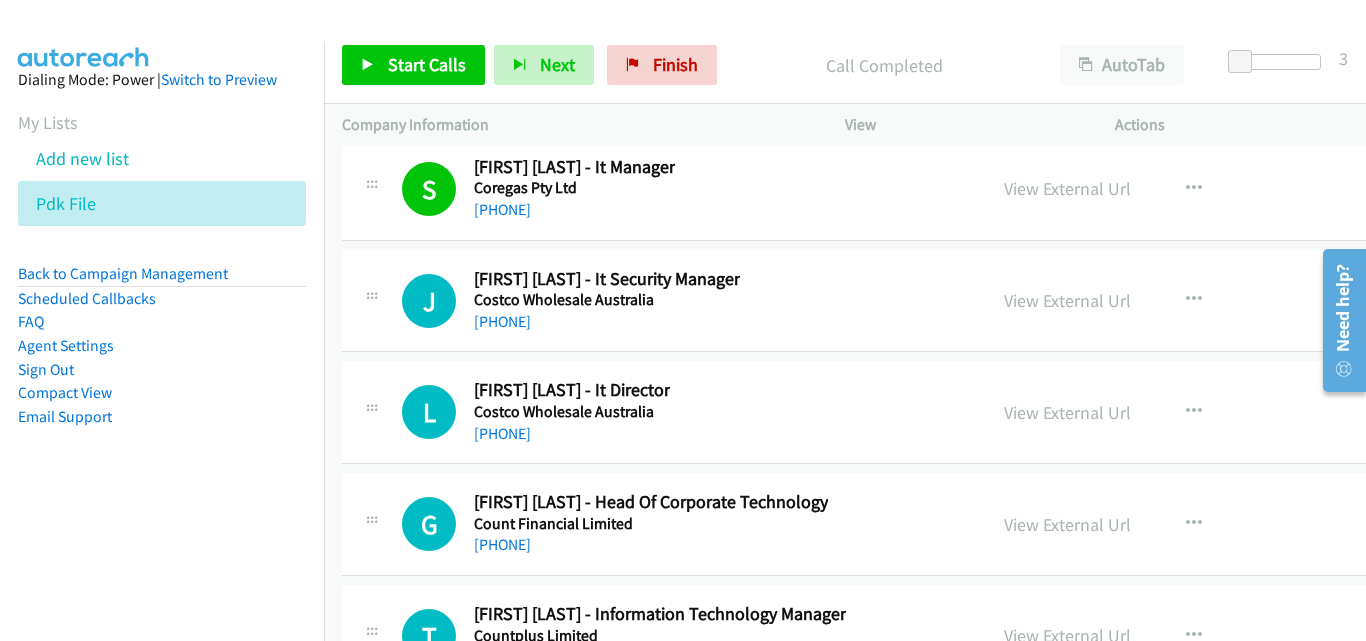 scroll, scrollTop: 53000, scrollLeft: 0, axis: vertical 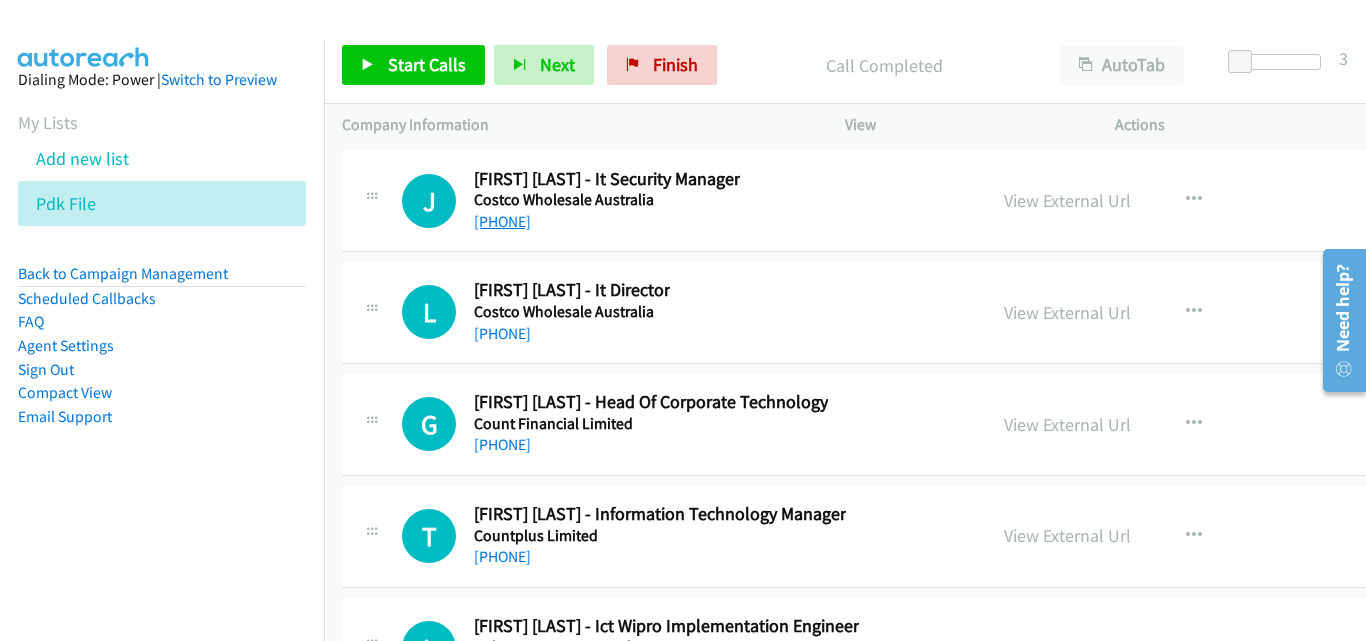 click on "+61 2 9469 7924" at bounding box center (502, 221) 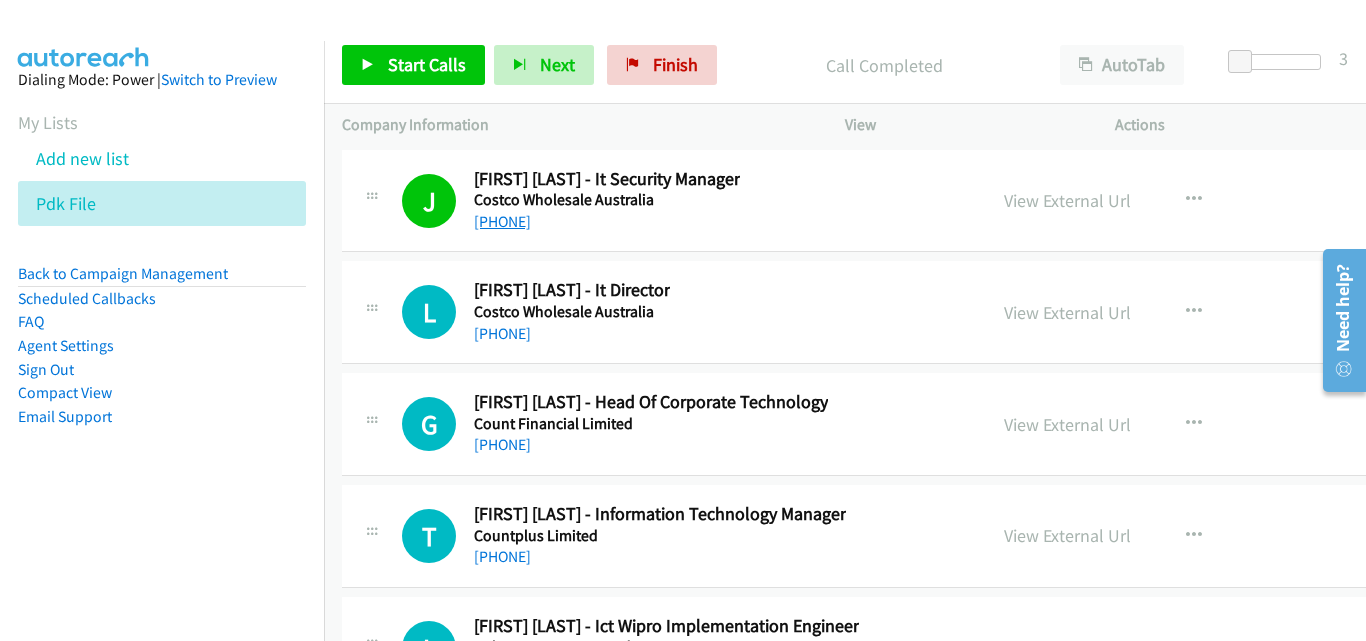 click on "+61 2 9469 7924" at bounding box center [502, 221] 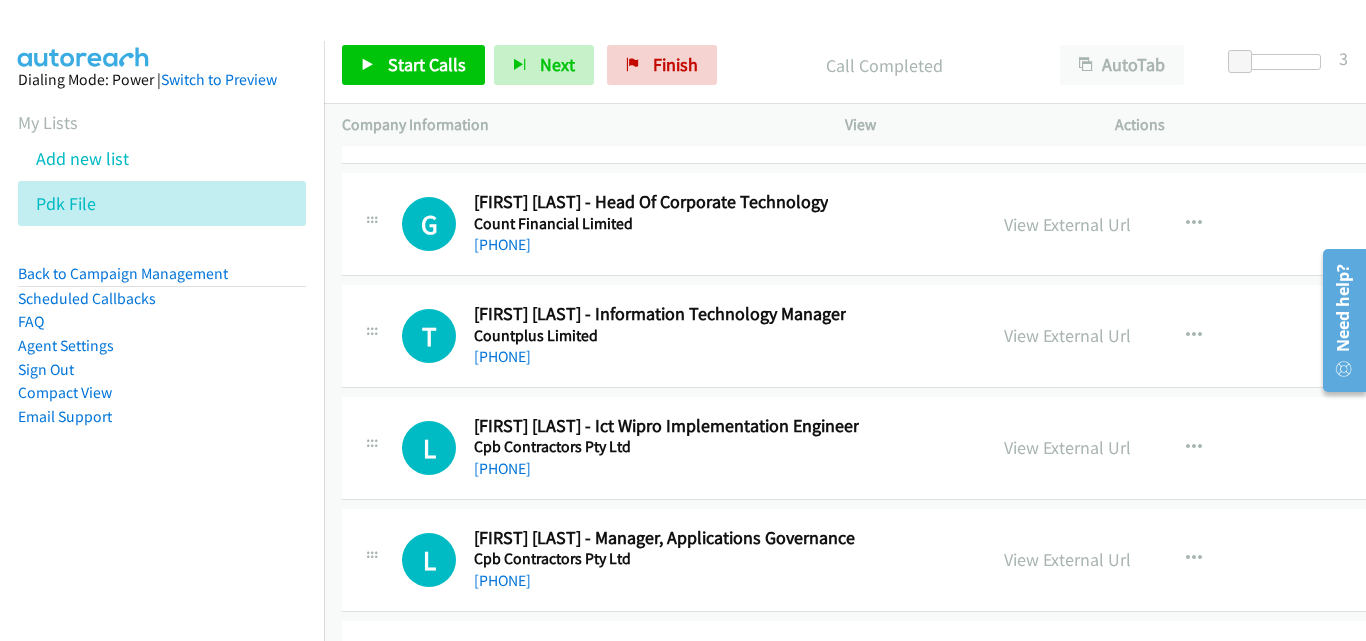 scroll, scrollTop: 53400, scrollLeft: 0, axis: vertical 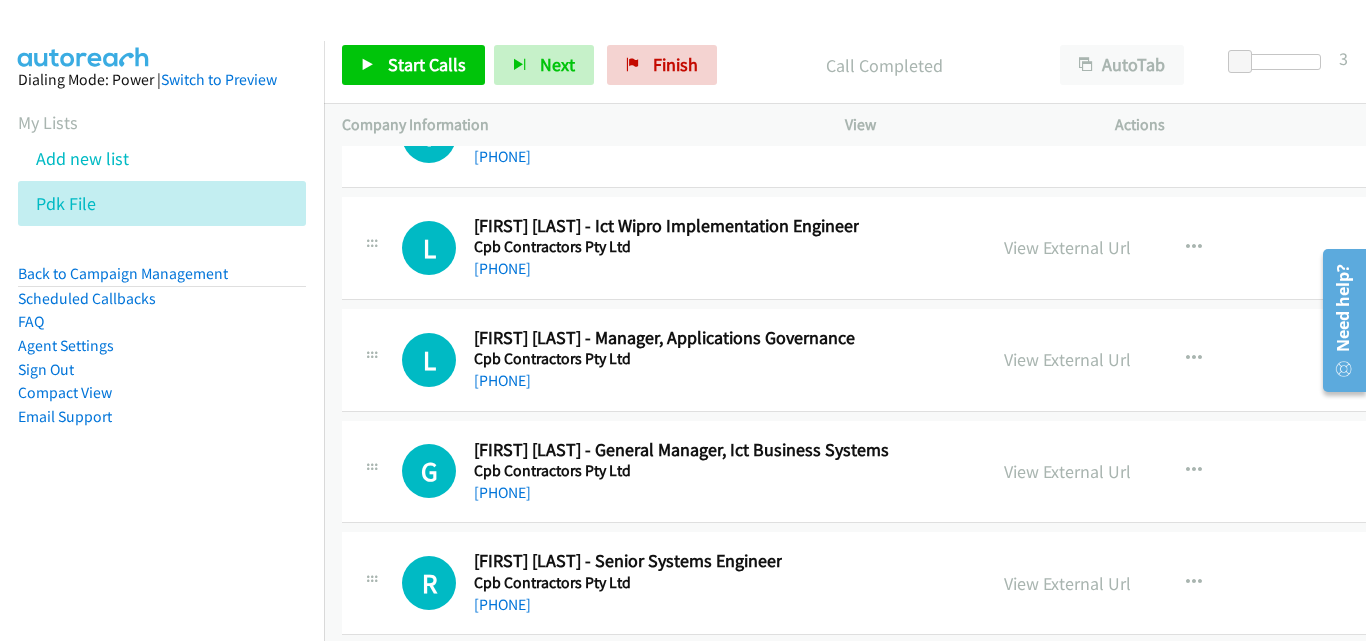 drag, startPoint x: 644, startPoint y: 364, endPoint x: 275, endPoint y: 476, distance: 385.62286 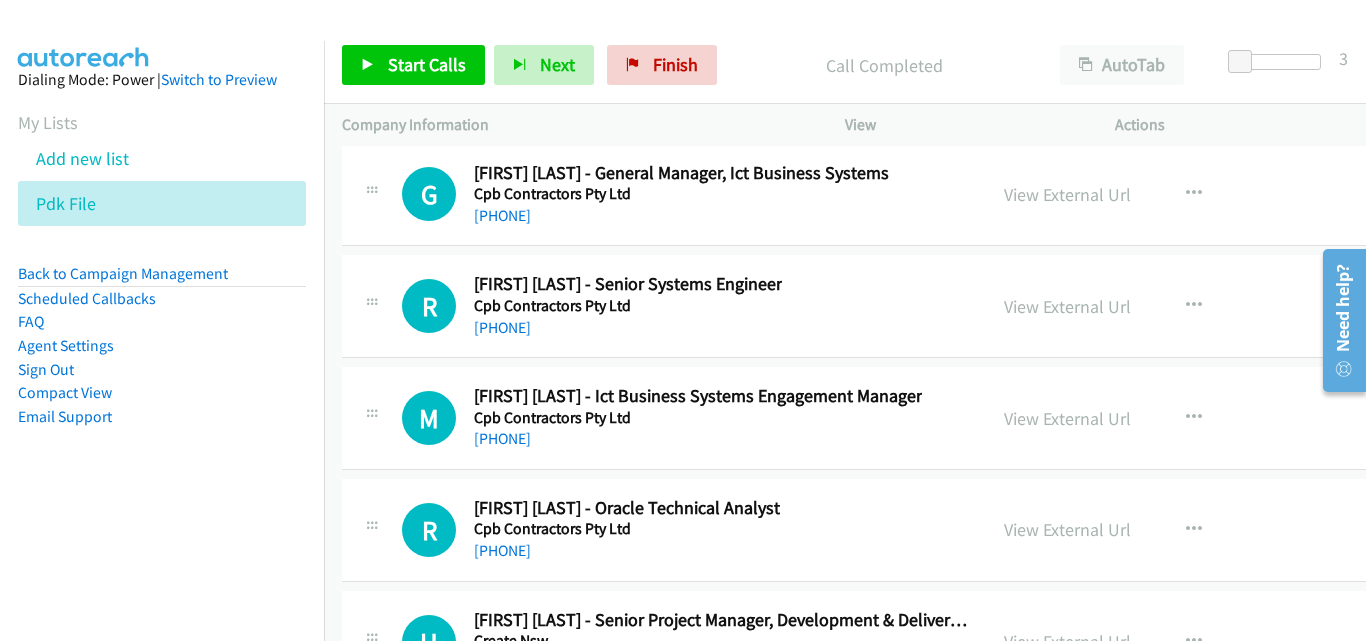 scroll, scrollTop: 53700, scrollLeft: 0, axis: vertical 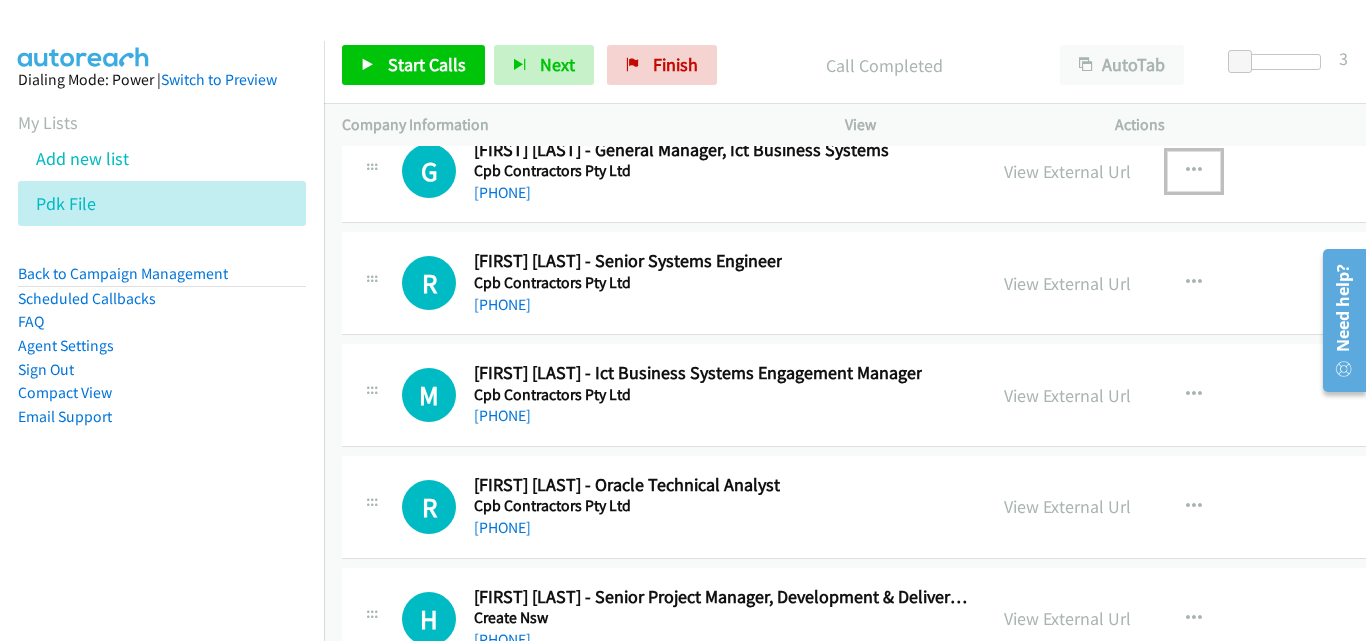 click at bounding box center [1194, 171] 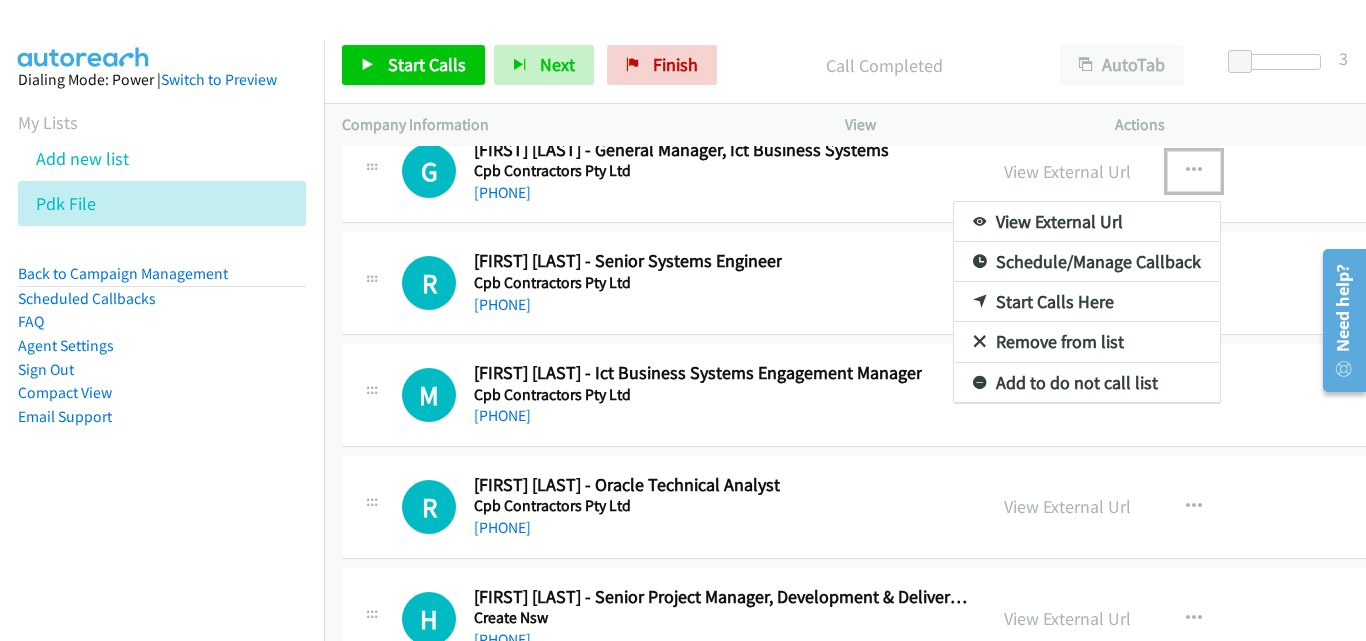 click on "Start Calls Here" at bounding box center [1087, 302] 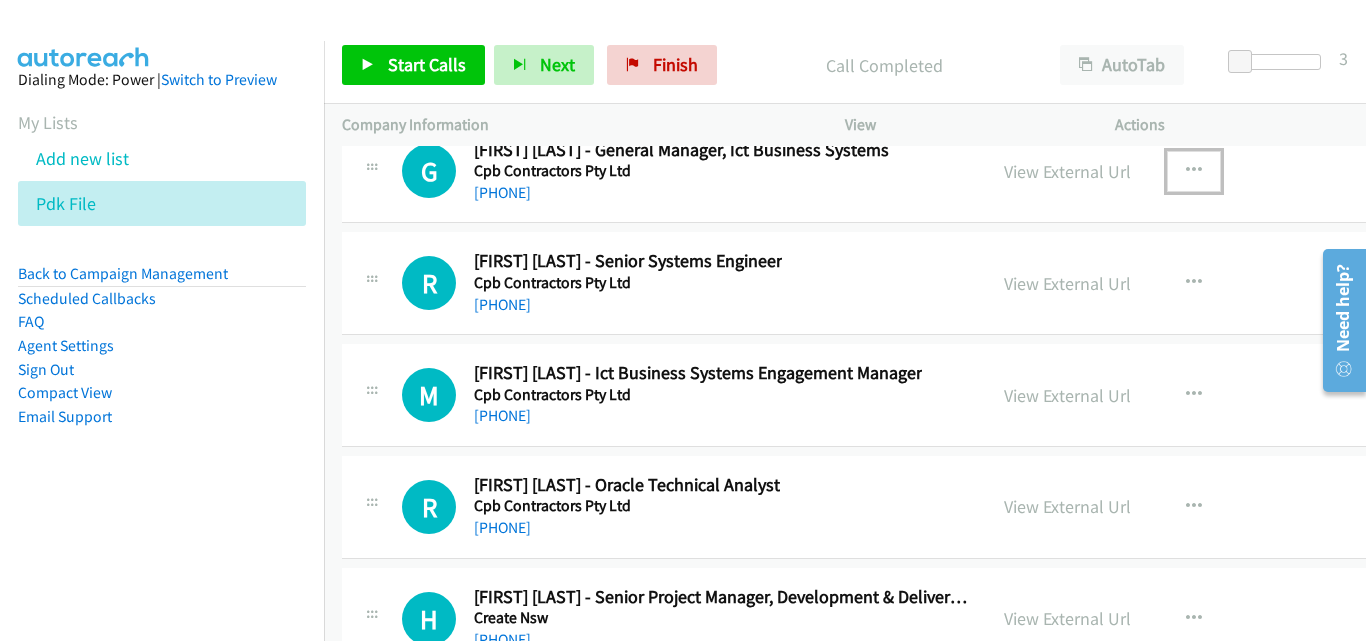 click at bounding box center [1194, 171] 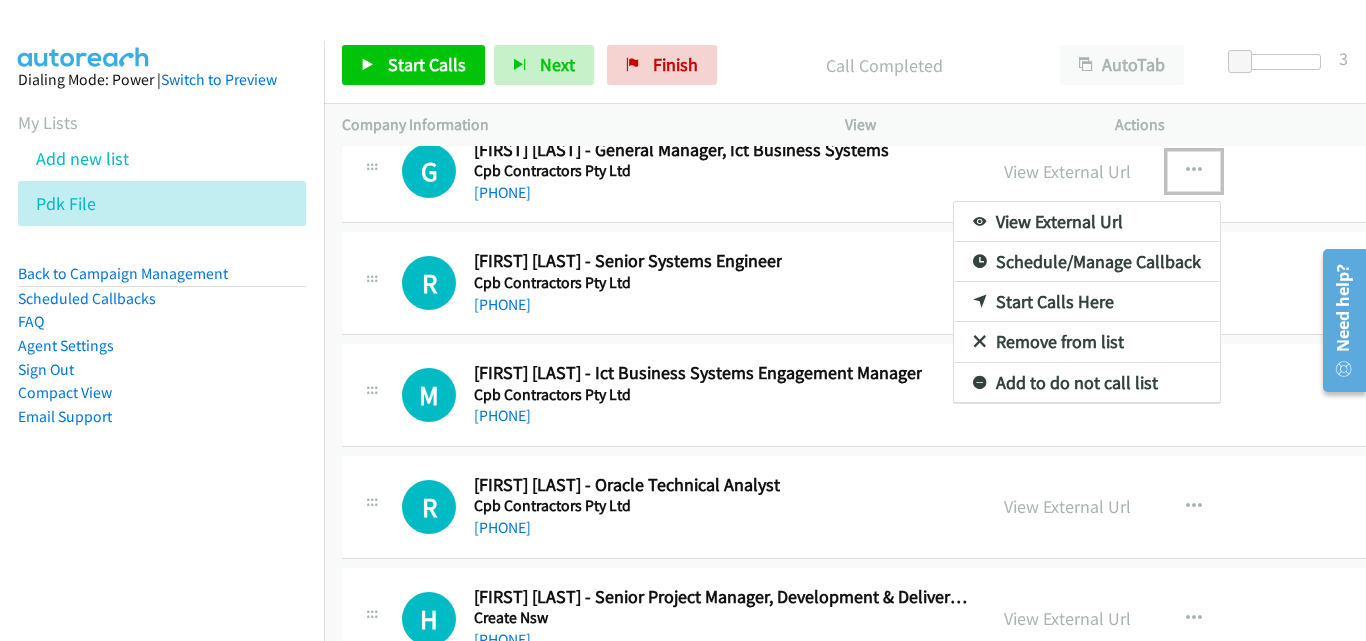 click on "Start Calls Here" at bounding box center (1087, 302) 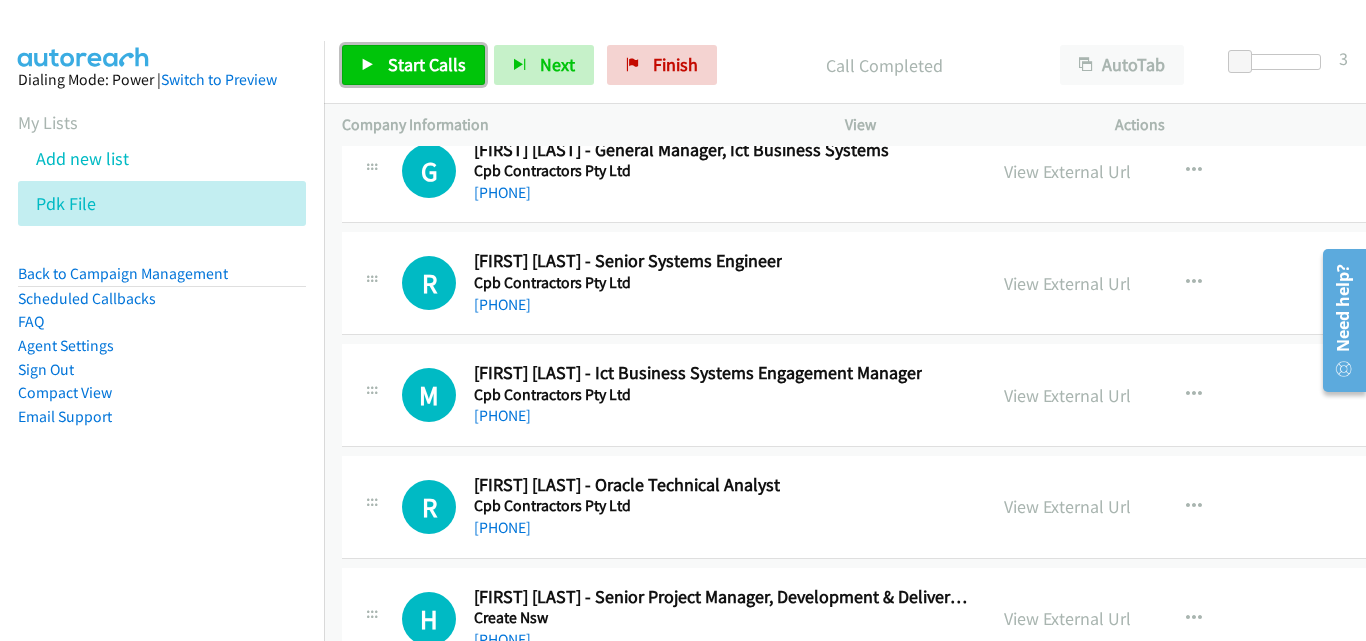 click on "Start Calls" at bounding box center [427, 64] 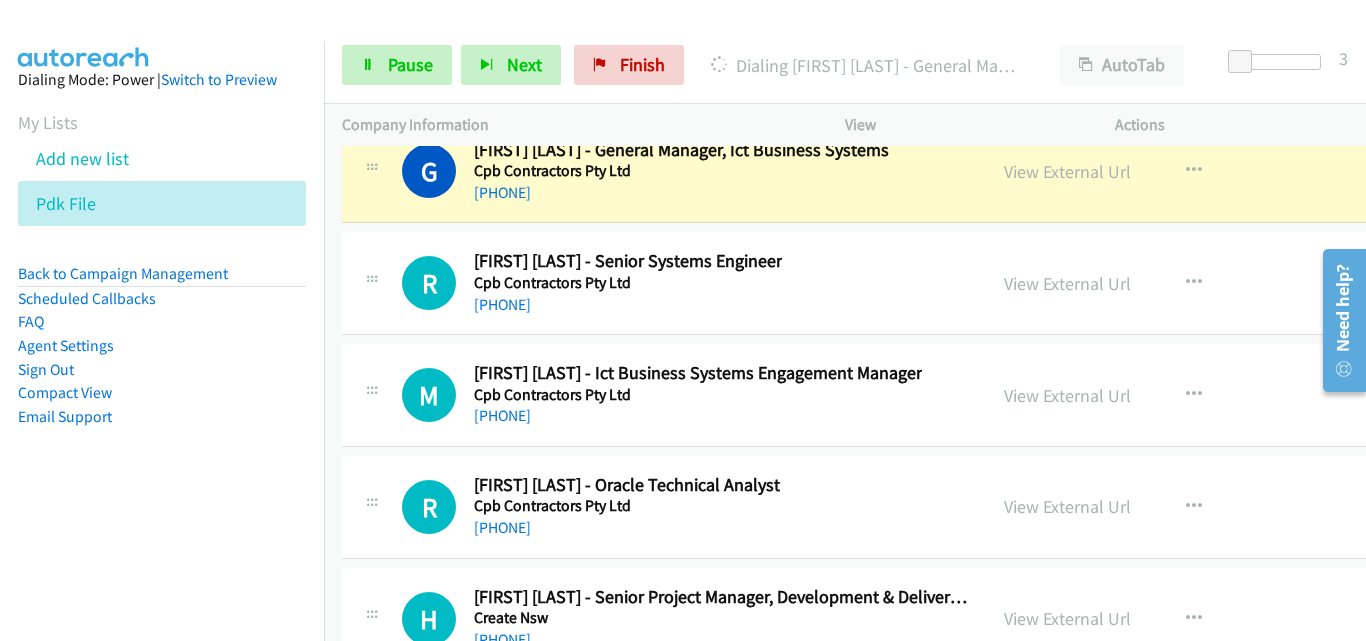 scroll, scrollTop: 53600, scrollLeft: 0, axis: vertical 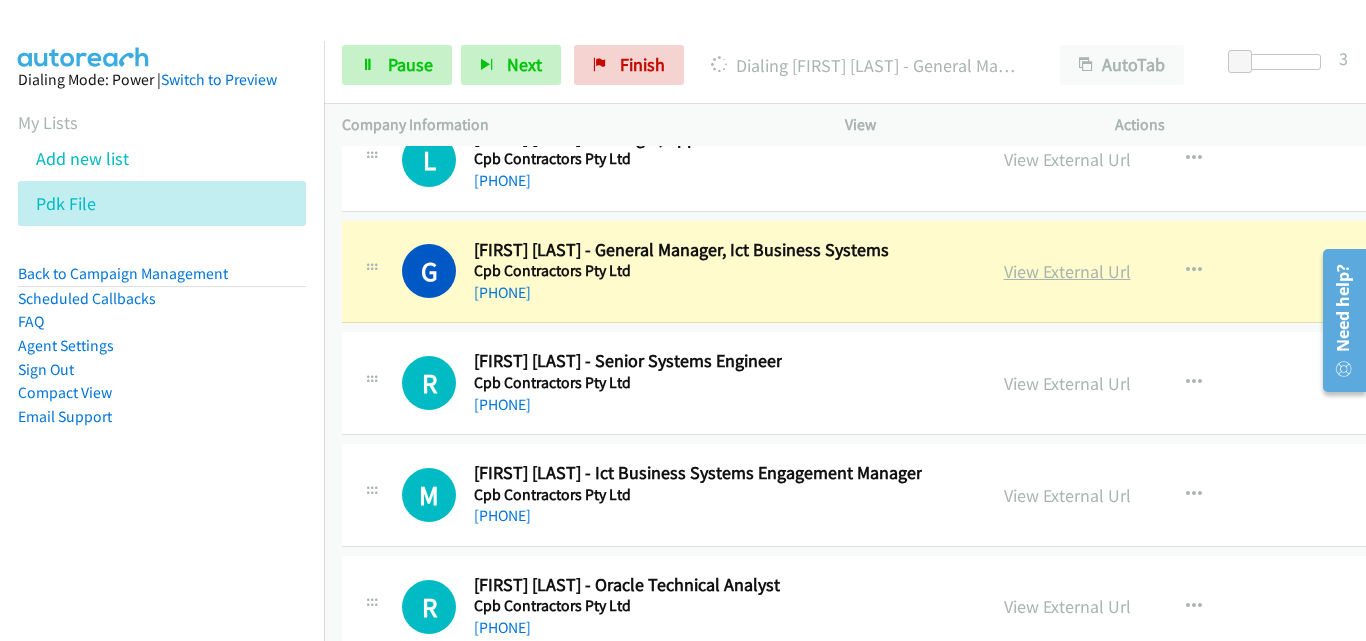 click on "View External Url" at bounding box center [1067, 271] 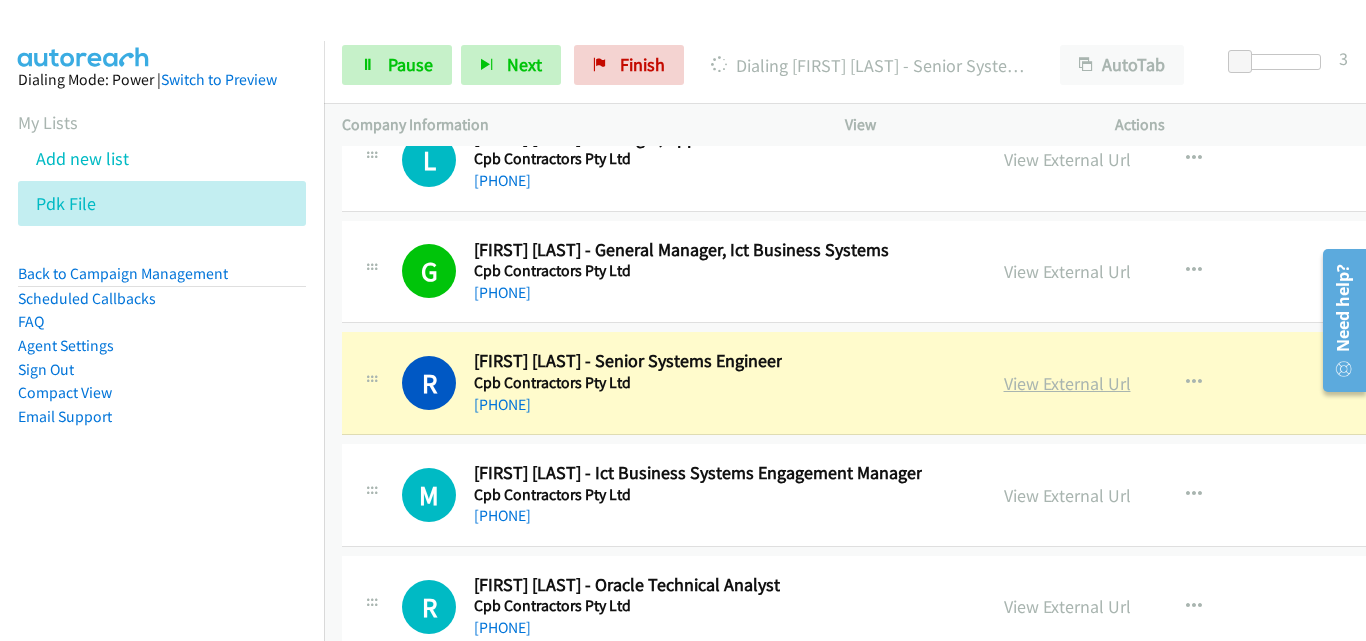 click on "View External Url" at bounding box center (1067, 383) 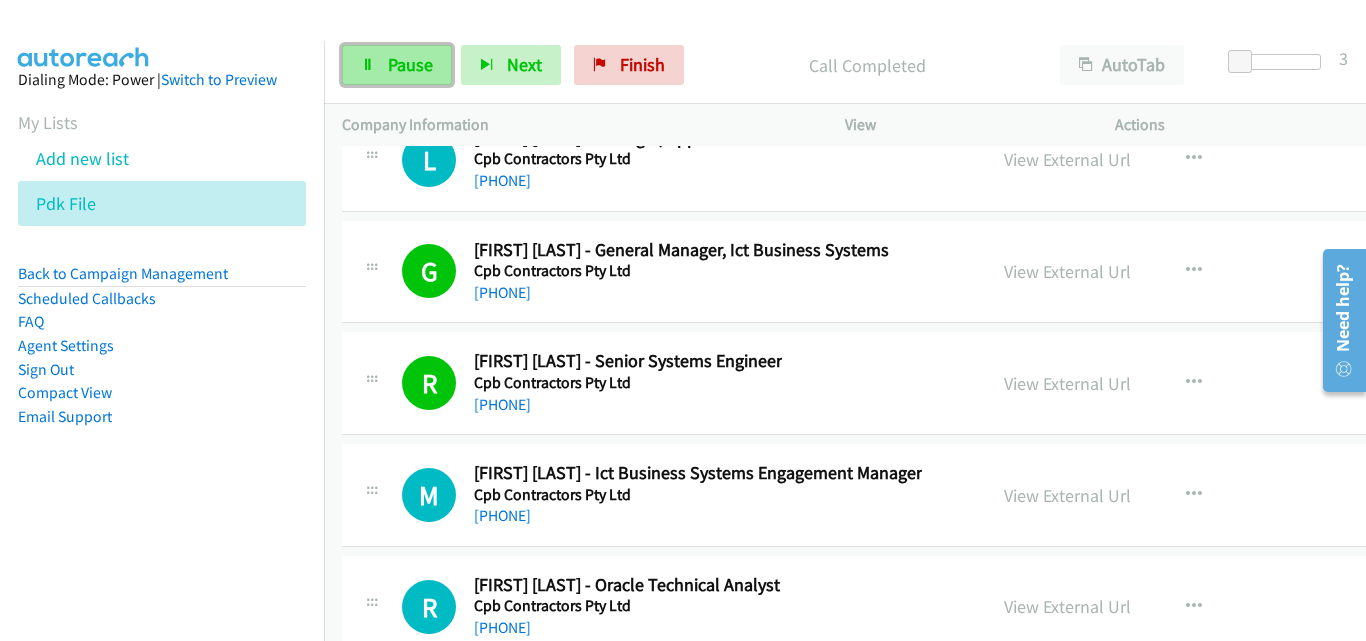 click on "Pause" at bounding box center [410, 64] 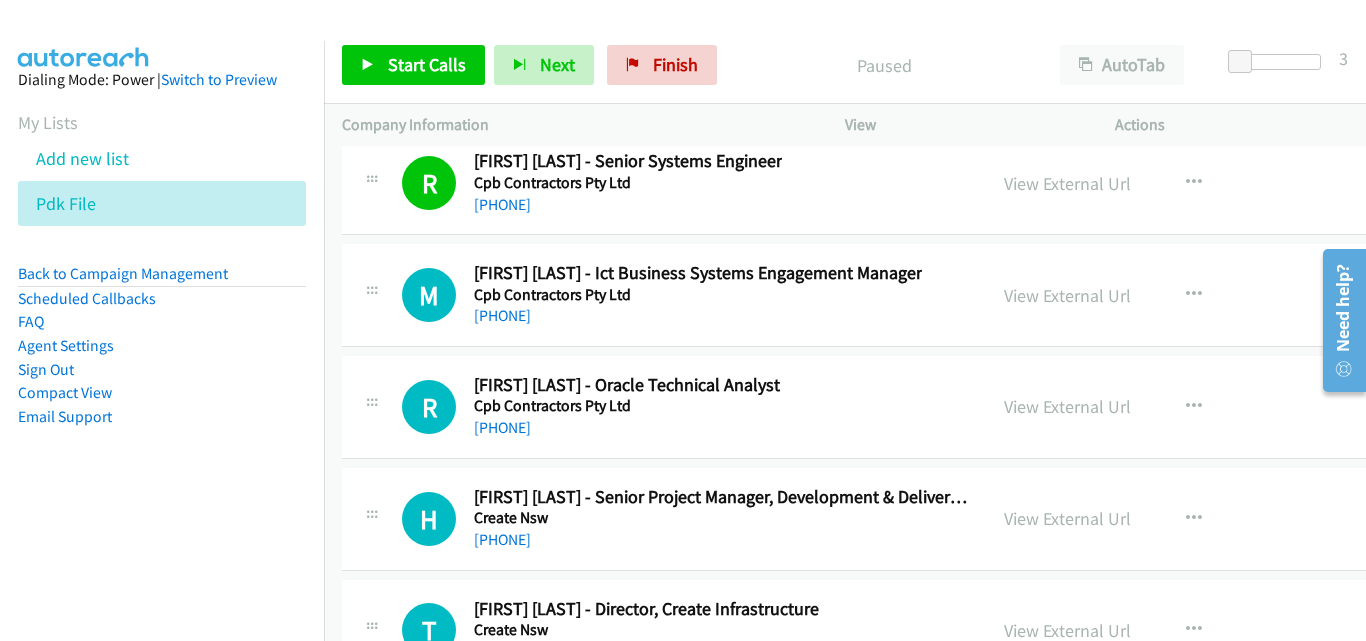 scroll, scrollTop: 53900, scrollLeft: 0, axis: vertical 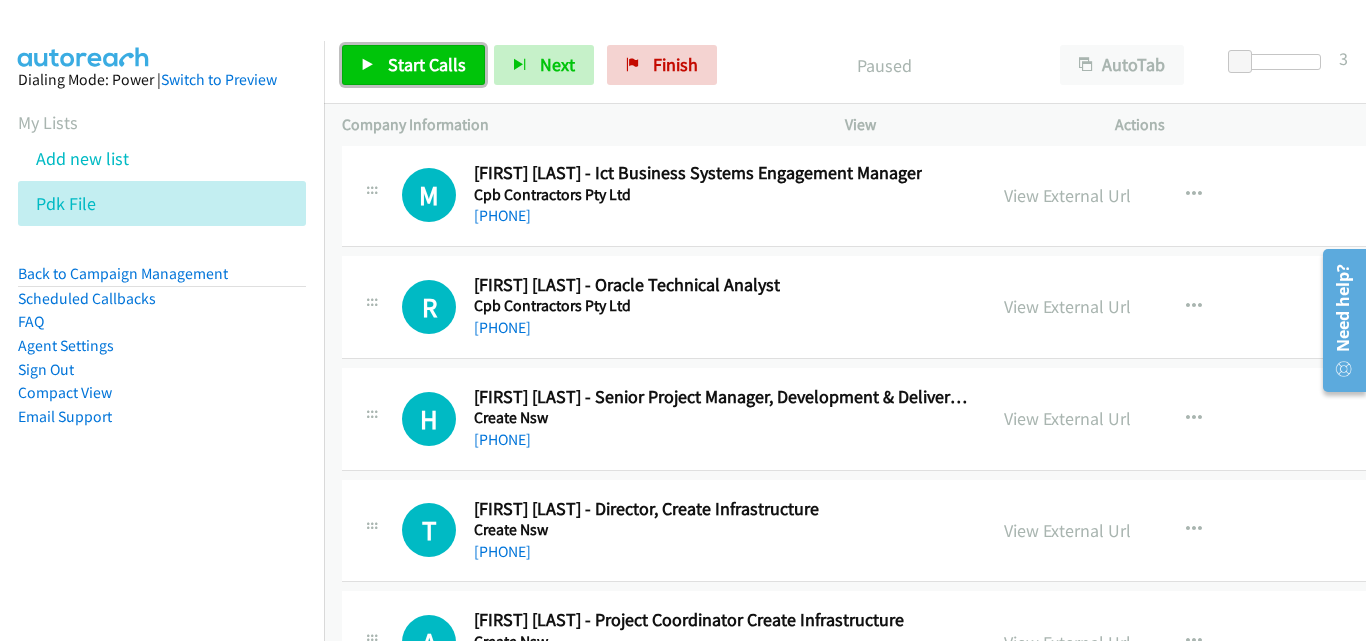 click on "Start Calls" at bounding box center (427, 64) 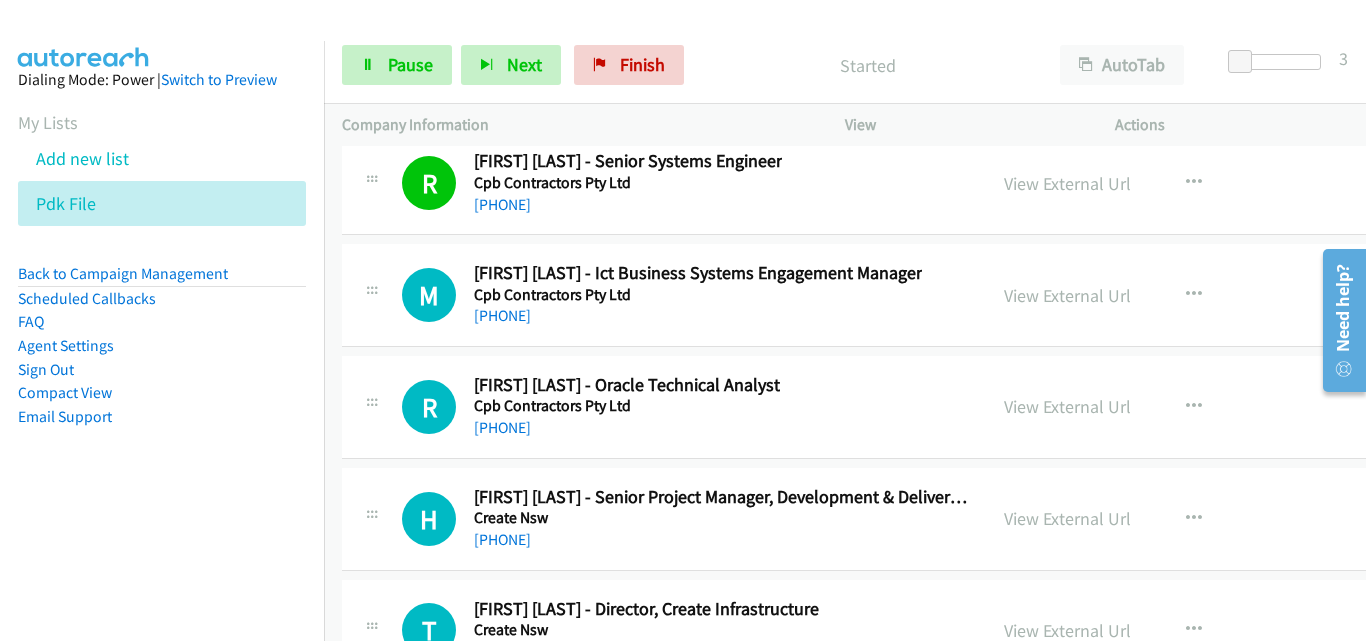 scroll, scrollTop: 53900, scrollLeft: 0, axis: vertical 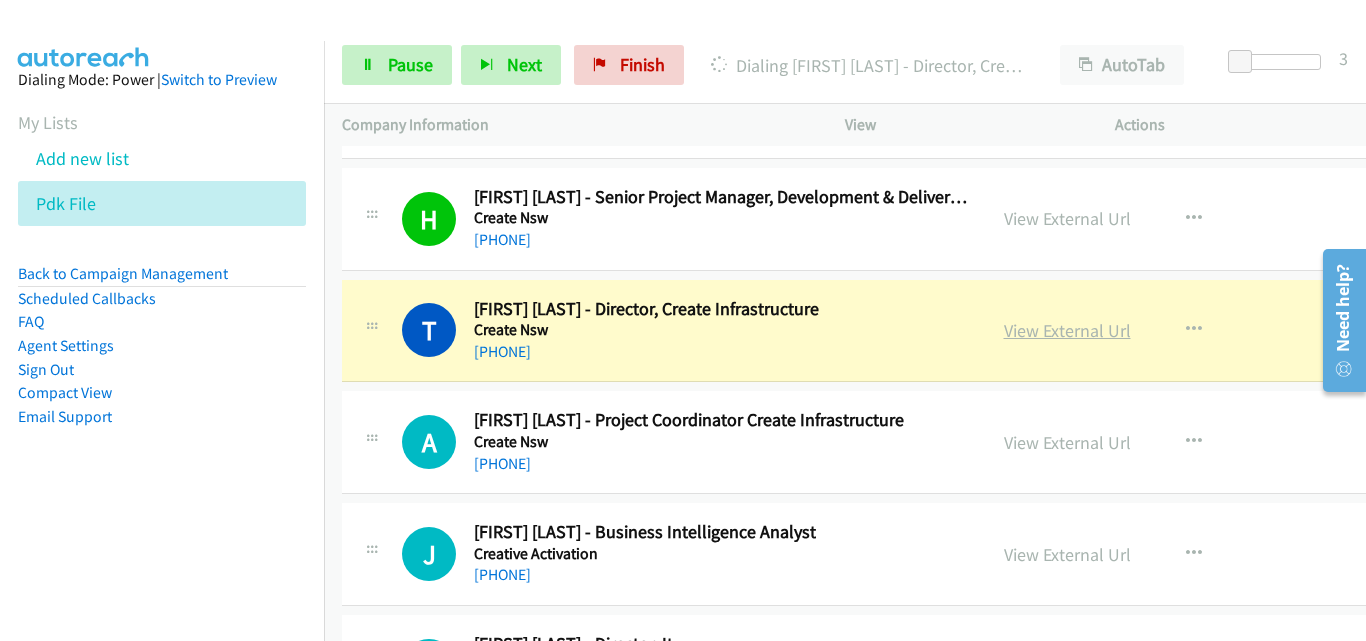 click on "View External Url" at bounding box center (1067, 330) 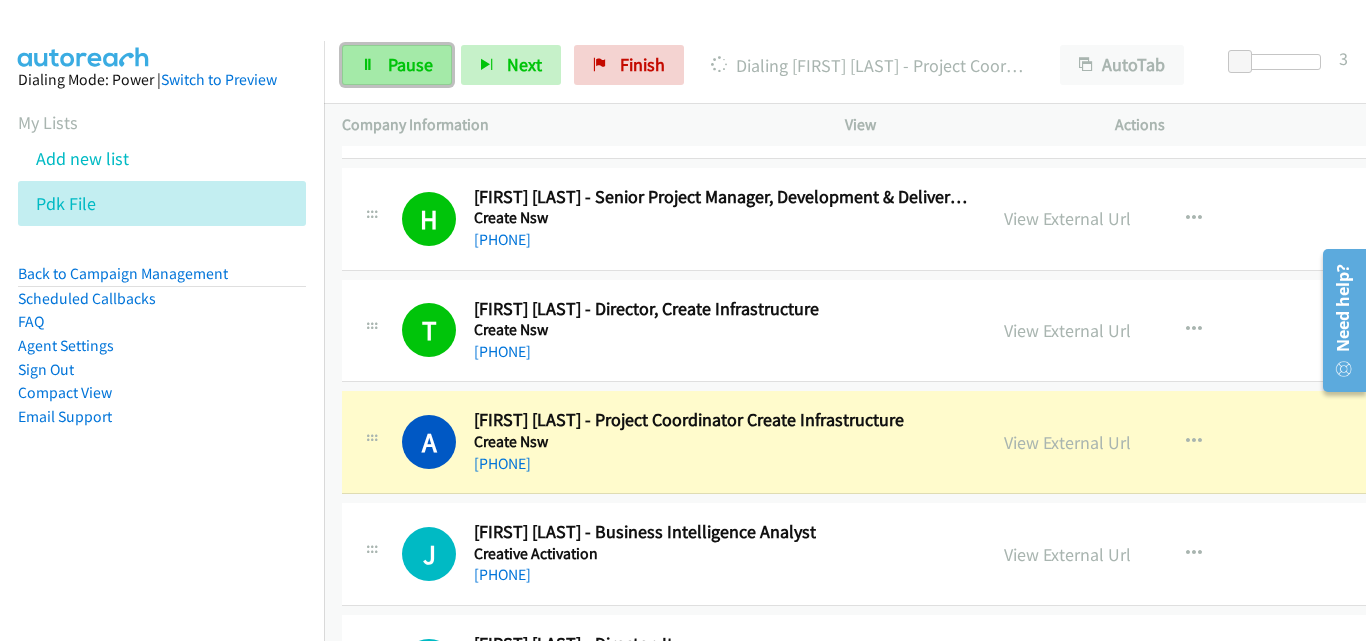 click on "Pause" at bounding box center (410, 64) 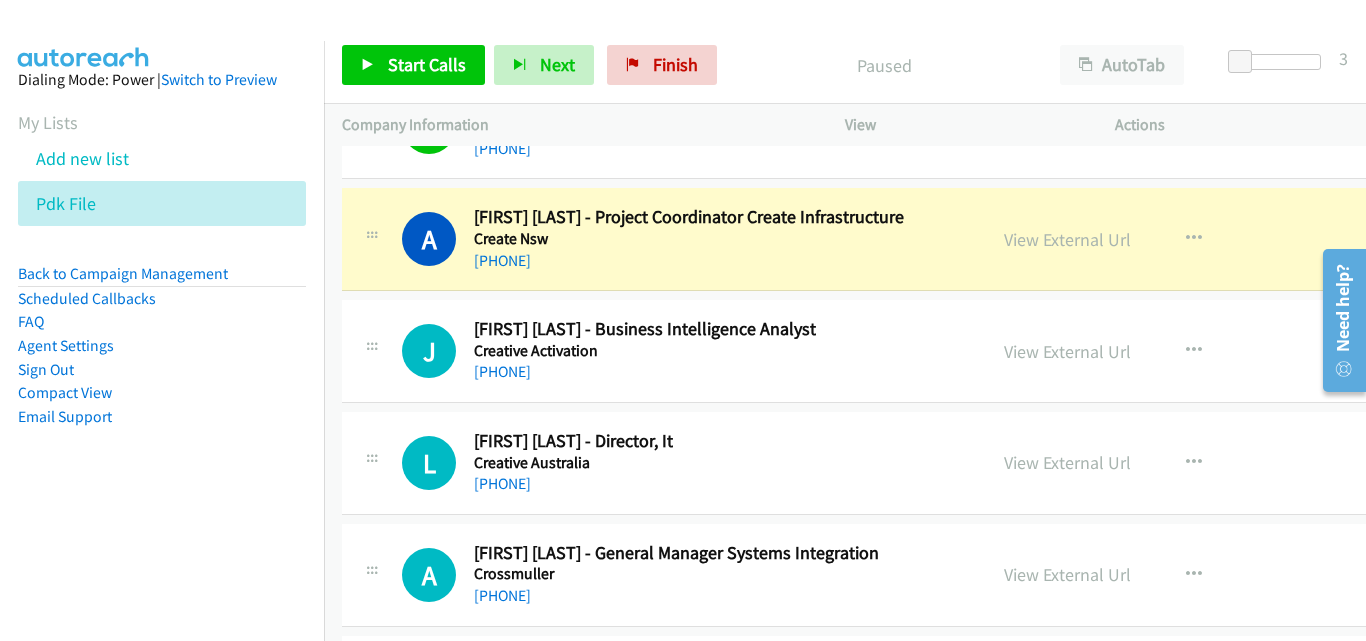 scroll, scrollTop: 54300, scrollLeft: 0, axis: vertical 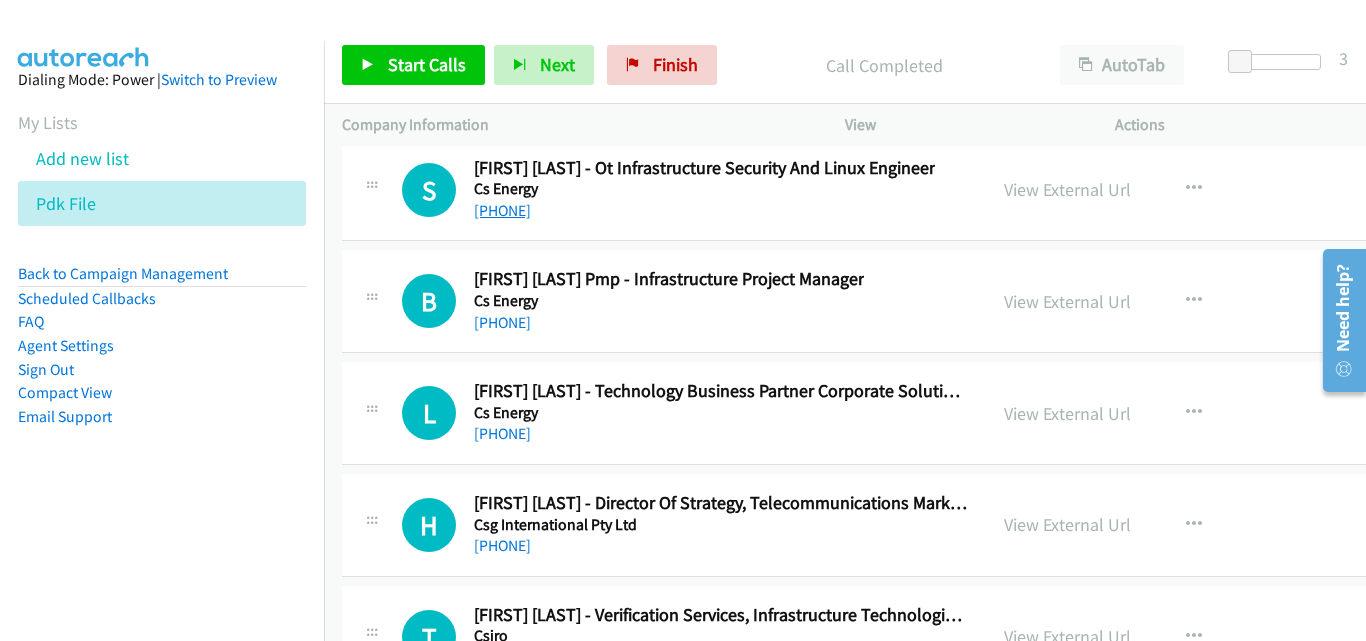 click on "+61 7 3211 9911" at bounding box center (502, 210) 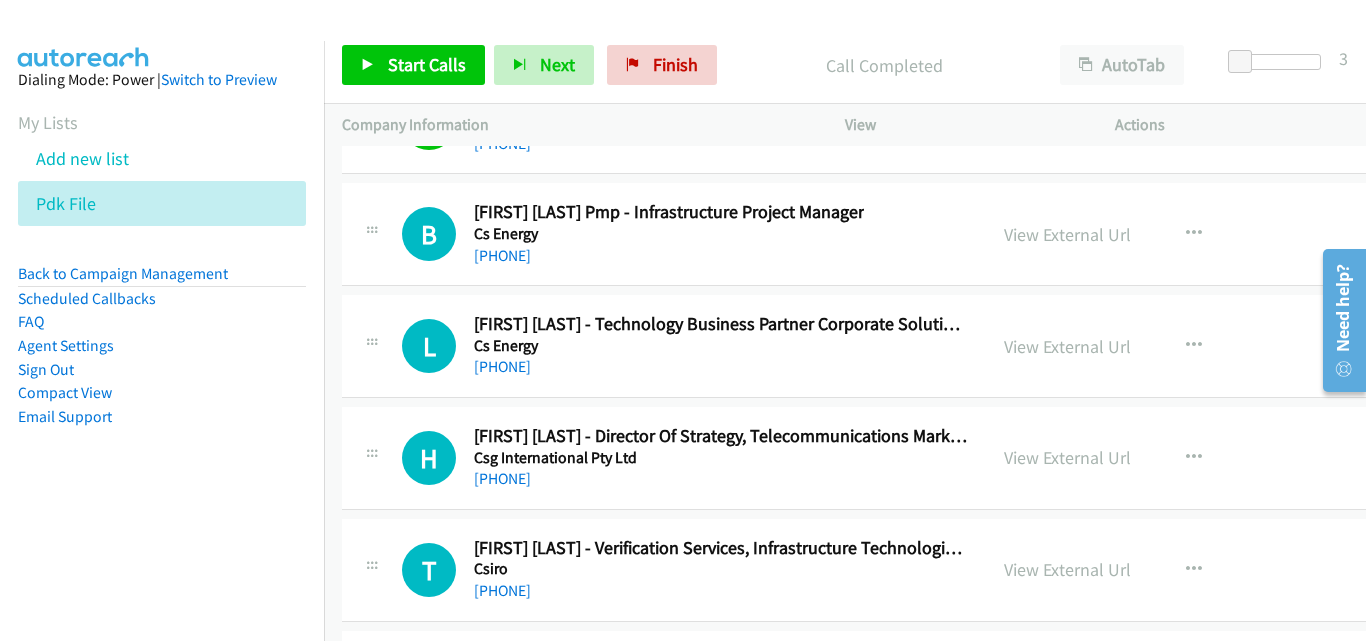 scroll, scrollTop: 54900, scrollLeft: 0, axis: vertical 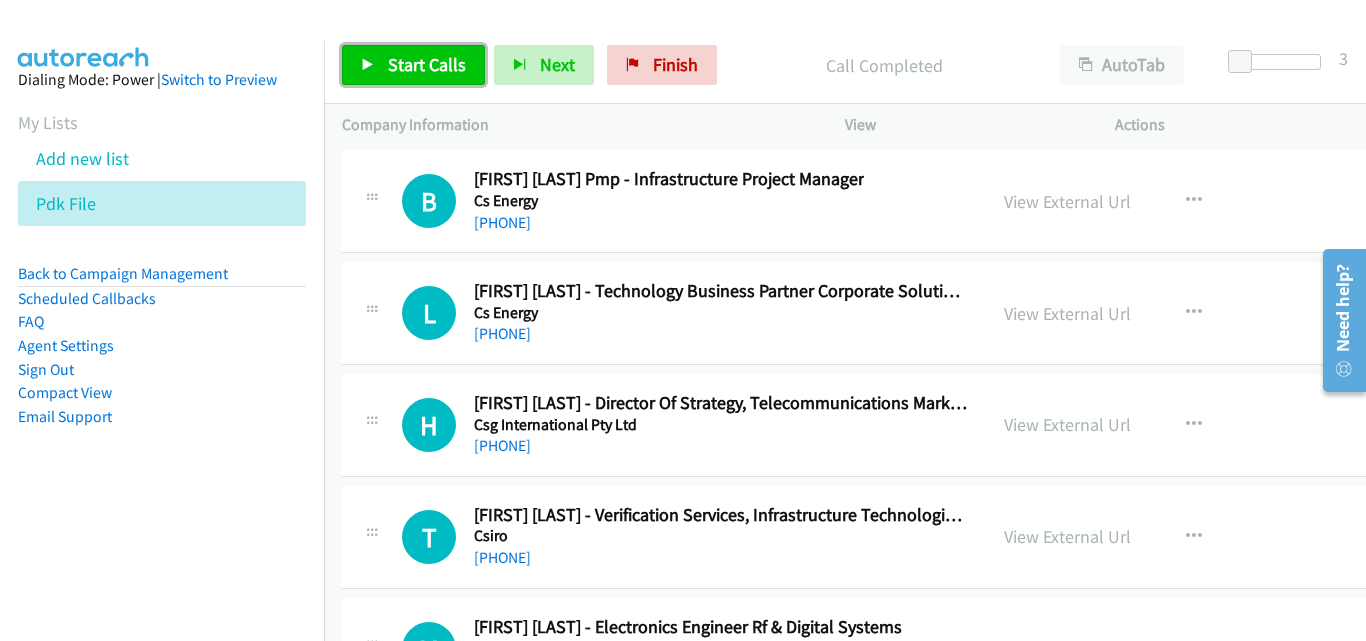 click on "Start Calls" at bounding box center [413, 65] 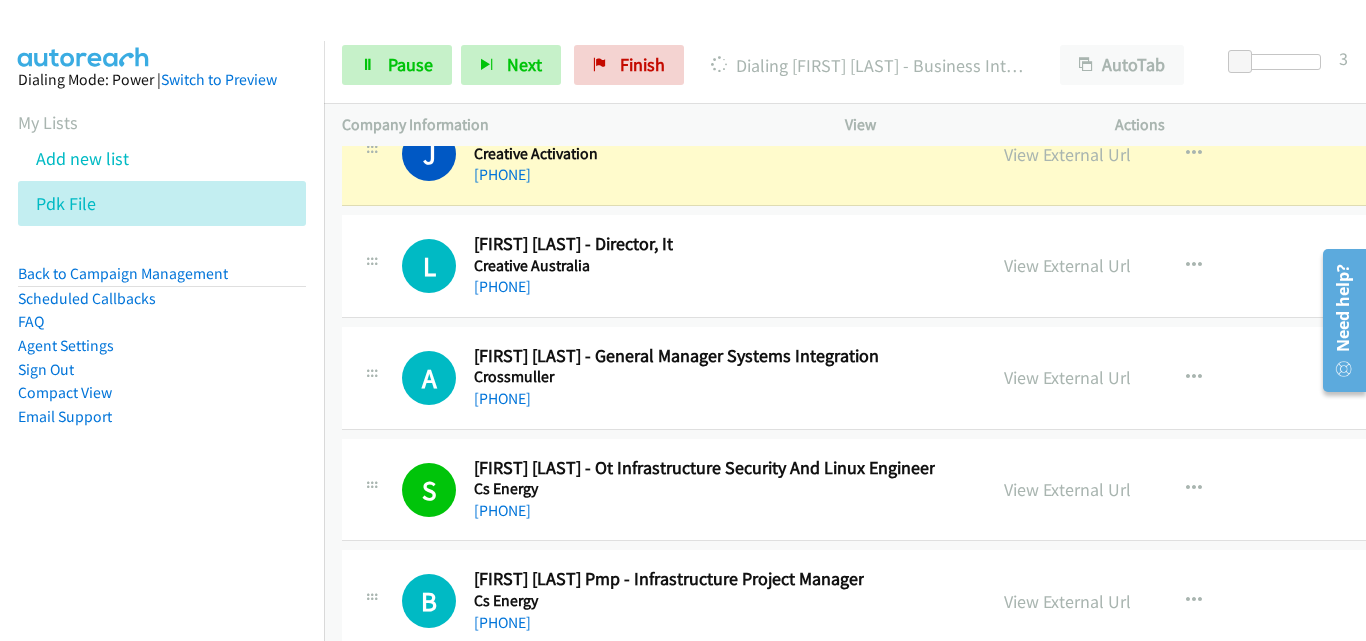 scroll, scrollTop: 54400, scrollLeft: 0, axis: vertical 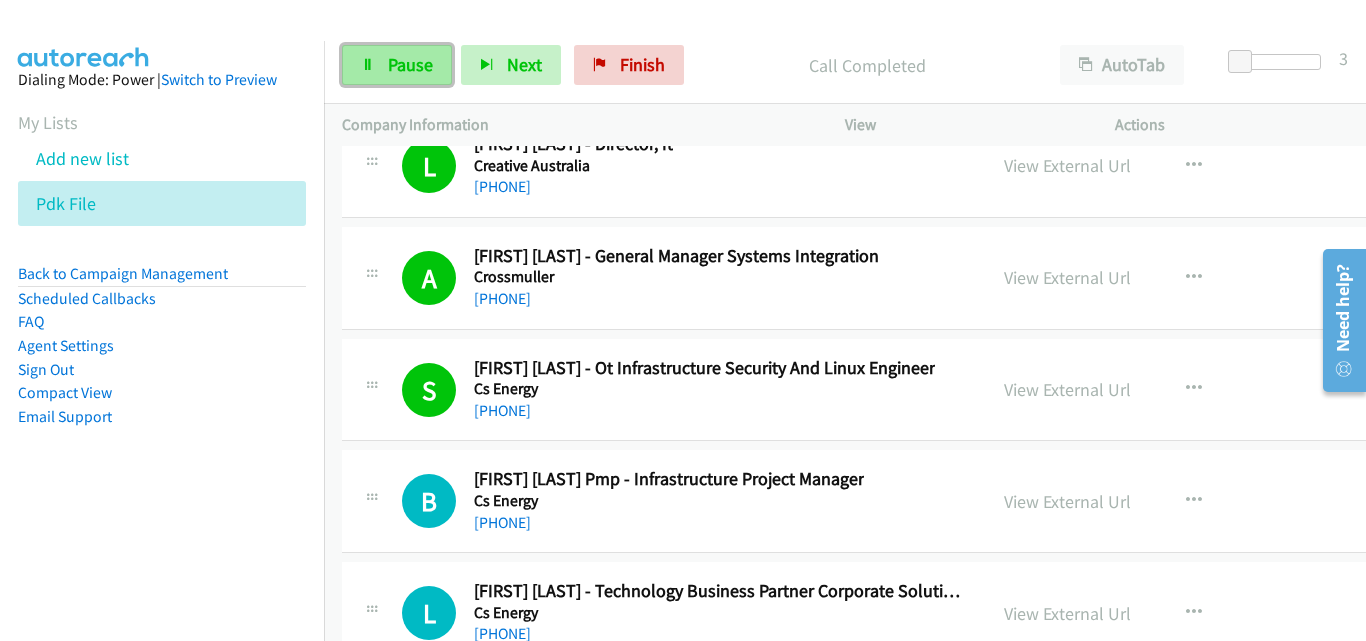 click on "Pause" at bounding box center [410, 64] 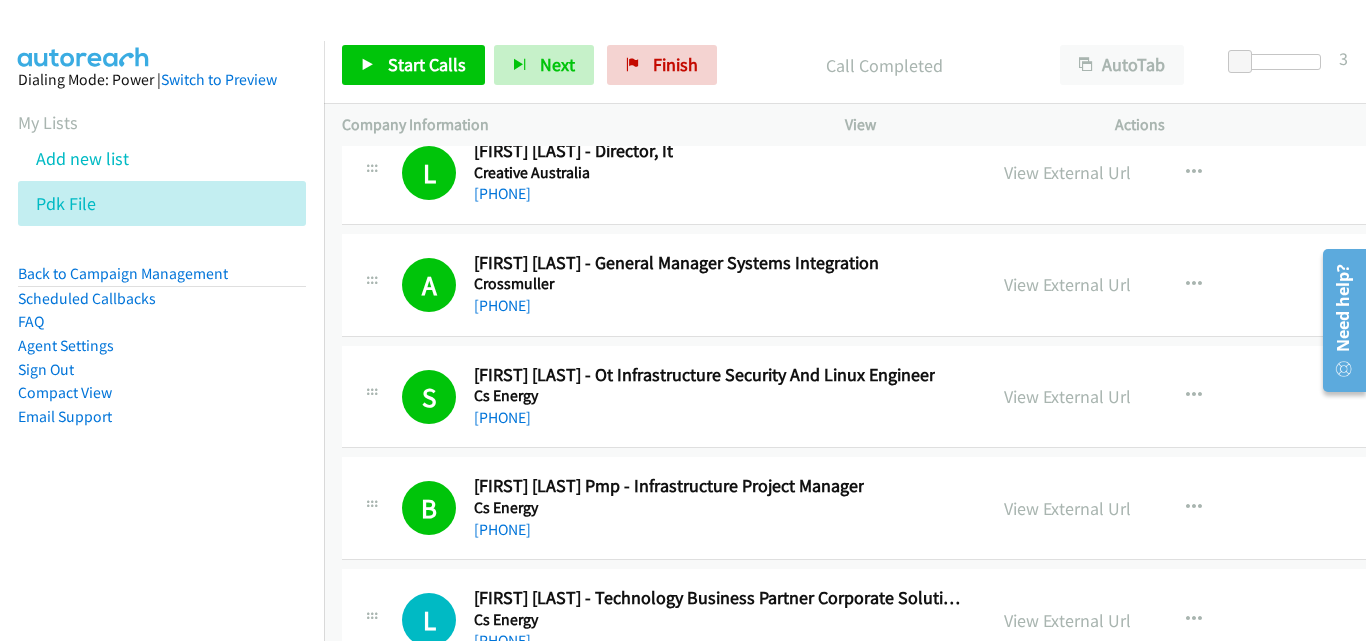 scroll, scrollTop: 54700, scrollLeft: 0, axis: vertical 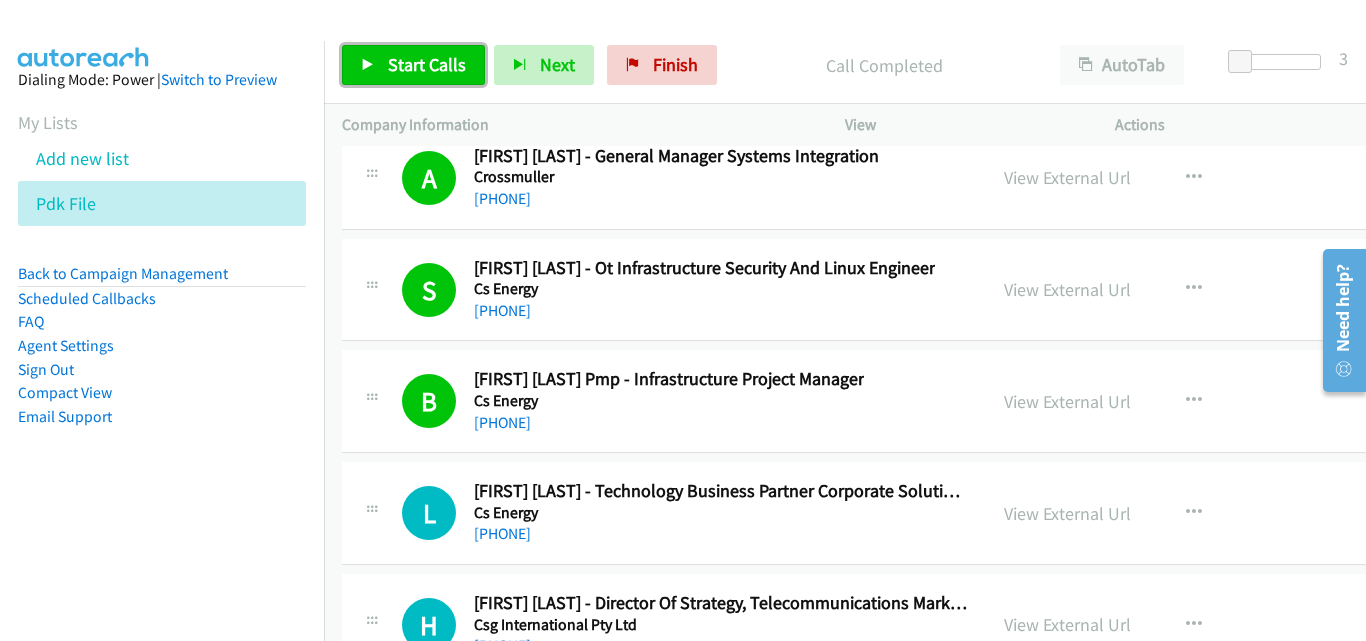 click on "Start Calls" at bounding box center (427, 64) 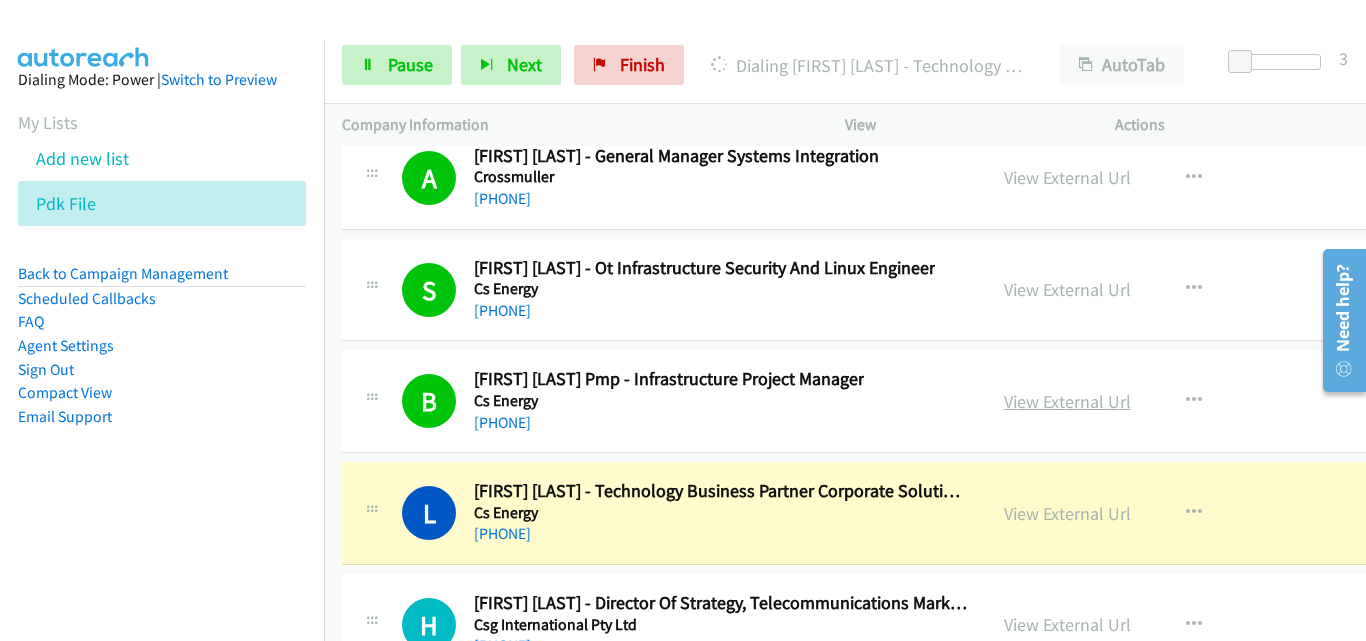 scroll, scrollTop: 54900, scrollLeft: 0, axis: vertical 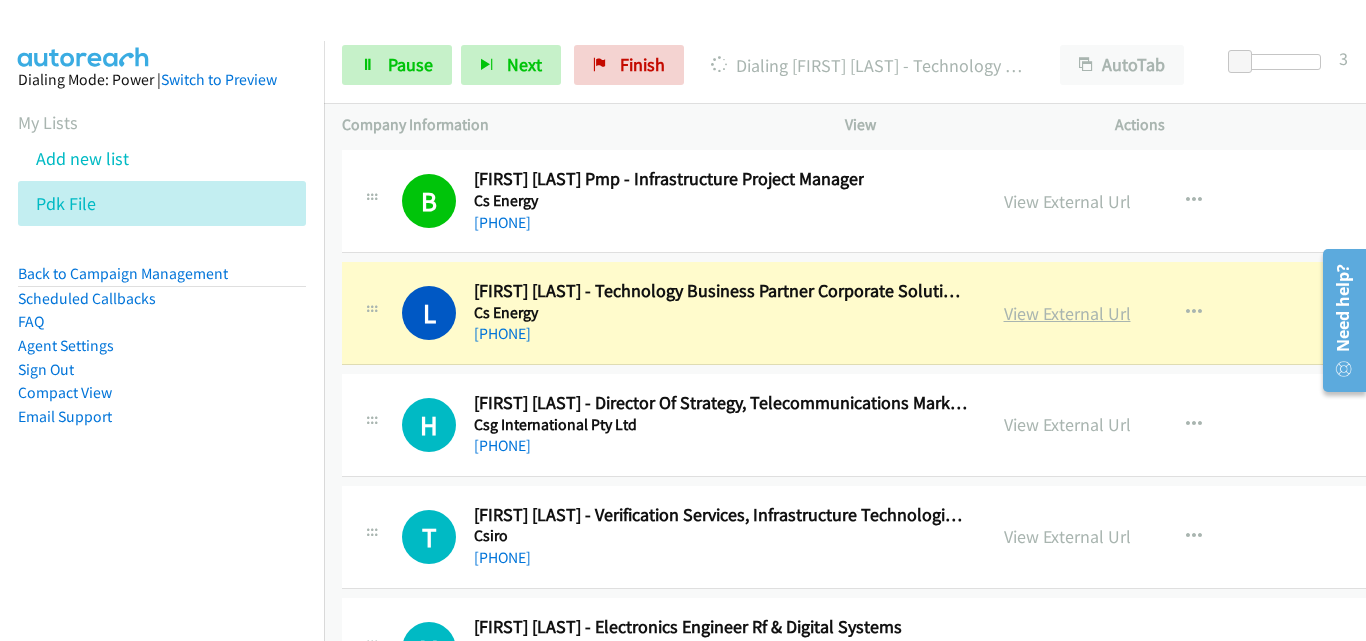 click on "View External Url" at bounding box center (1067, 313) 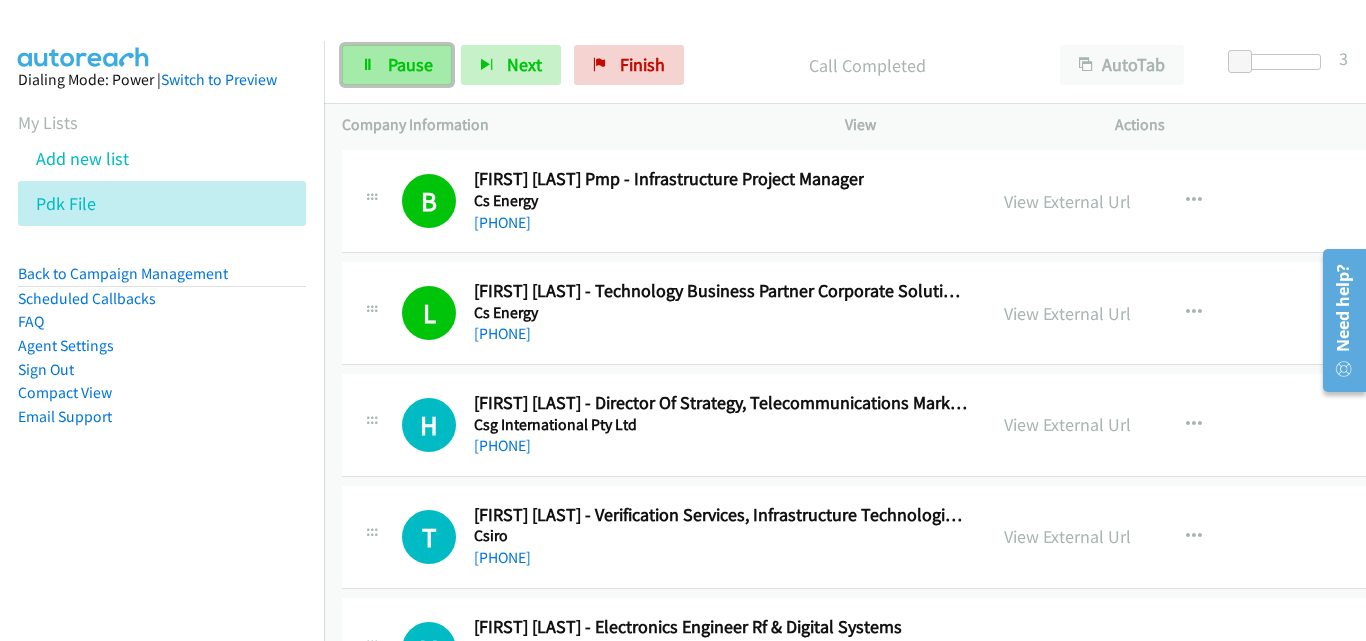 click on "Pause" at bounding box center [410, 64] 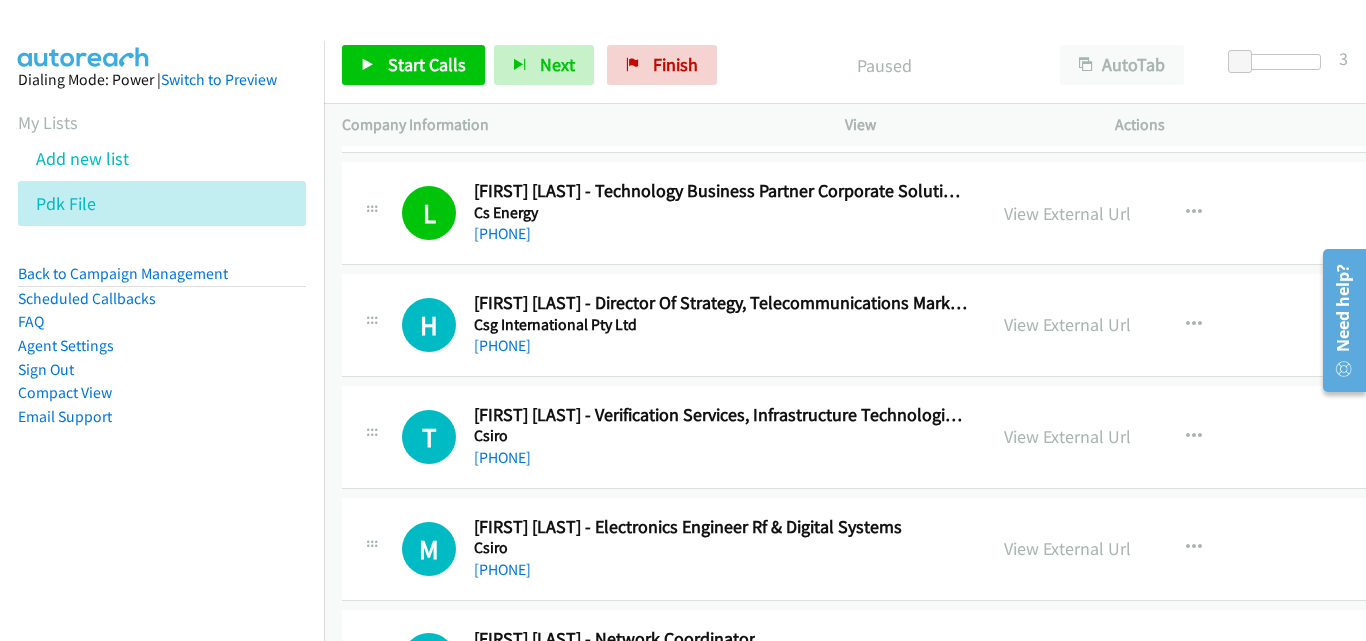 scroll, scrollTop: 55100, scrollLeft: 0, axis: vertical 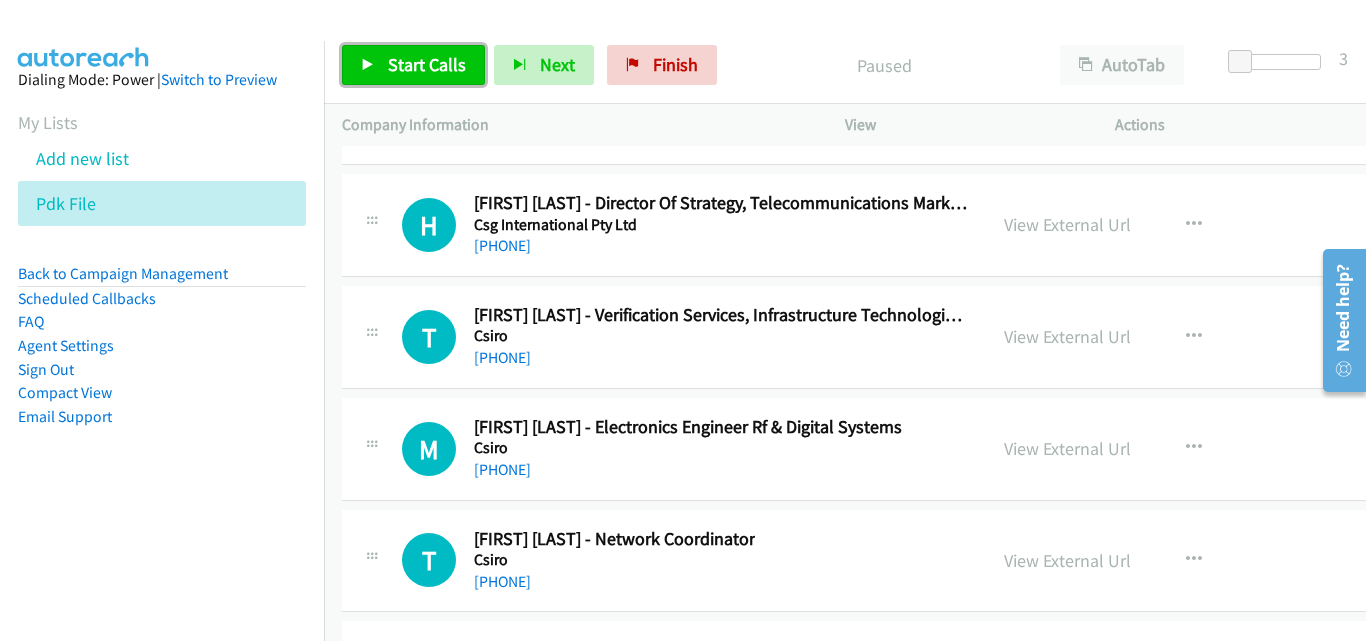 click on "Start Calls" at bounding box center (427, 64) 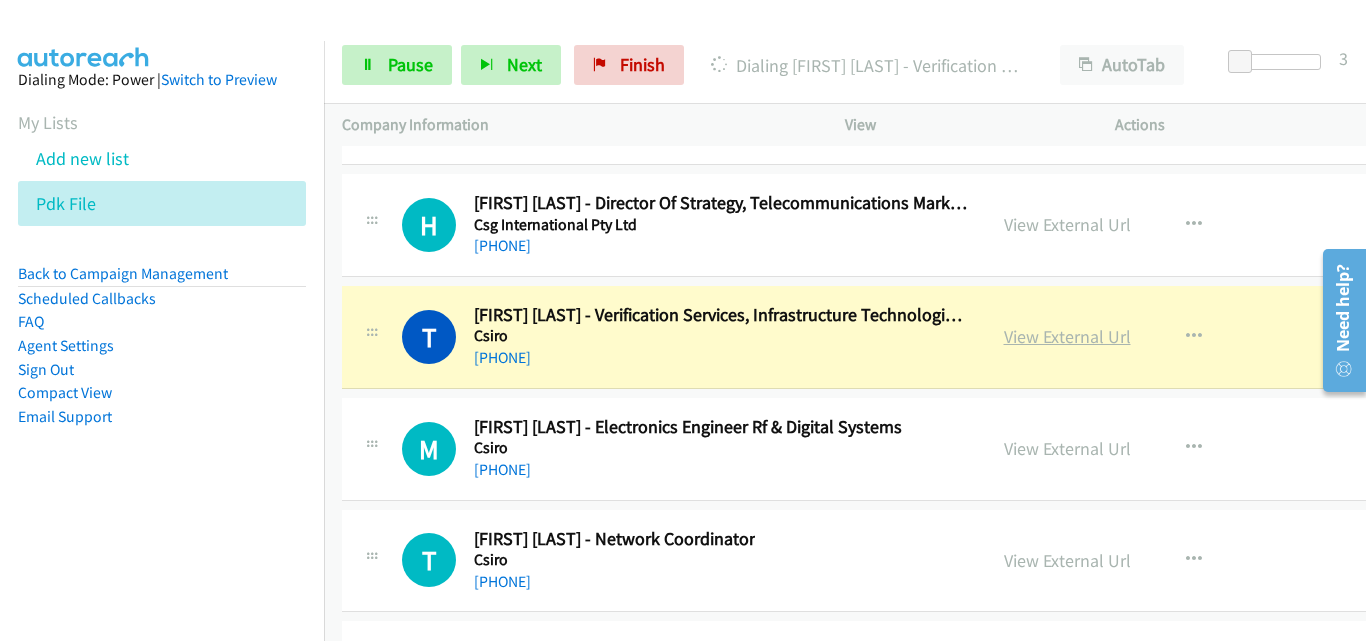 scroll, scrollTop: 55200, scrollLeft: 0, axis: vertical 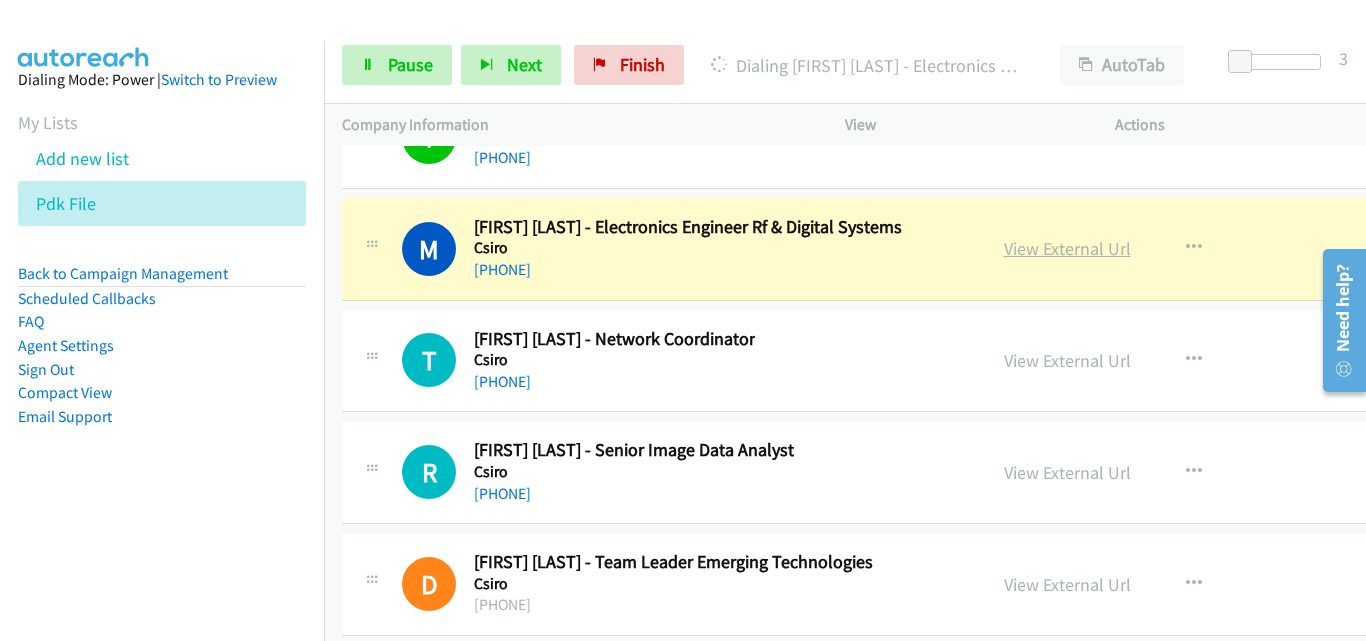 click on "View External Url" at bounding box center (1067, 248) 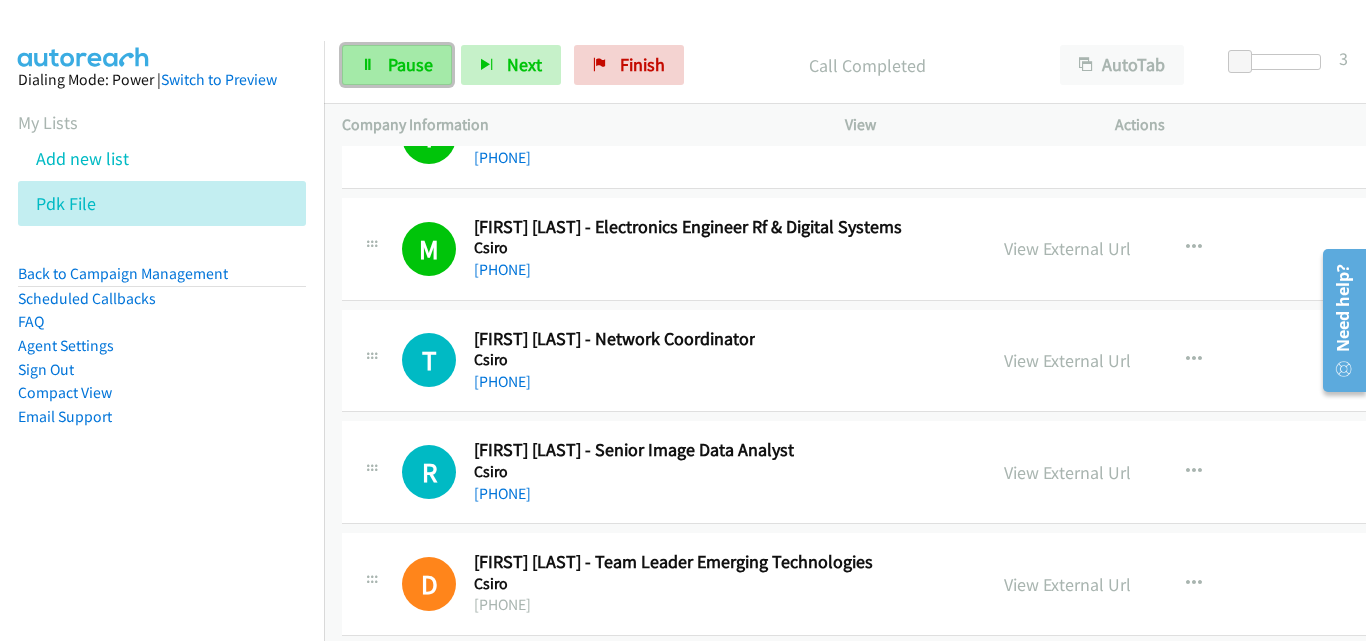 click on "Pause" at bounding box center (410, 64) 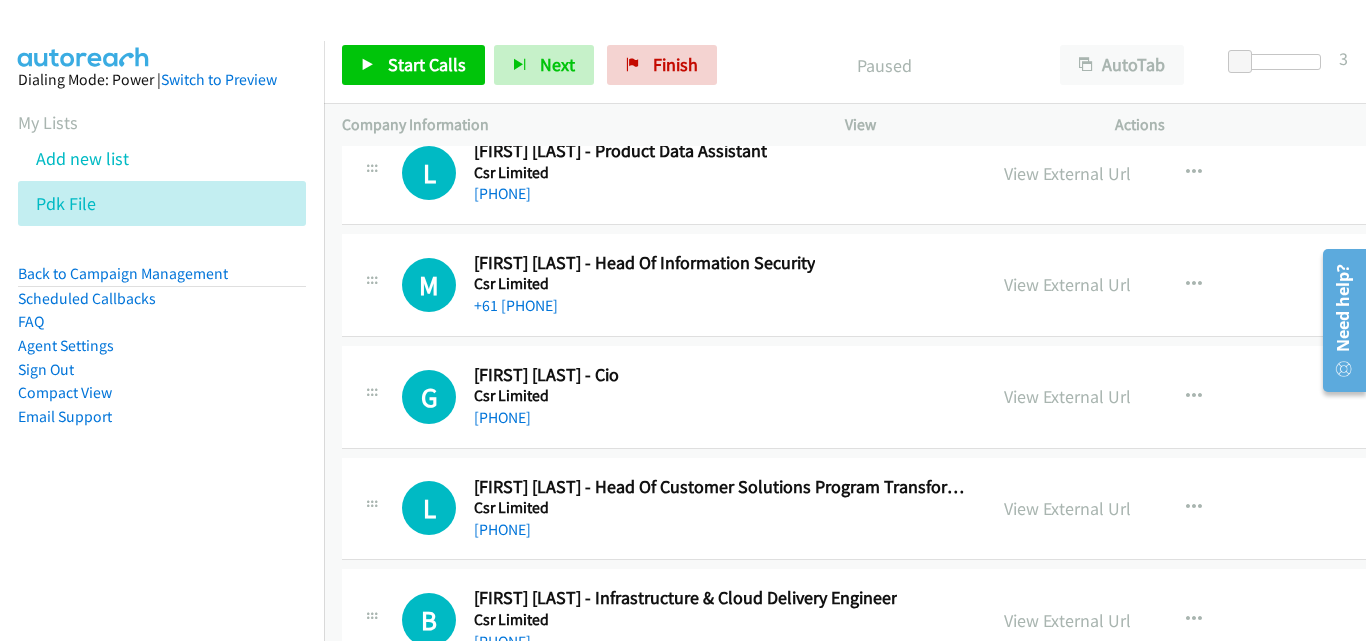 scroll, scrollTop: 57400, scrollLeft: 0, axis: vertical 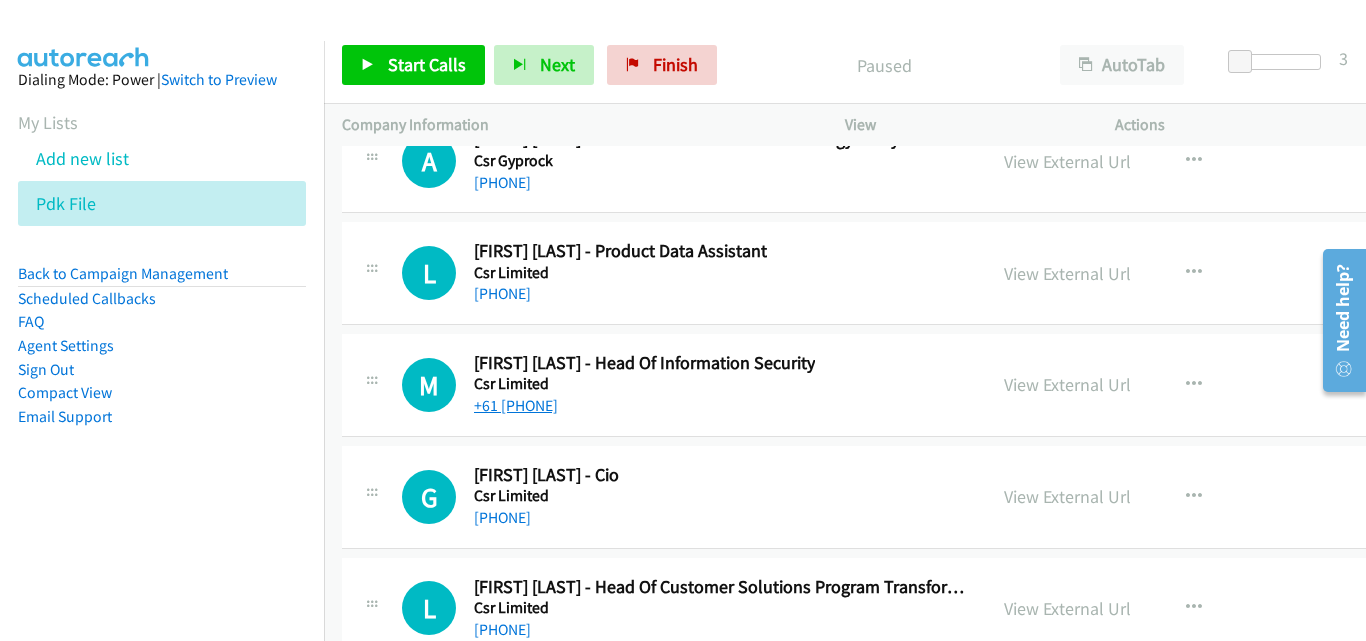 click on "+61 478 361 688" at bounding box center [516, 405] 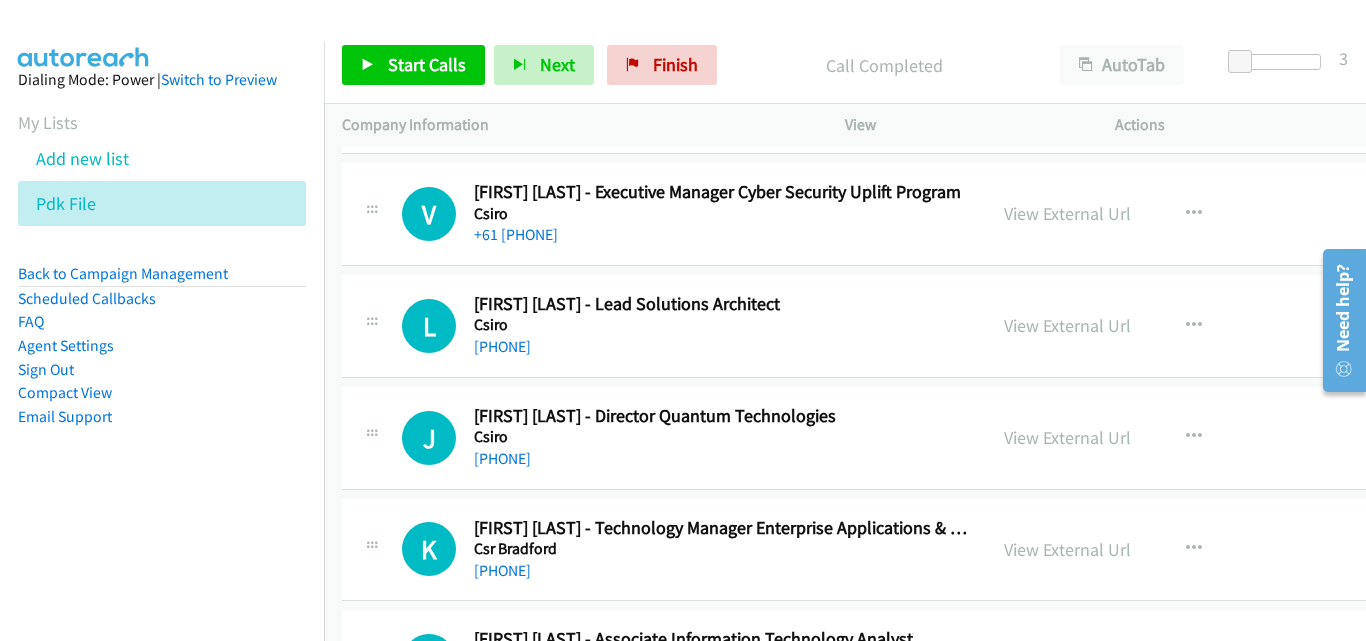 scroll, scrollTop: 56800, scrollLeft: 0, axis: vertical 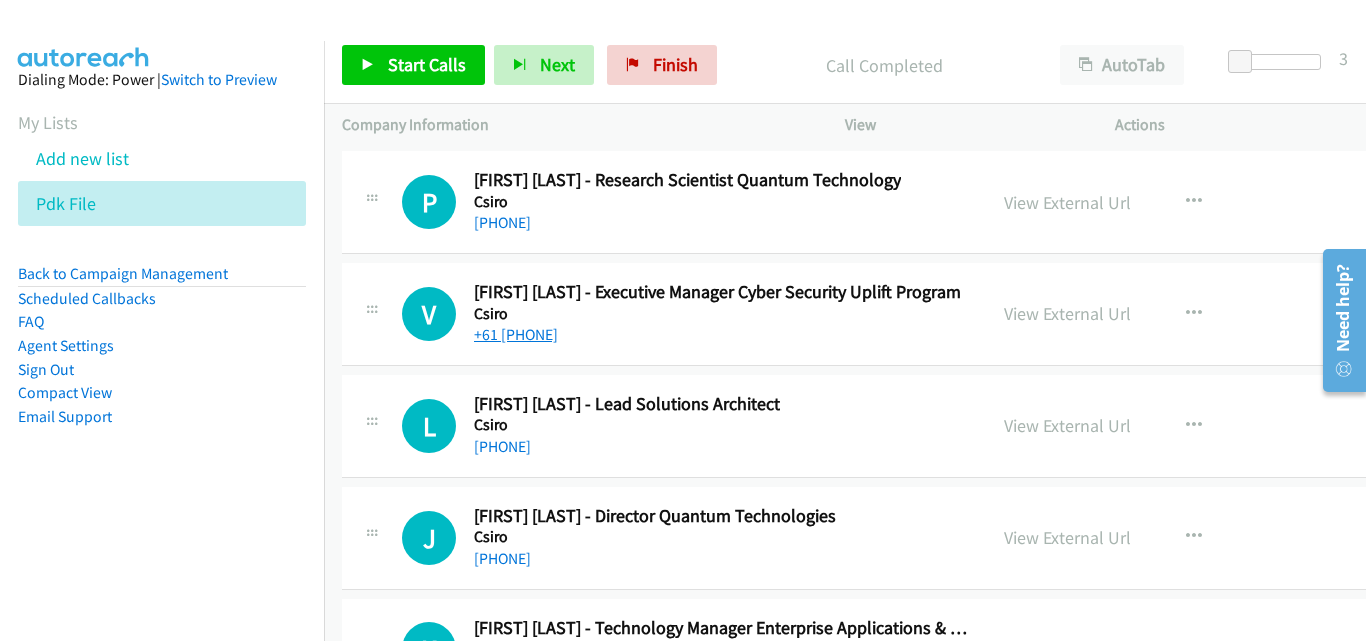 click on "+61 412 489 319" at bounding box center [516, 334] 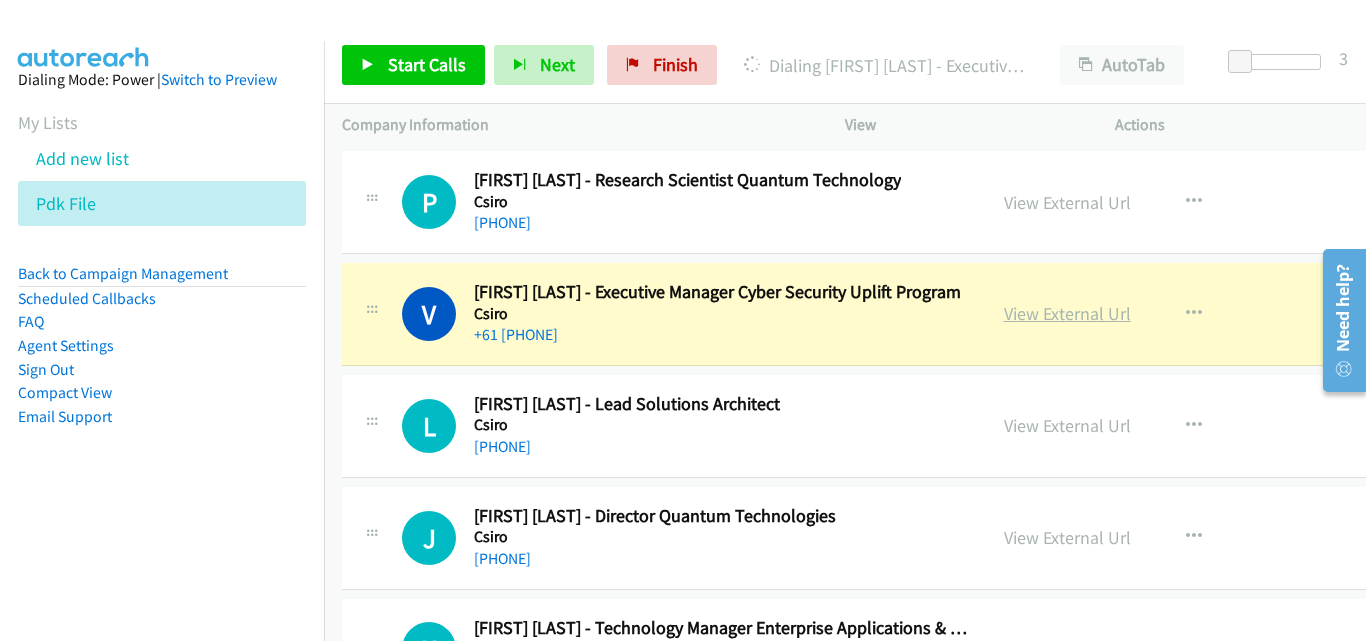 click on "View External Url" at bounding box center (1067, 313) 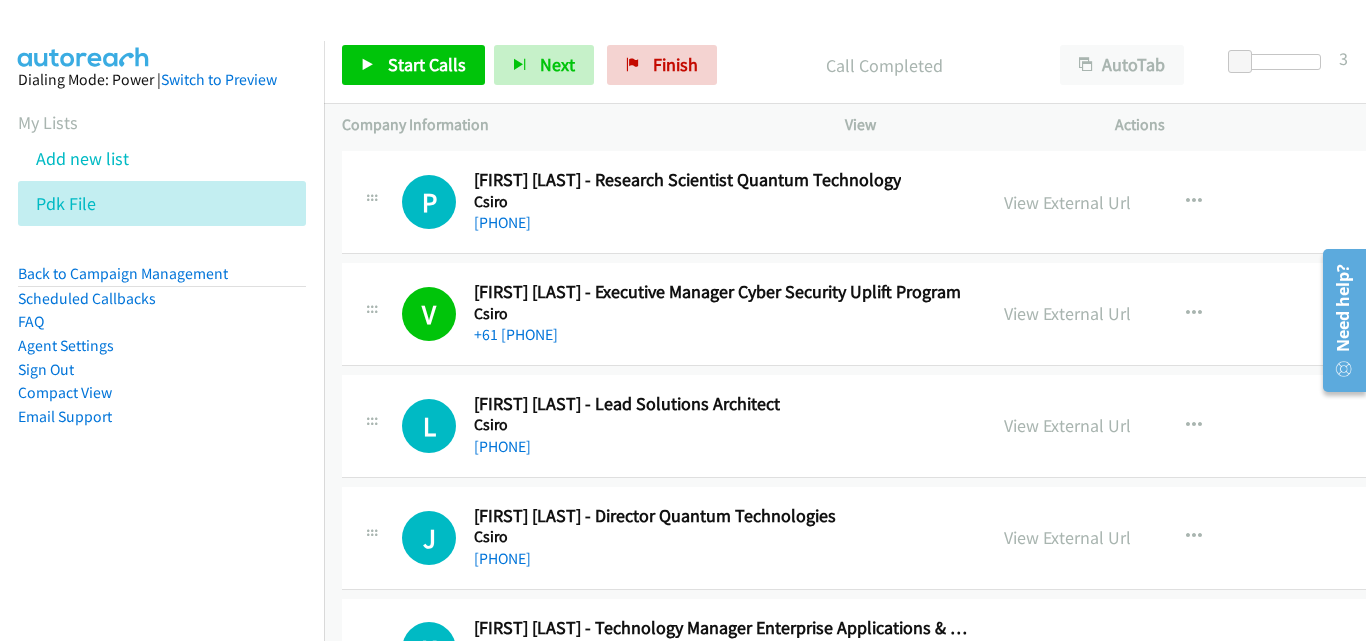 scroll, scrollTop: 56900, scrollLeft: 0, axis: vertical 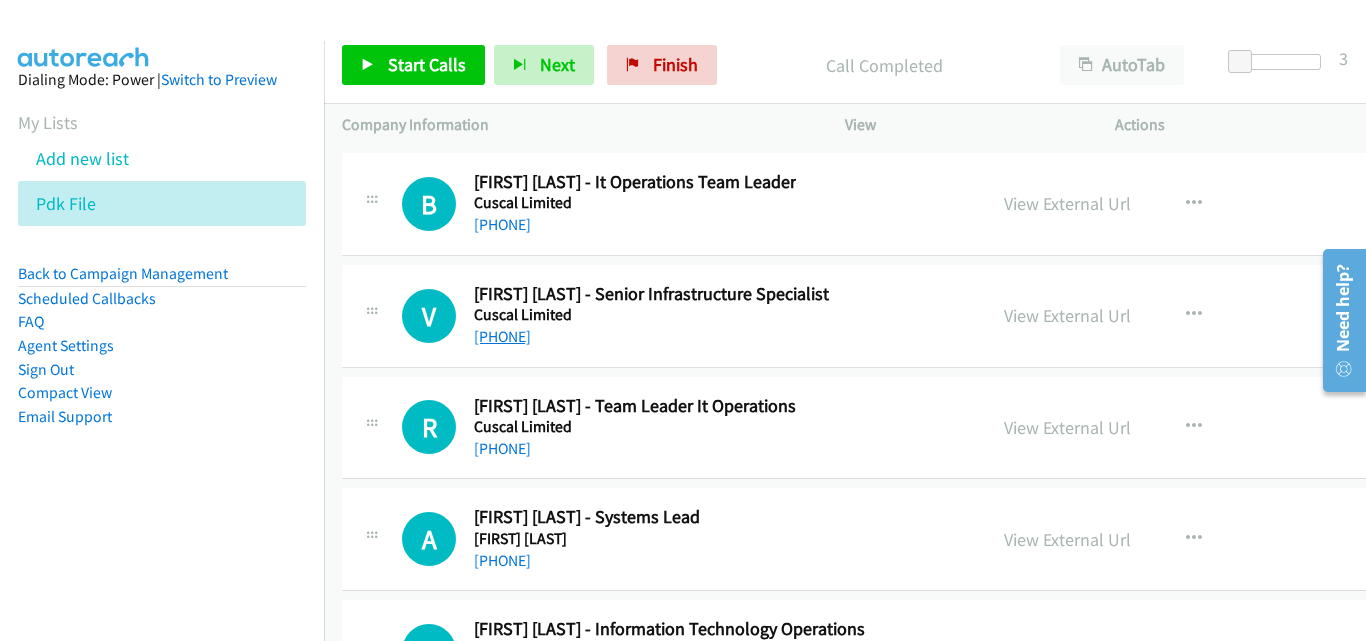 click on "+61 456 737 462" at bounding box center [502, 336] 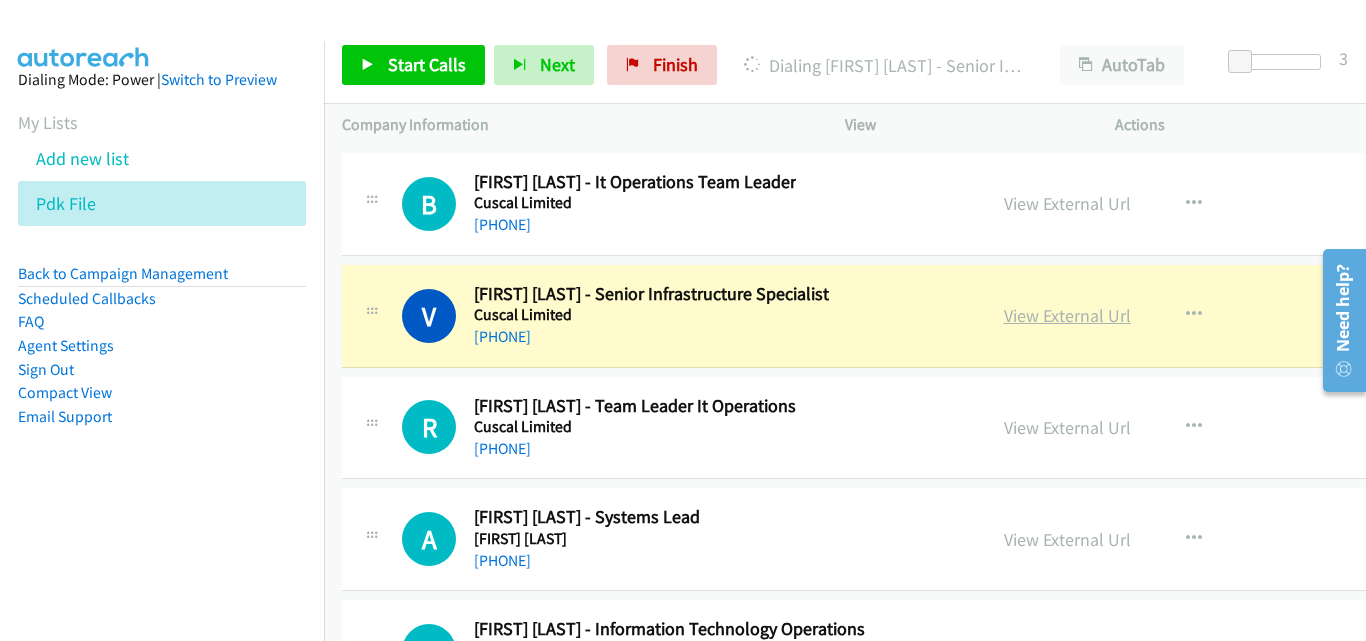 click on "View External Url" at bounding box center (1067, 315) 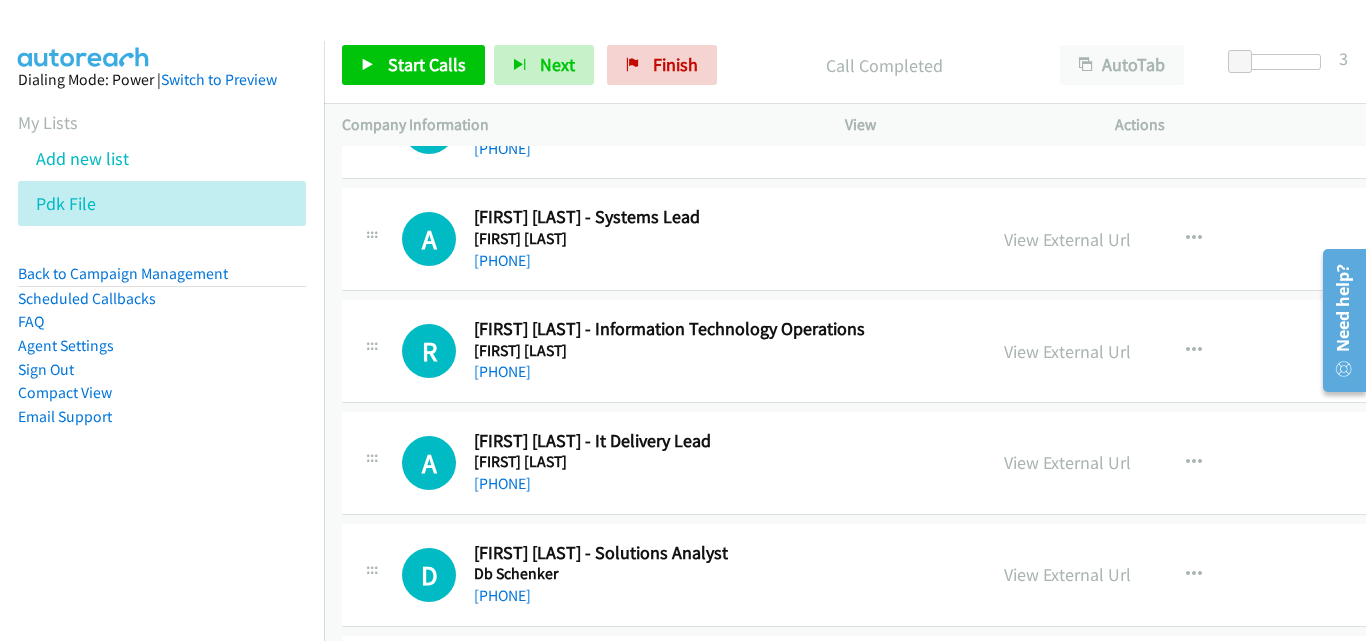 scroll, scrollTop: 61000, scrollLeft: 0, axis: vertical 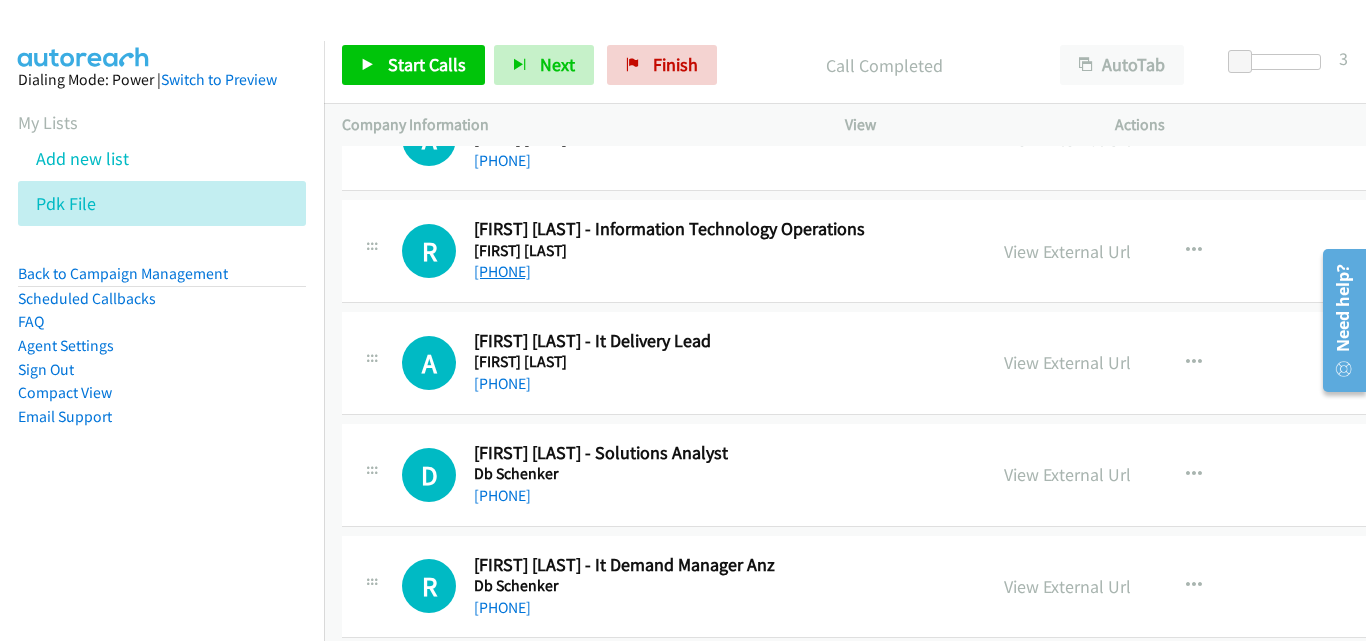 click on "+61 2 9266 6441" at bounding box center (502, 271) 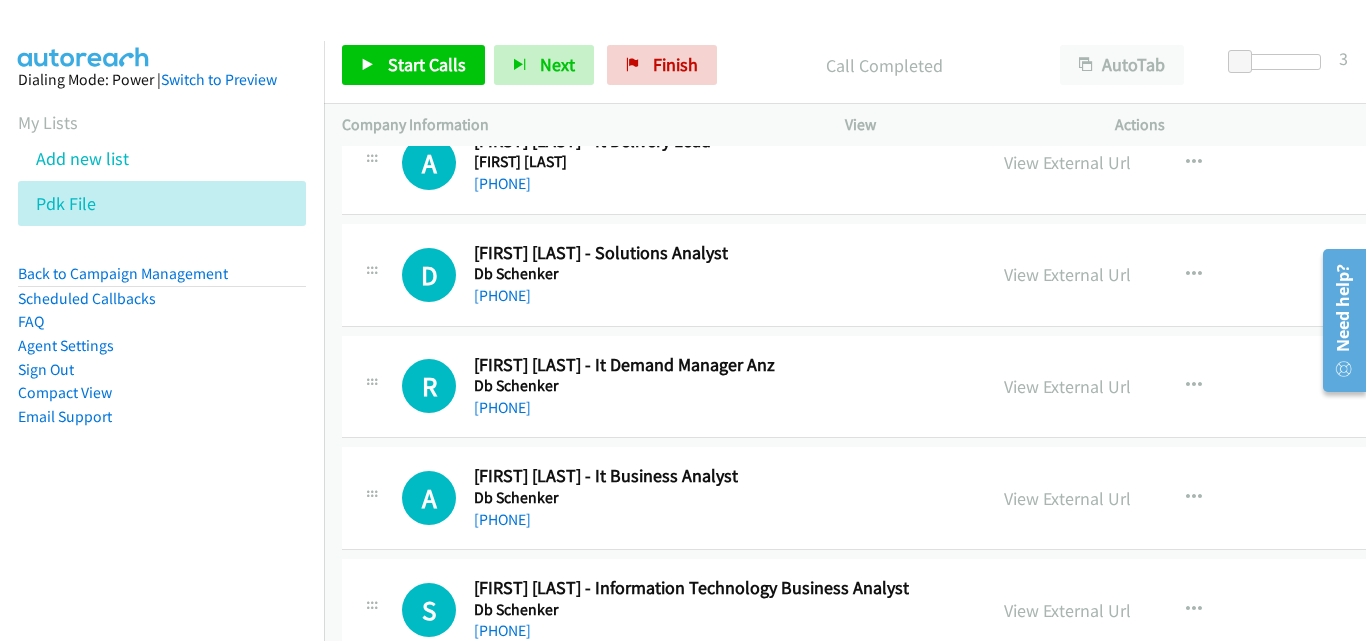 scroll, scrollTop: 61300, scrollLeft: 0, axis: vertical 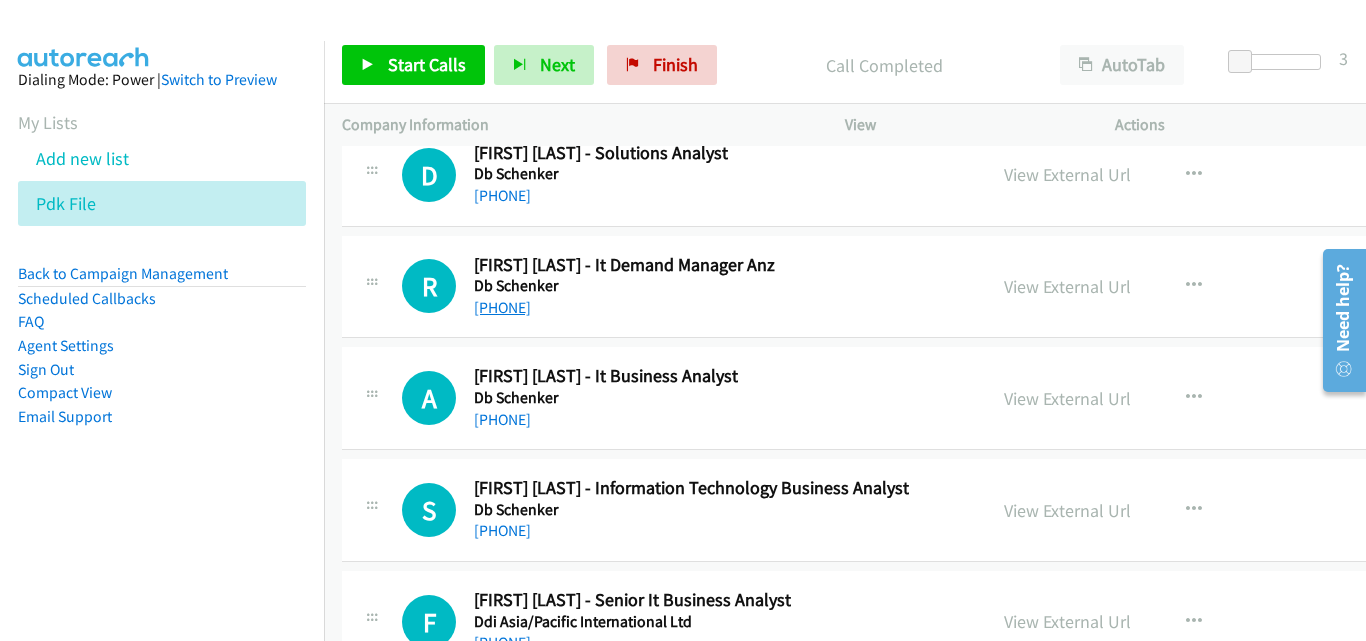 click on "+61 416 089 583" at bounding box center (502, 307) 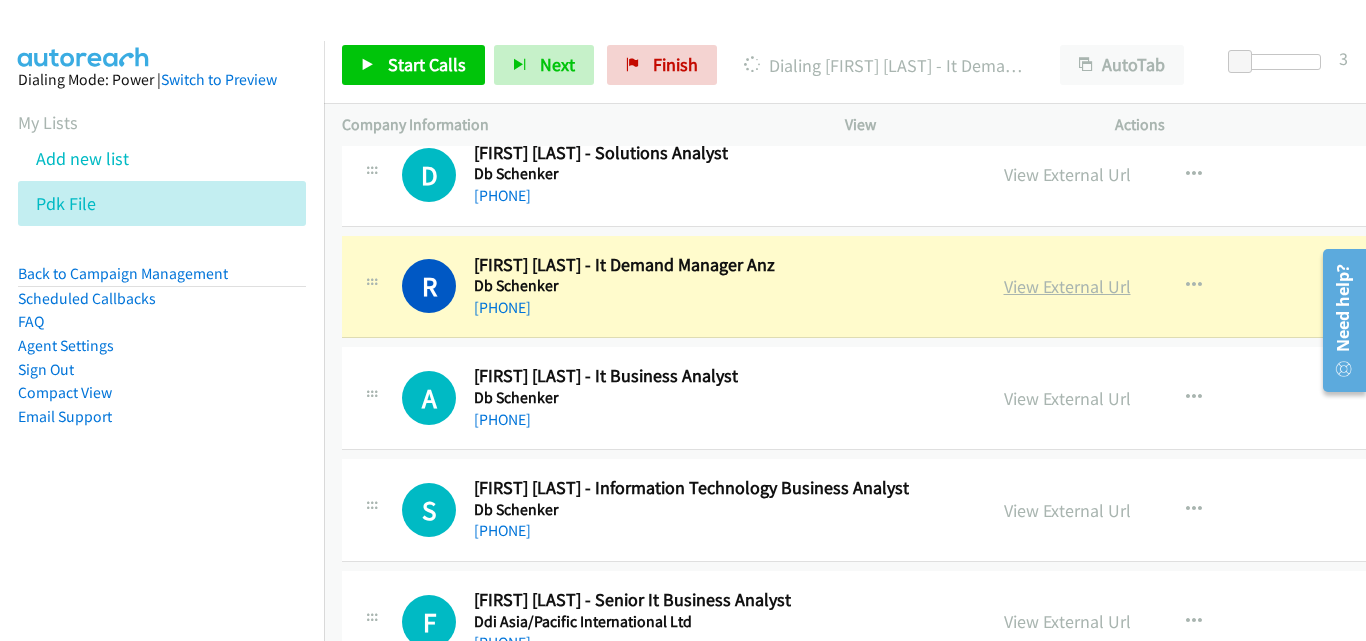 click on "View External Url" at bounding box center [1067, 286] 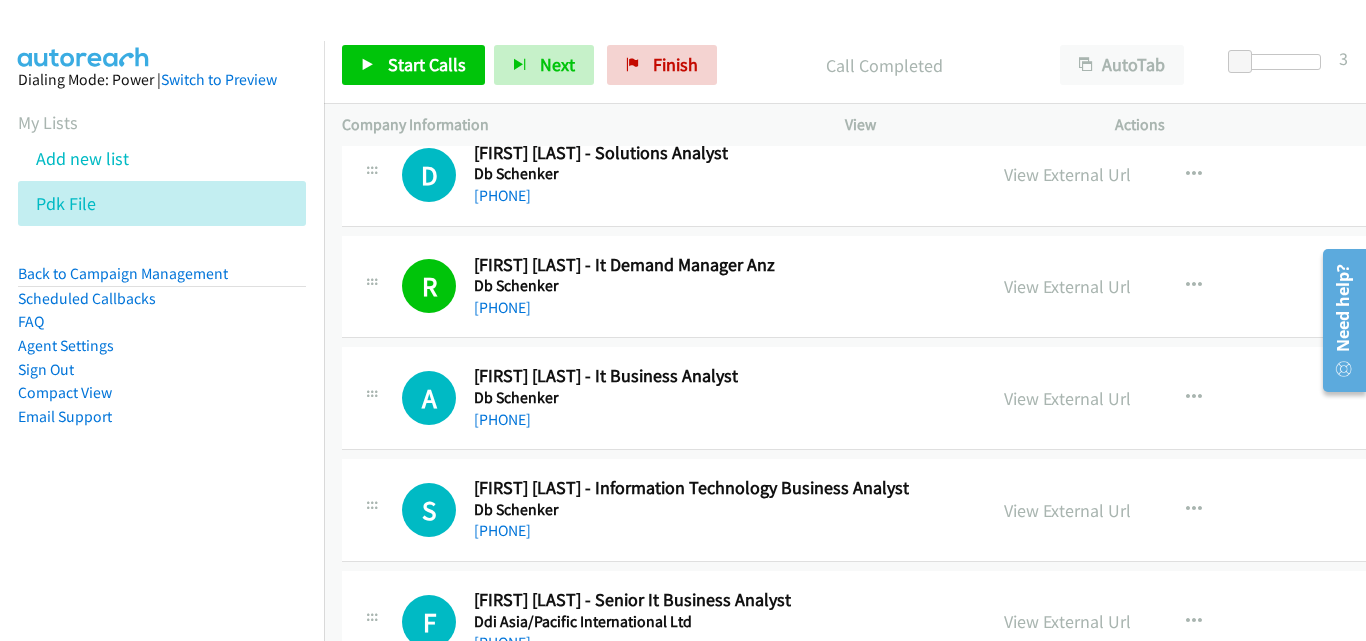 scroll, scrollTop: 61400, scrollLeft: 0, axis: vertical 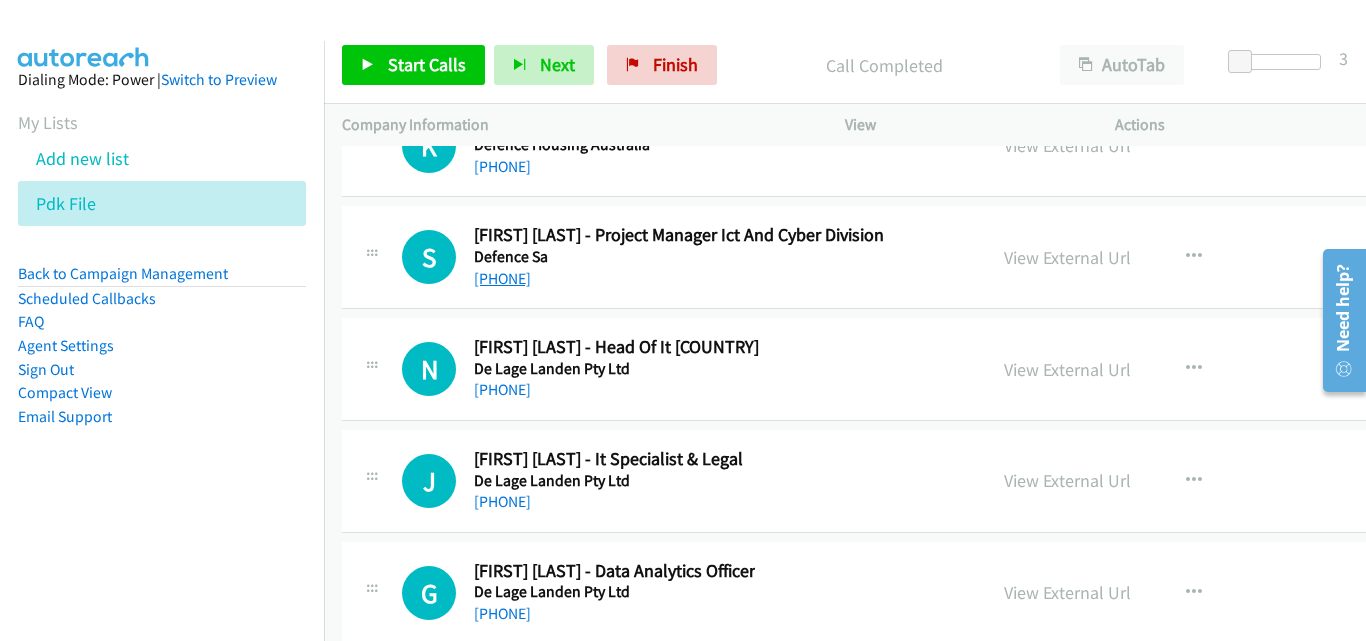 click on "+61 403 198 355" at bounding box center [502, 278] 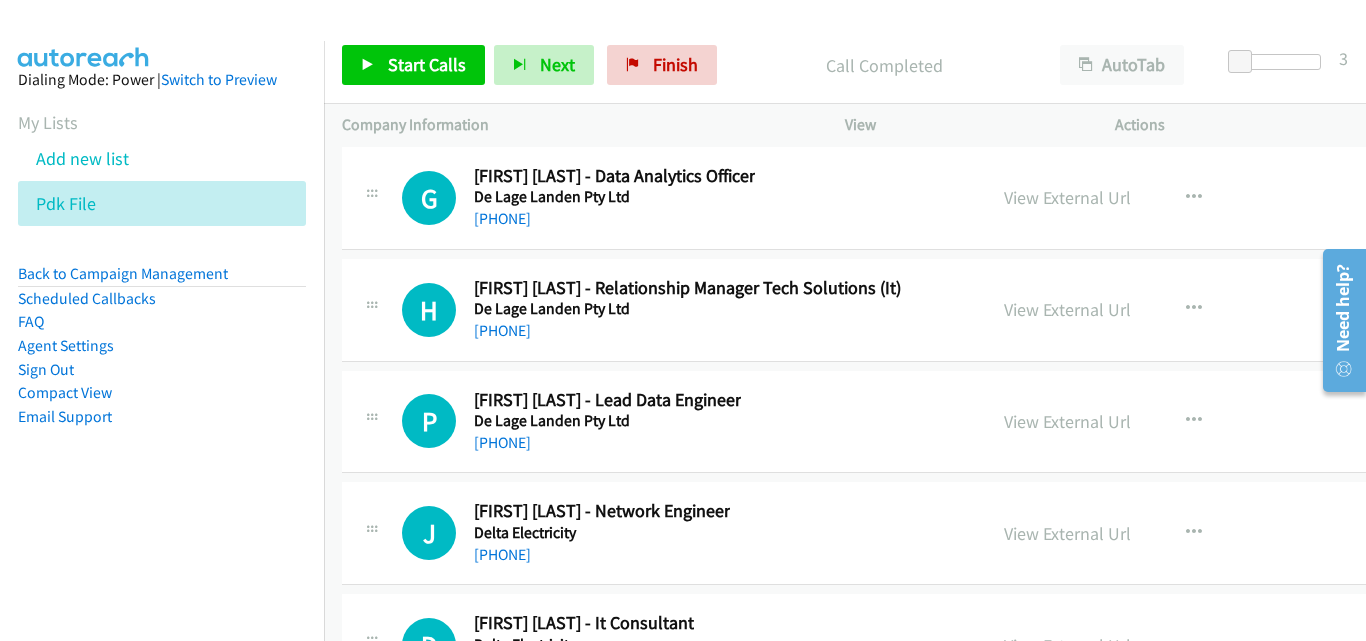 scroll, scrollTop: 62400, scrollLeft: 0, axis: vertical 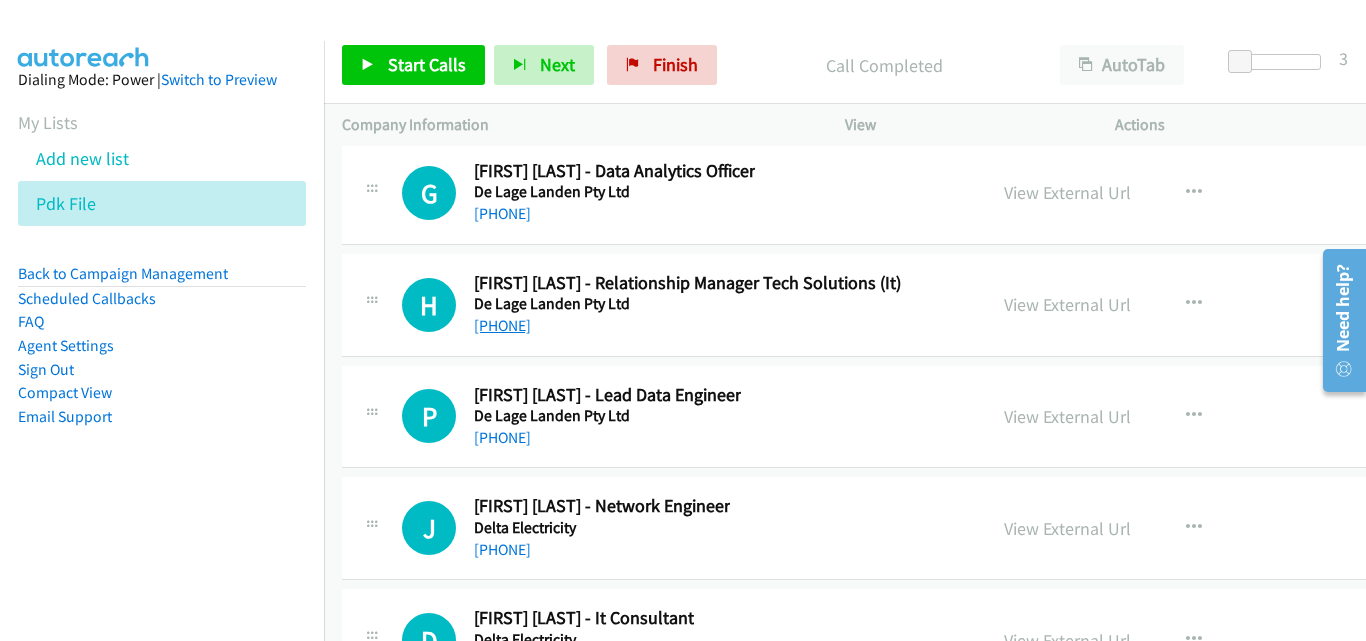 click on "+61 401 229 573" at bounding box center [502, 325] 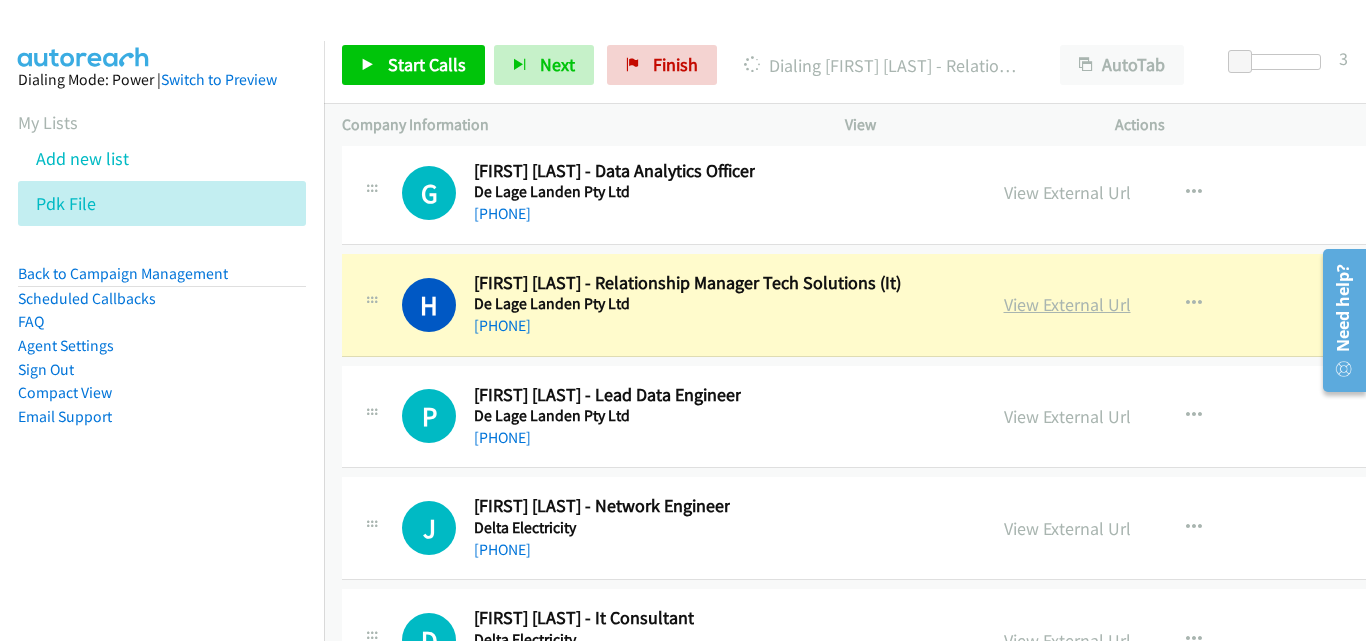 click on "View External Url" at bounding box center (1067, 304) 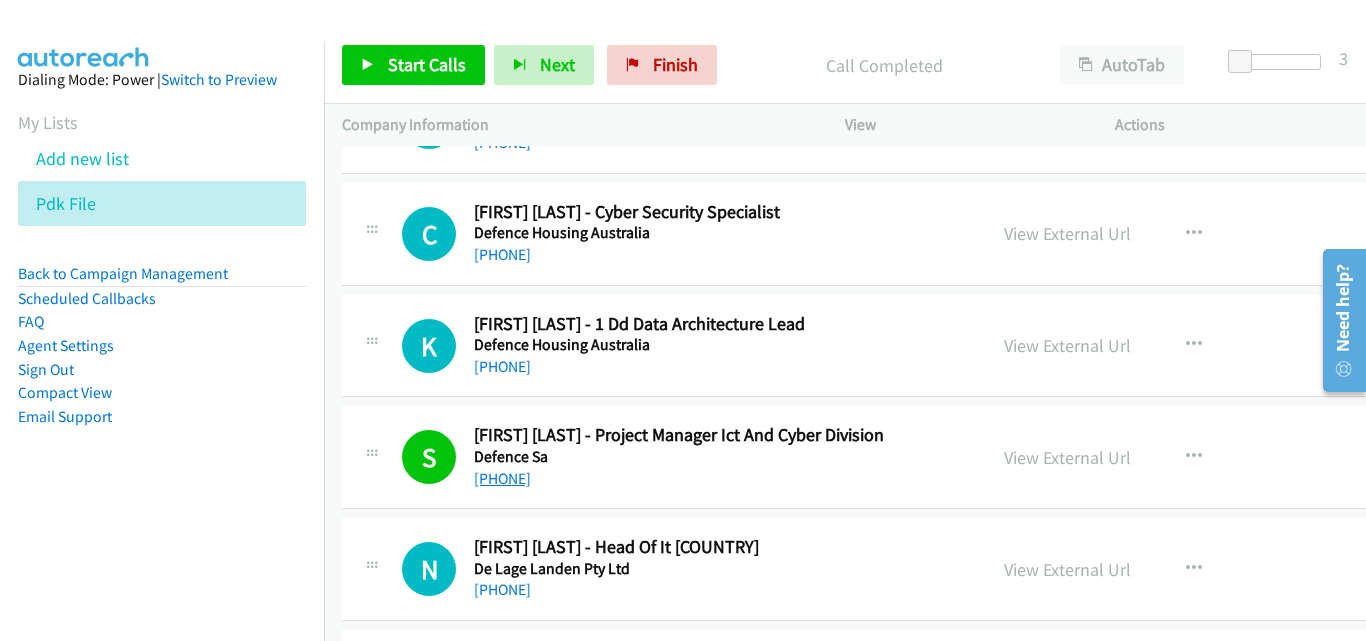 scroll, scrollTop: 61900, scrollLeft: 0, axis: vertical 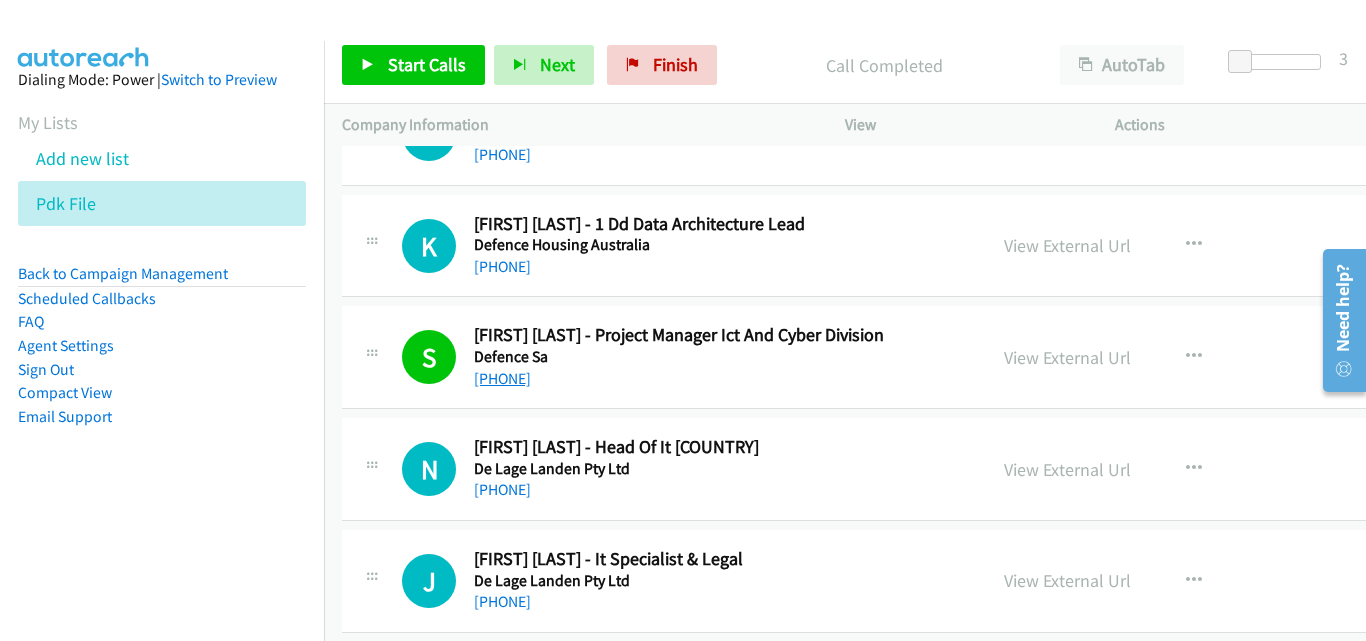 click on "+61 403 198 355" at bounding box center (502, 378) 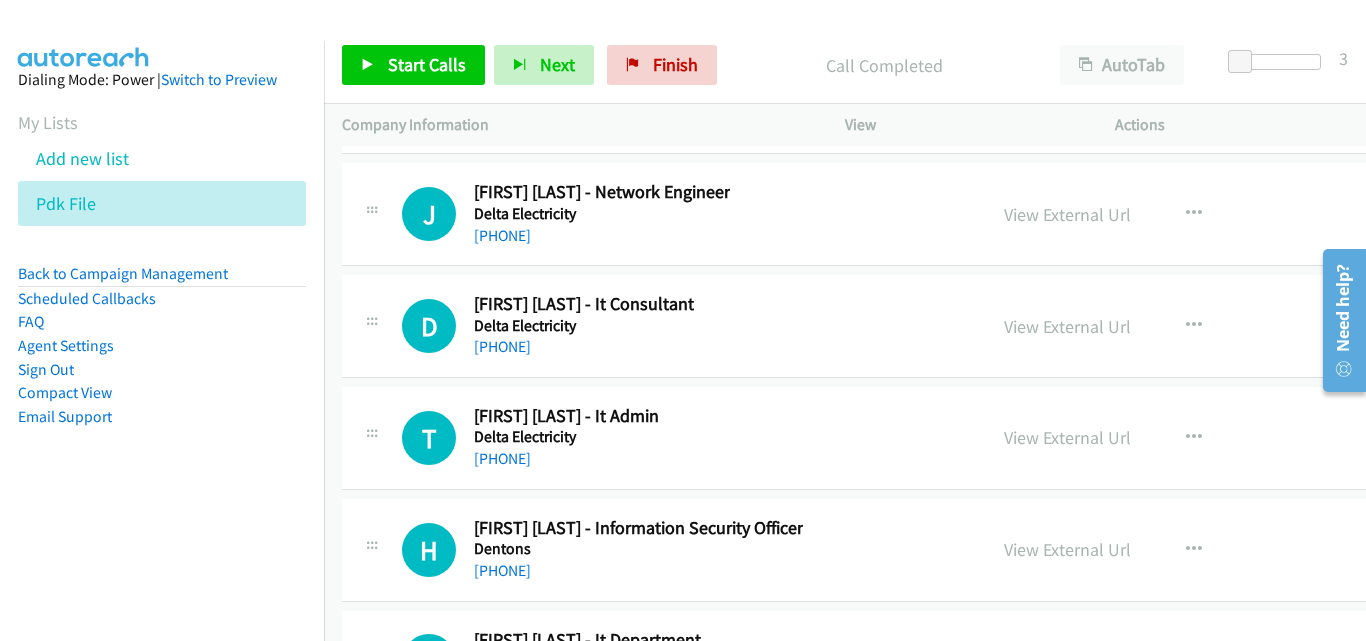 scroll, scrollTop: 62900, scrollLeft: 0, axis: vertical 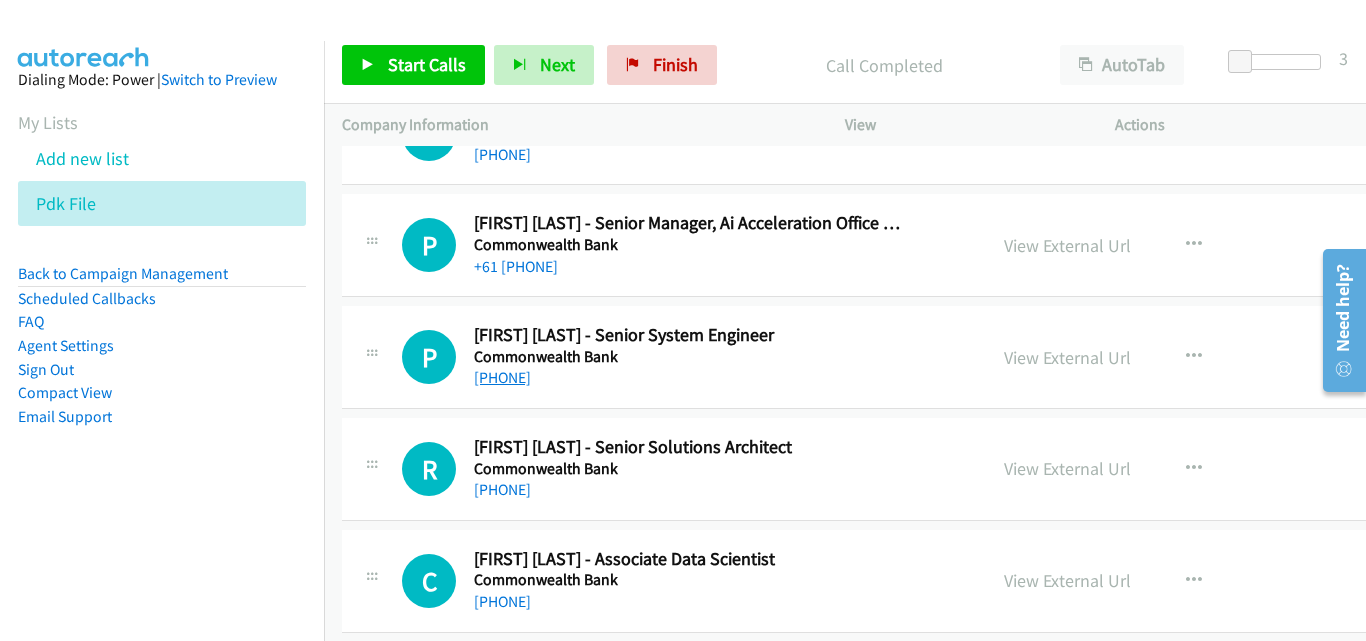 click on "+61 470 699 945" at bounding box center [502, 377] 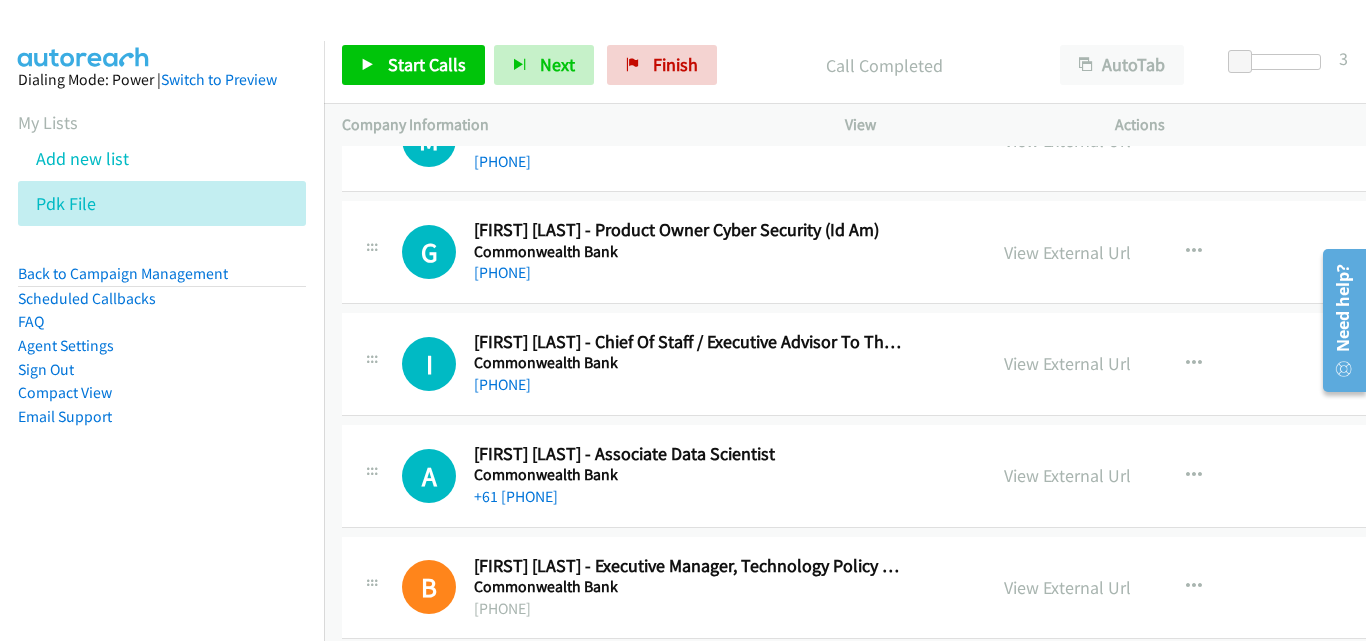 scroll, scrollTop: 12709, scrollLeft: 0, axis: vertical 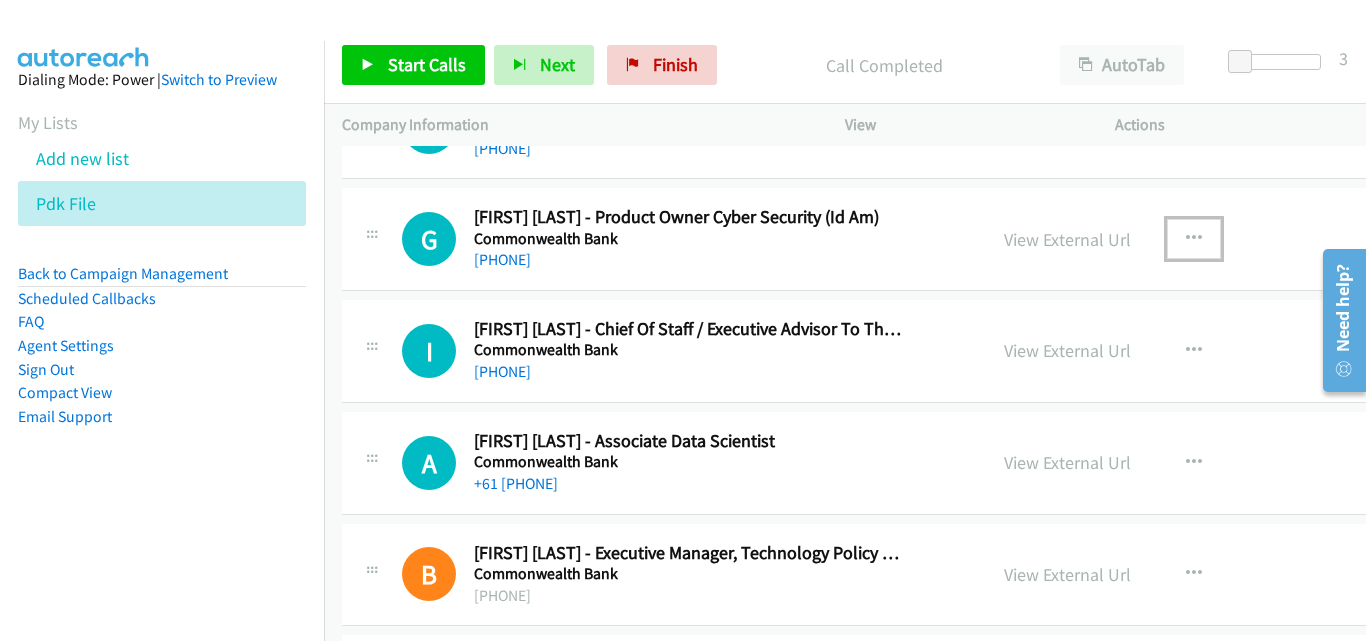 click at bounding box center [1194, 239] 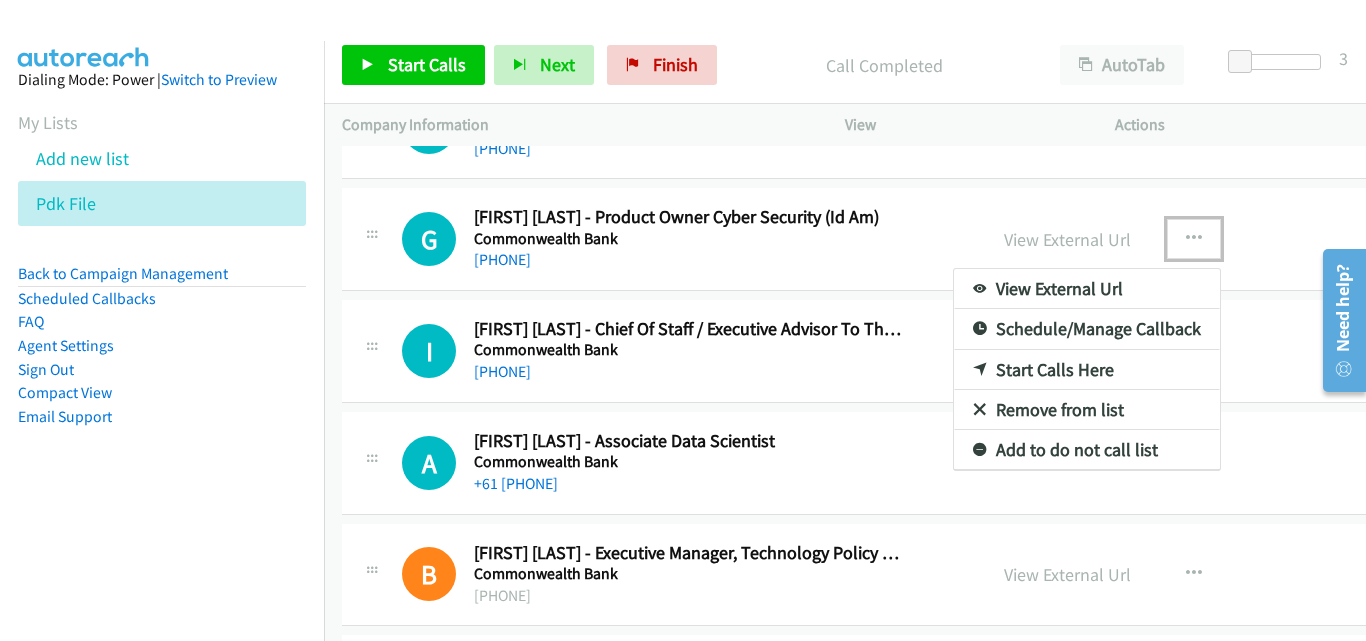 click on "Start Calls Here" at bounding box center [1087, 370] 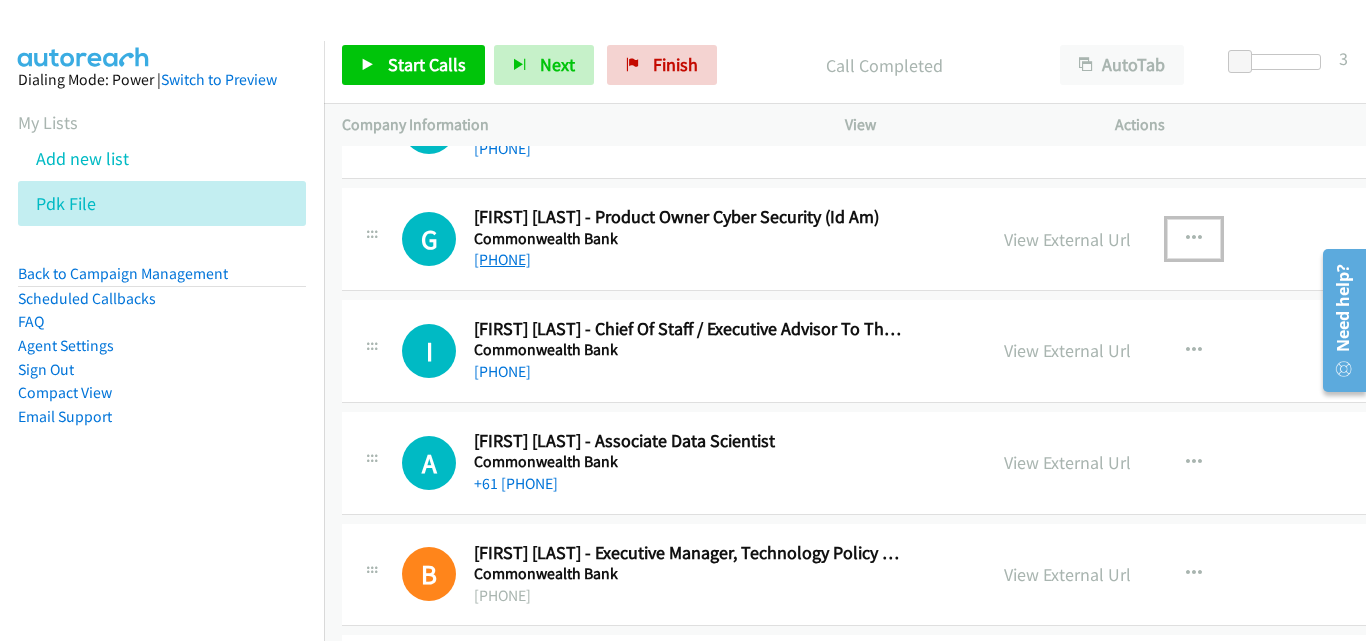 click on "+61 468 588 404" at bounding box center [502, 259] 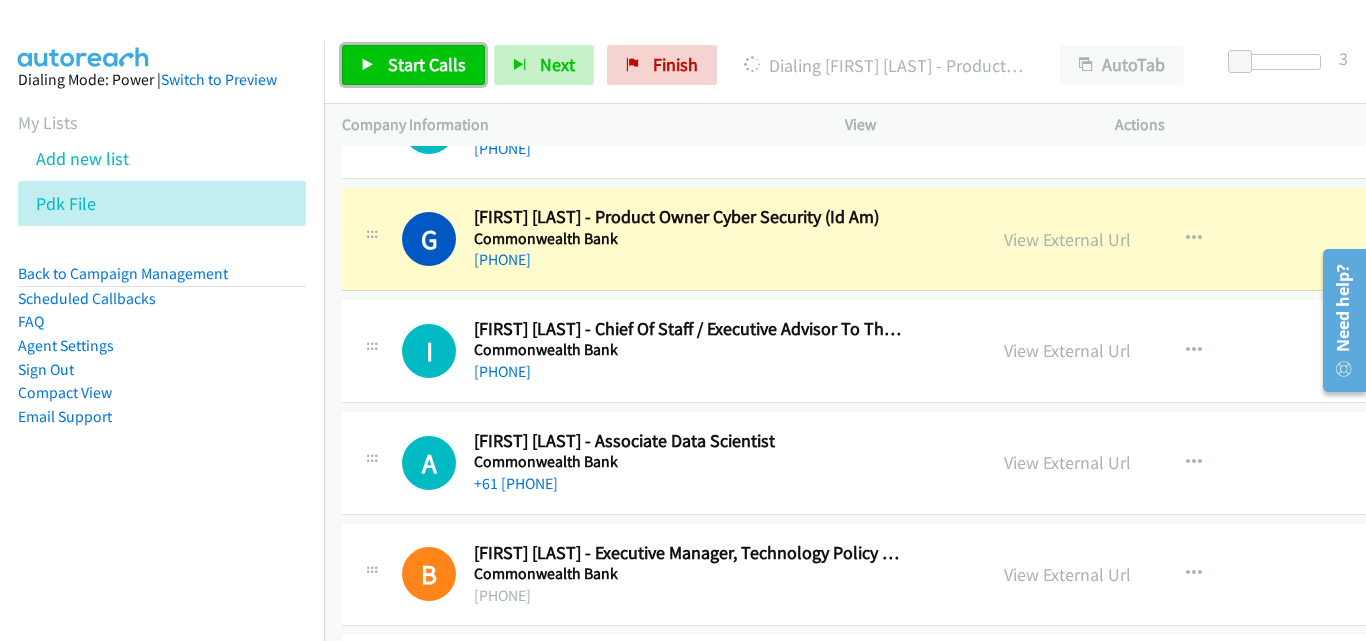 click on "Start Calls" at bounding box center [427, 64] 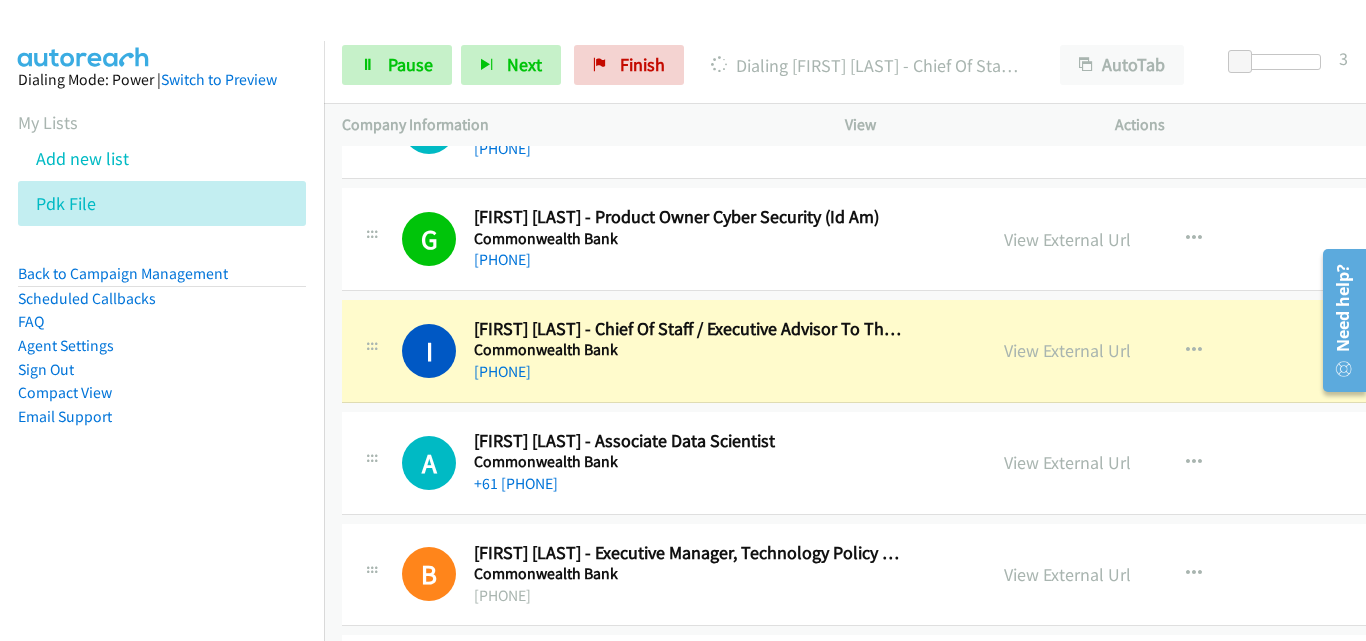 scroll, scrollTop: 12809, scrollLeft: 0, axis: vertical 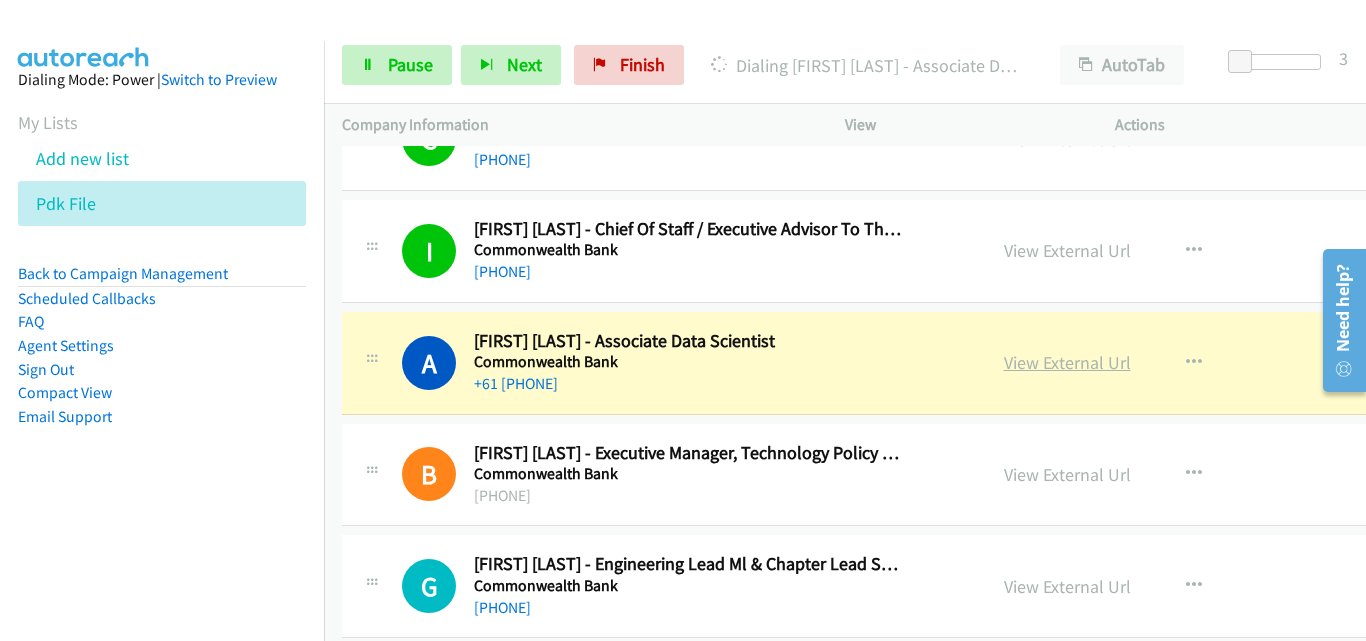 click on "View External Url" at bounding box center [1067, 362] 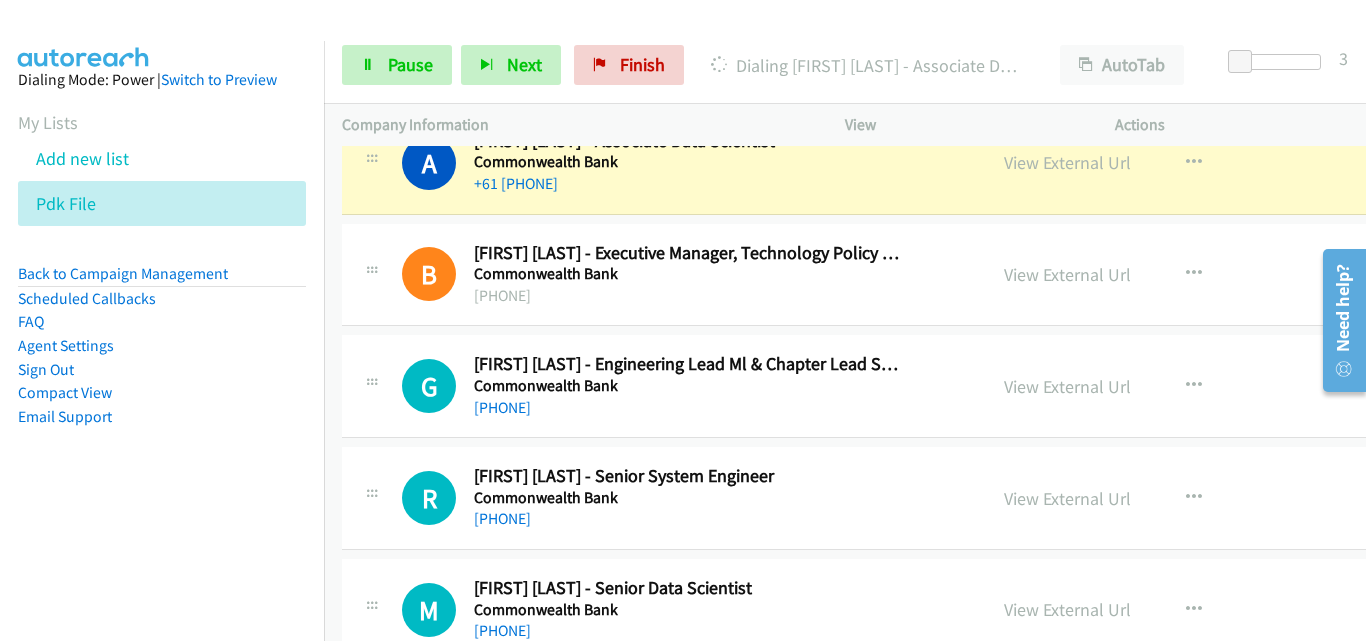 scroll, scrollTop: 12909, scrollLeft: 0, axis: vertical 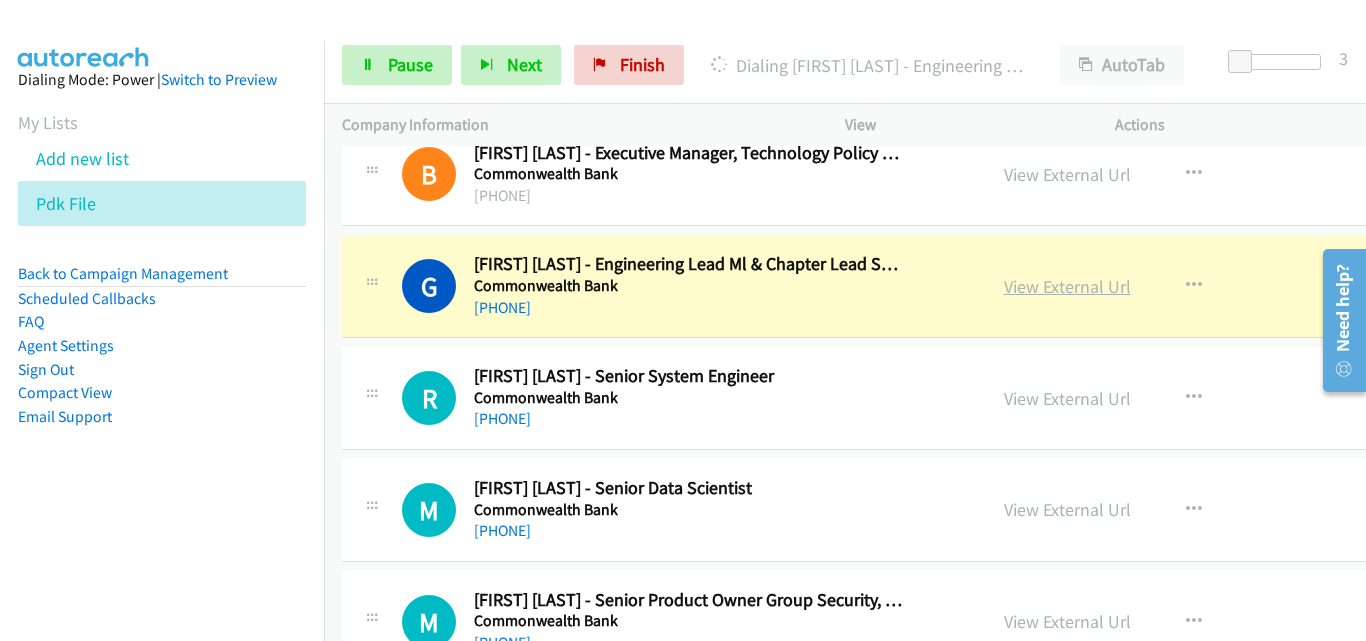 click on "View External Url" at bounding box center (1067, 286) 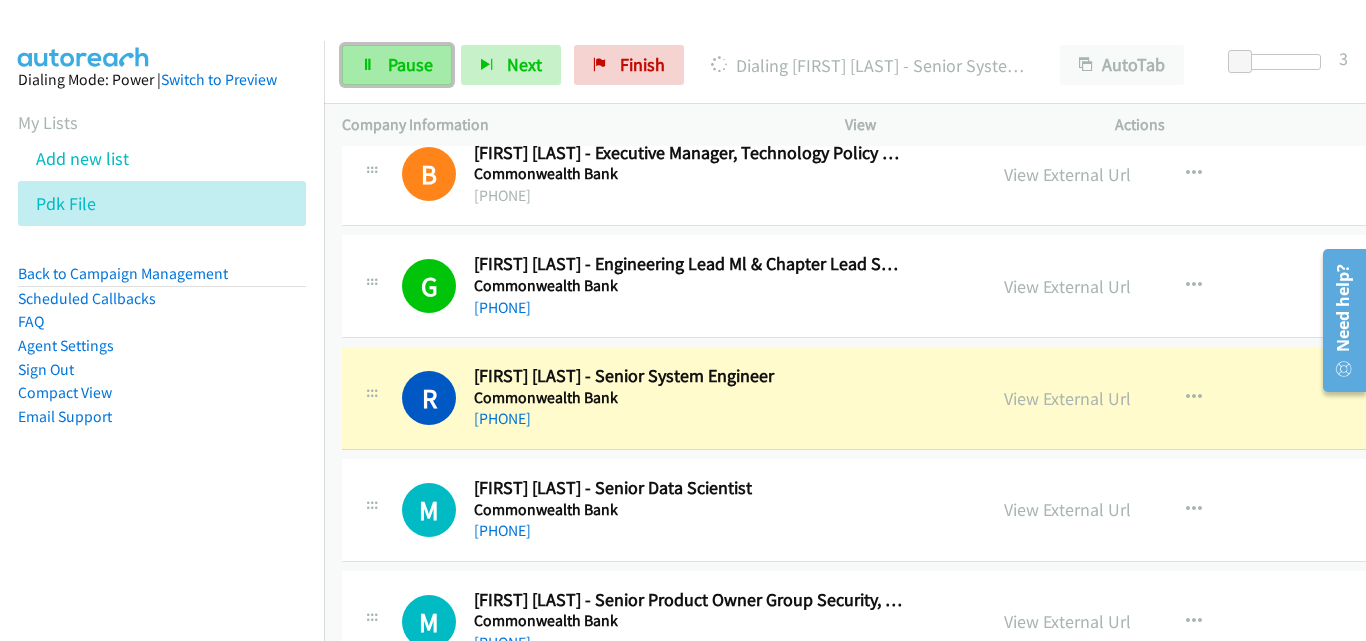 click on "Pause" at bounding box center [410, 64] 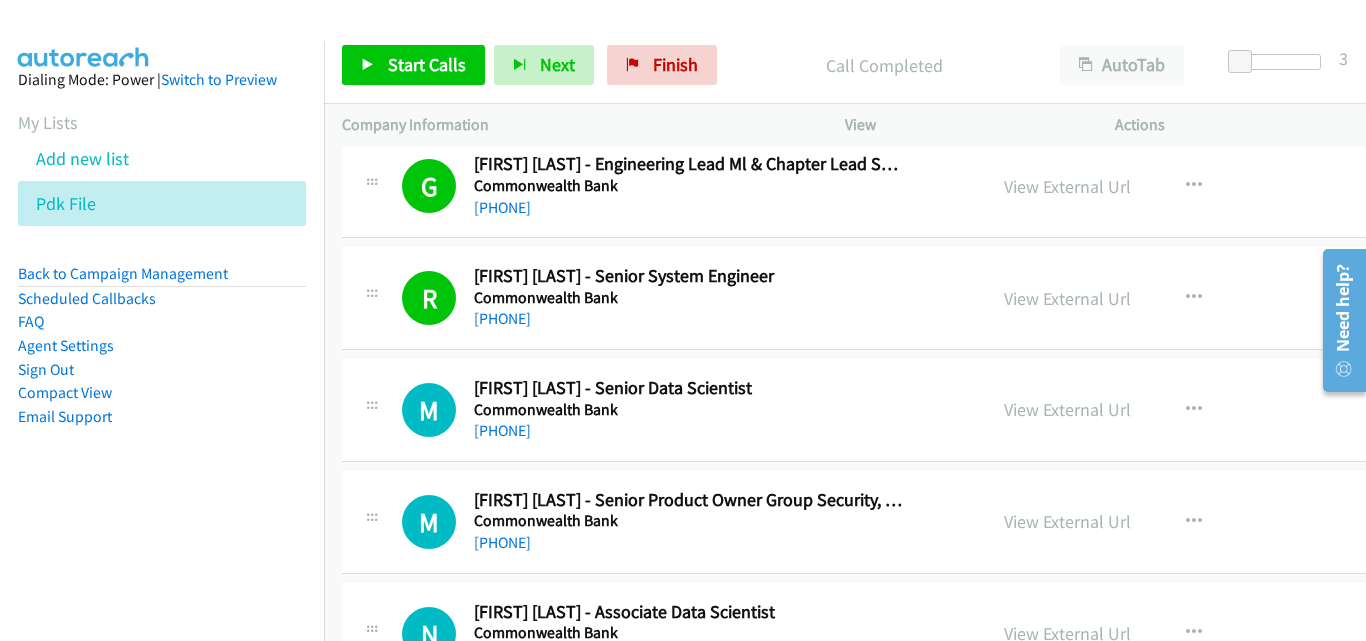 scroll, scrollTop: 13309, scrollLeft: 0, axis: vertical 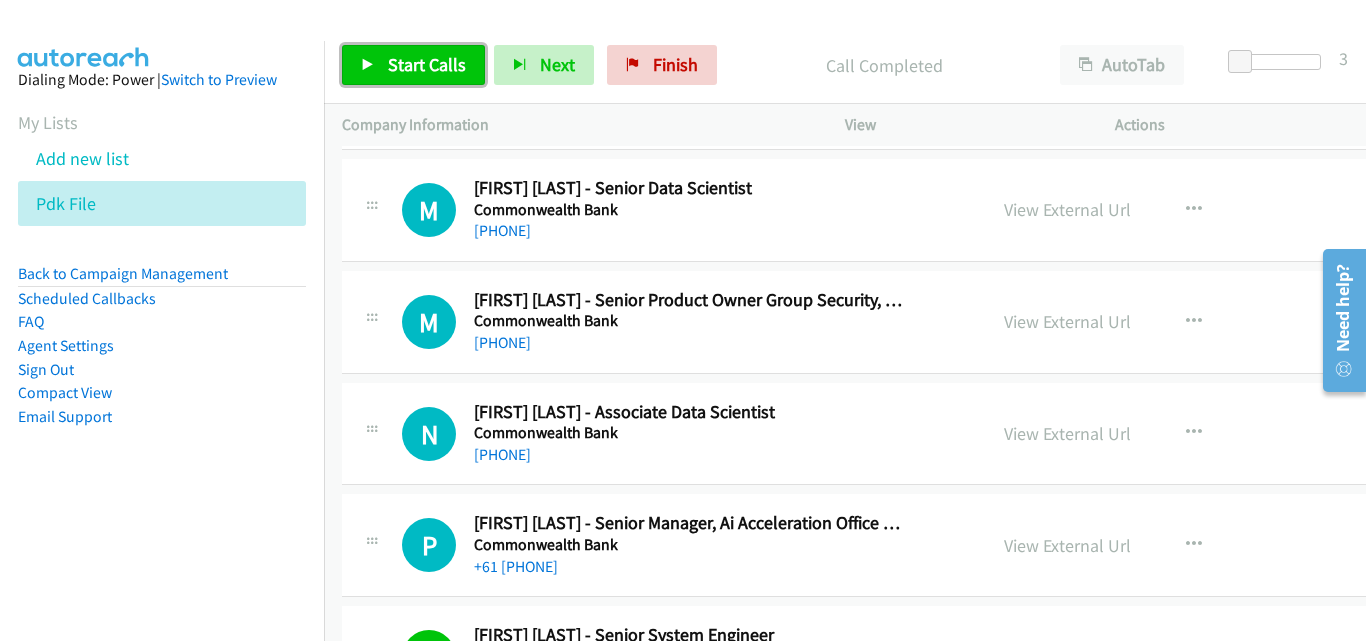 click on "Start Calls" at bounding box center [413, 65] 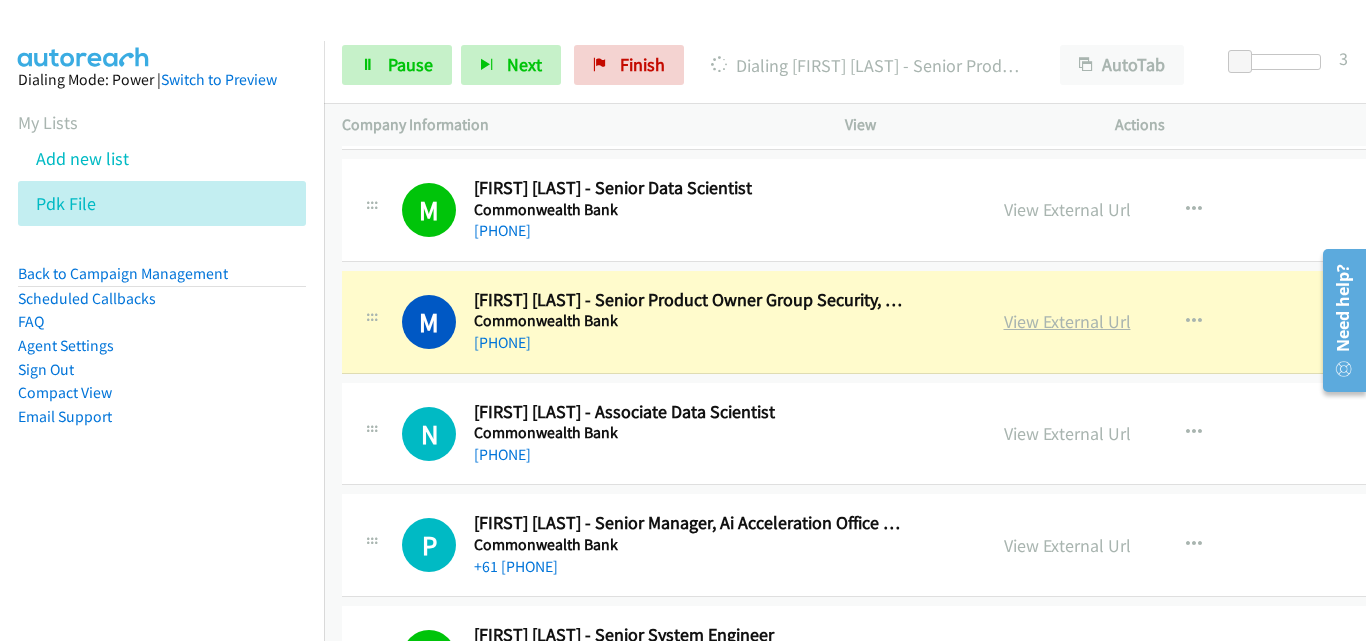 click on "View External Url" at bounding box center [1067, 321] 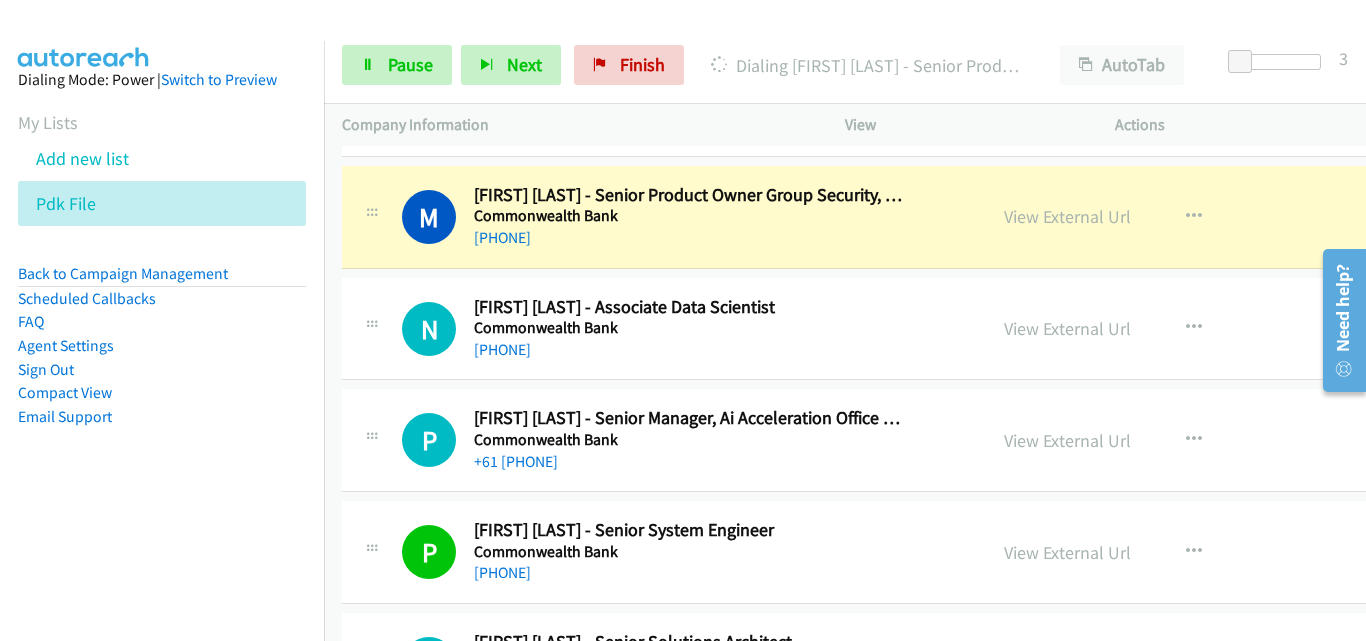 scroll, scrollTop: 13509, scrollLeft: 0, axis: vertical 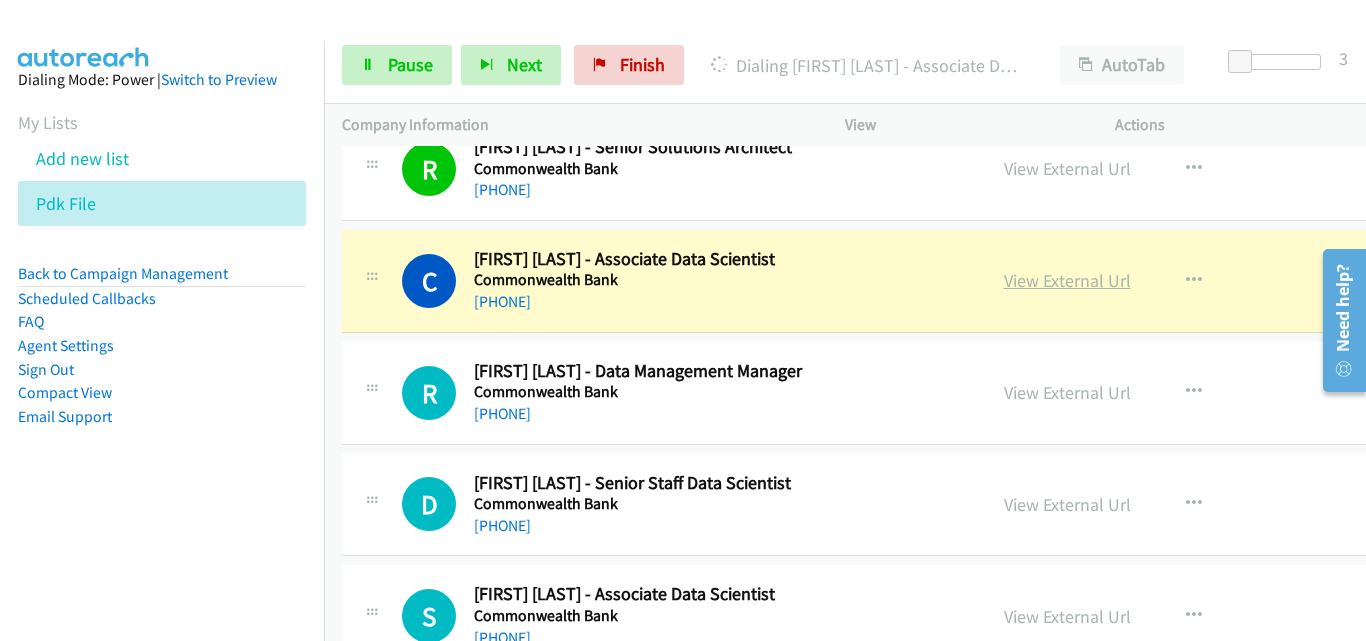 click on "View External Url" at bounding box center [1067, 280] 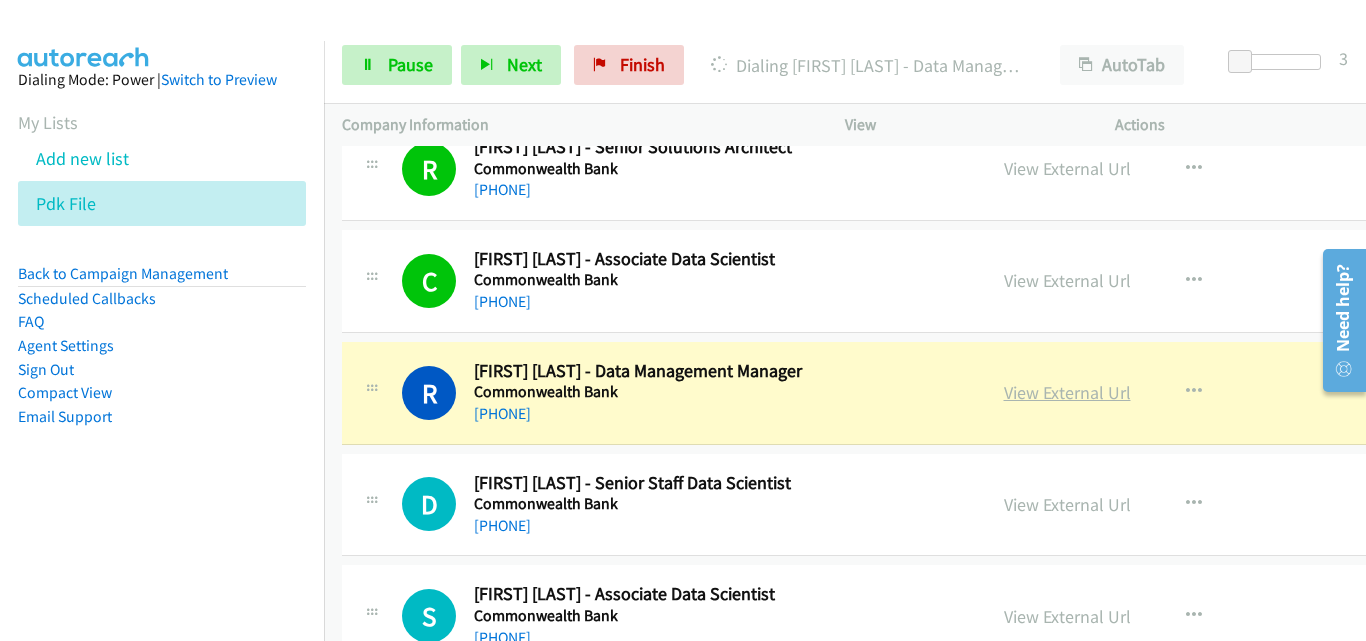 click on "View External Url" at bounding box center (1067, 392) 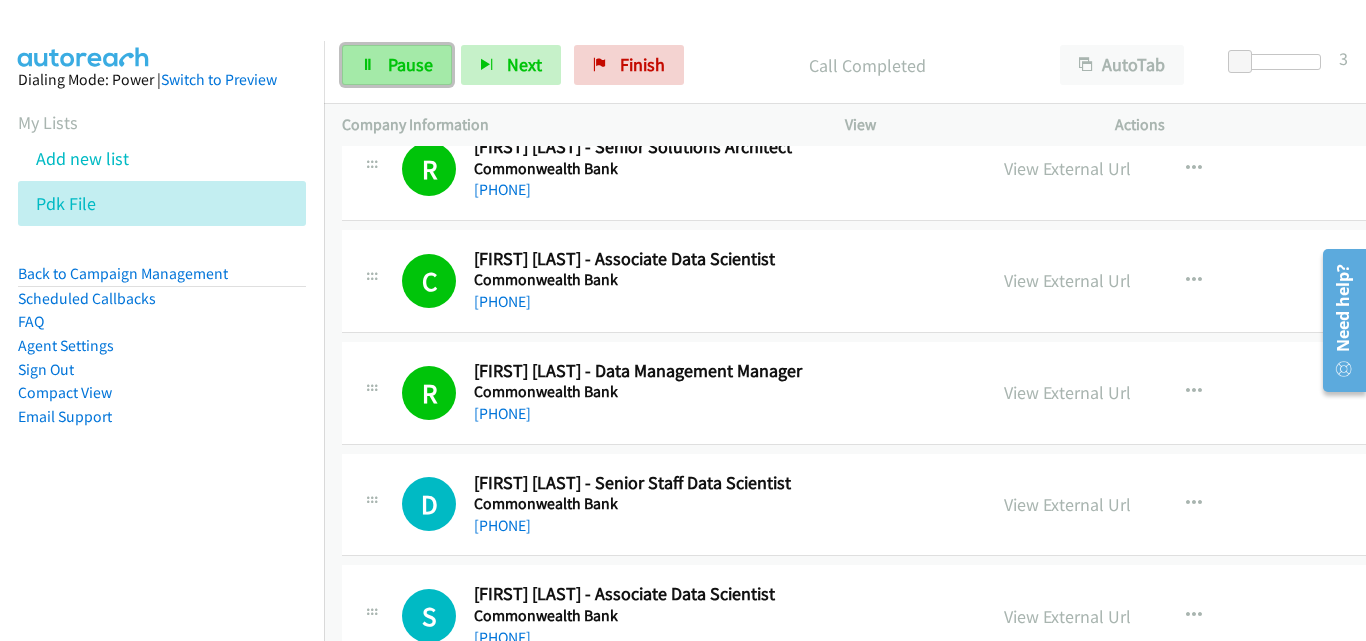 click on "Pause" at bounding box center (410, 64) 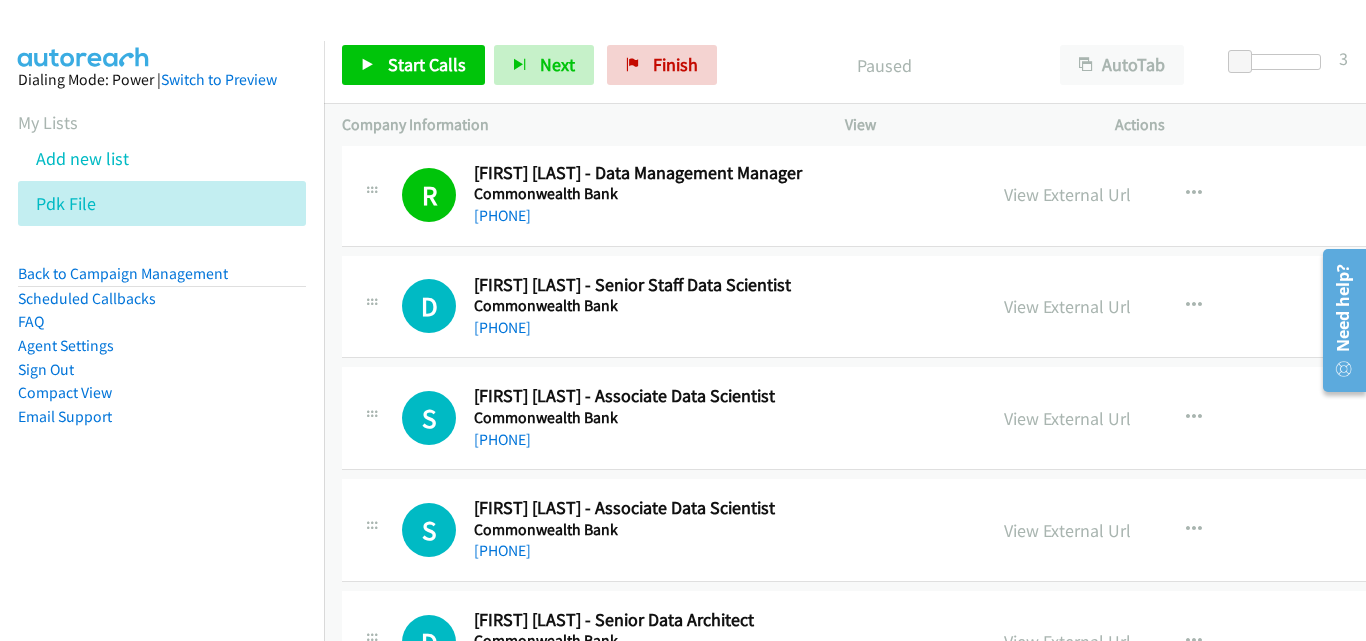 scroll, scrollTop: 14209, scrollLeft: 0, axis: vertical 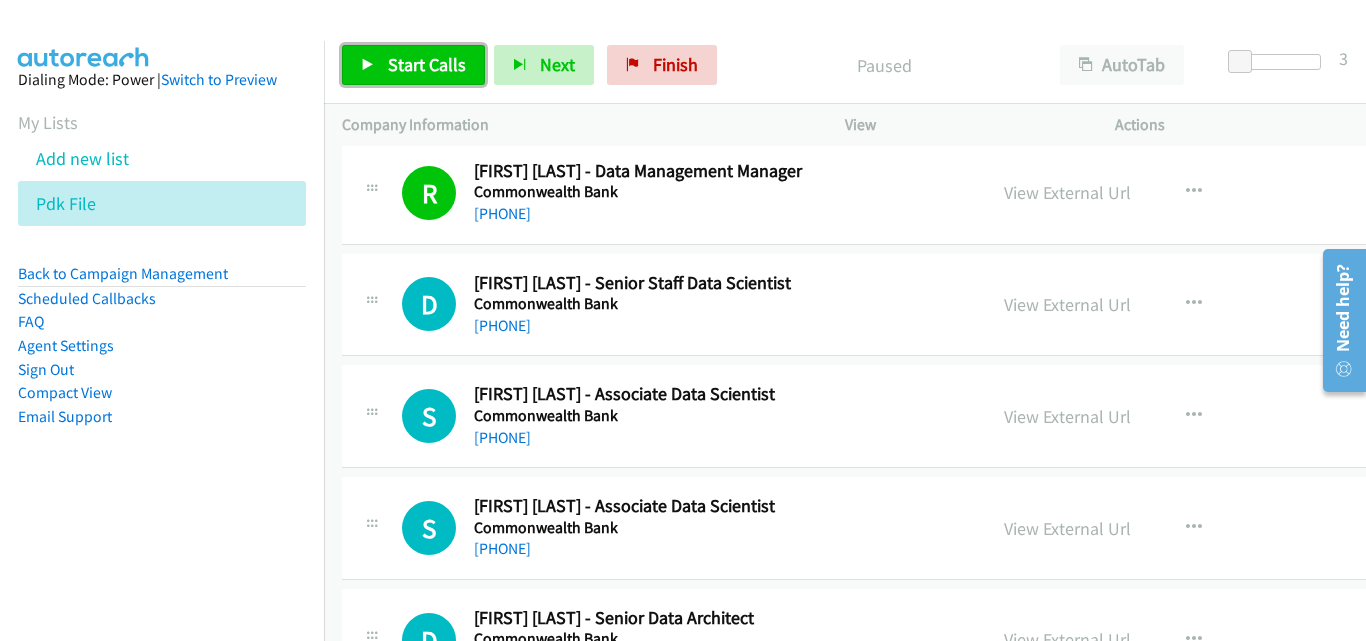 click on "Start Calls" at bounding box center (413, 65) 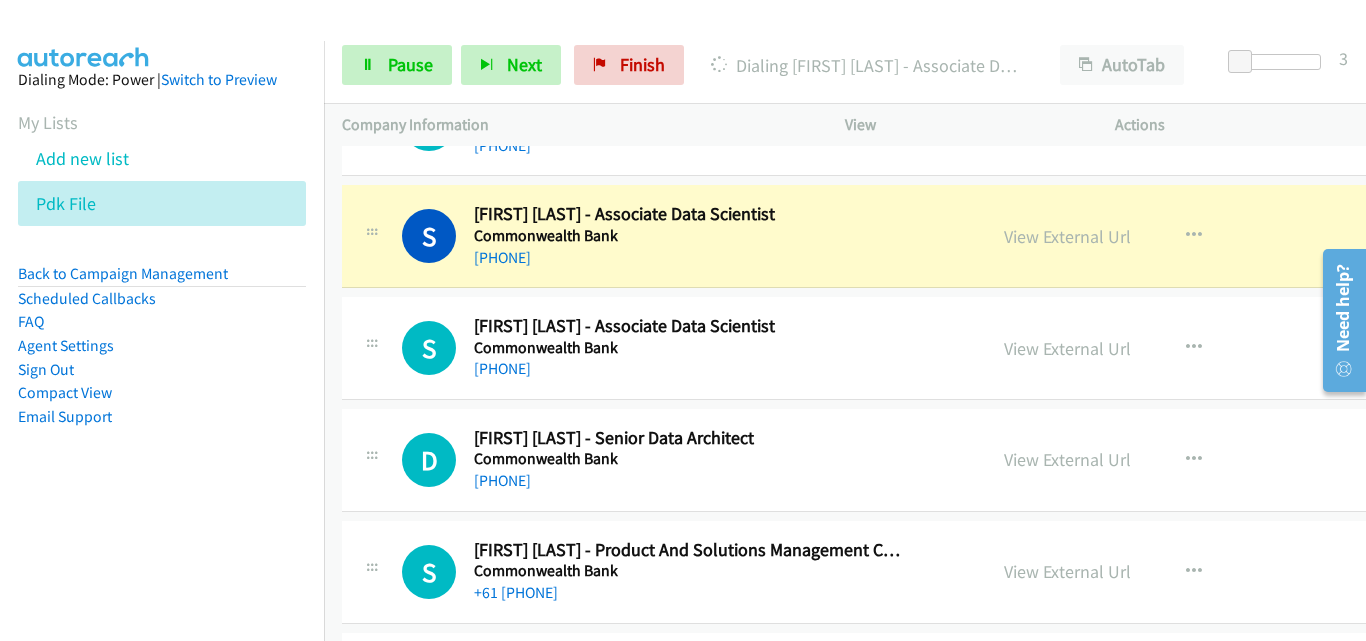 scroll, scrollTop: 14409, scrollLeft: 0, axis: vertical 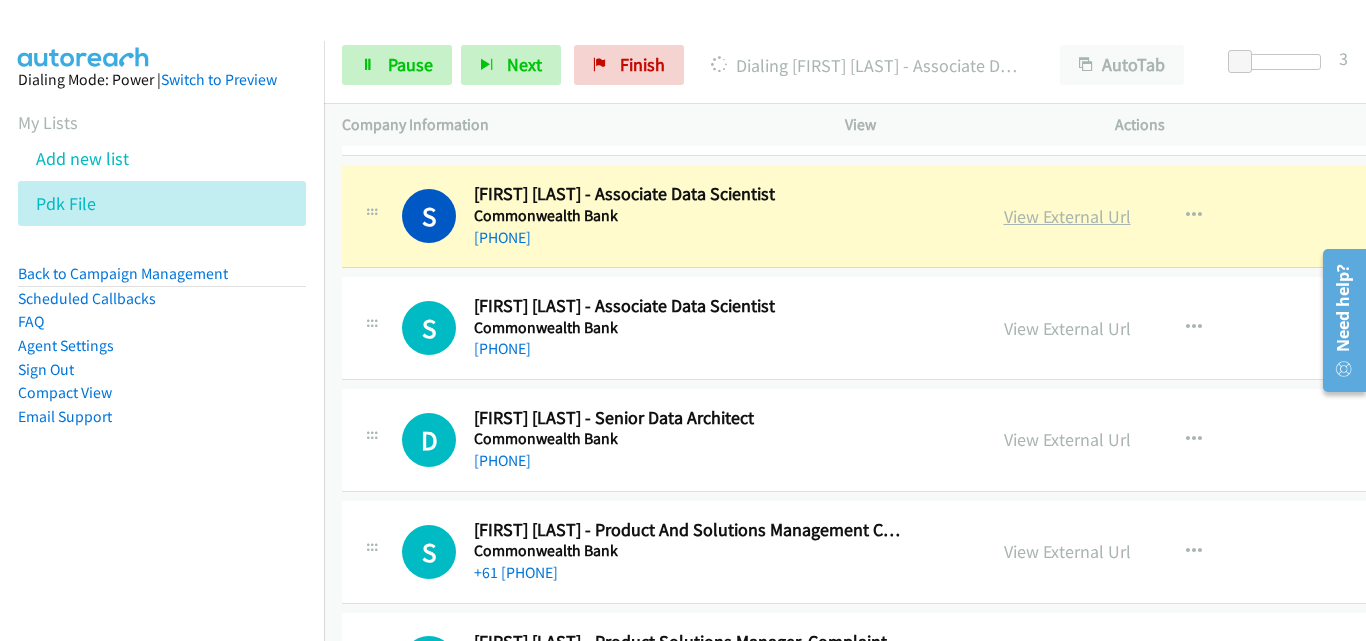 click on "View External Url" at bounding box center (1067, 216) 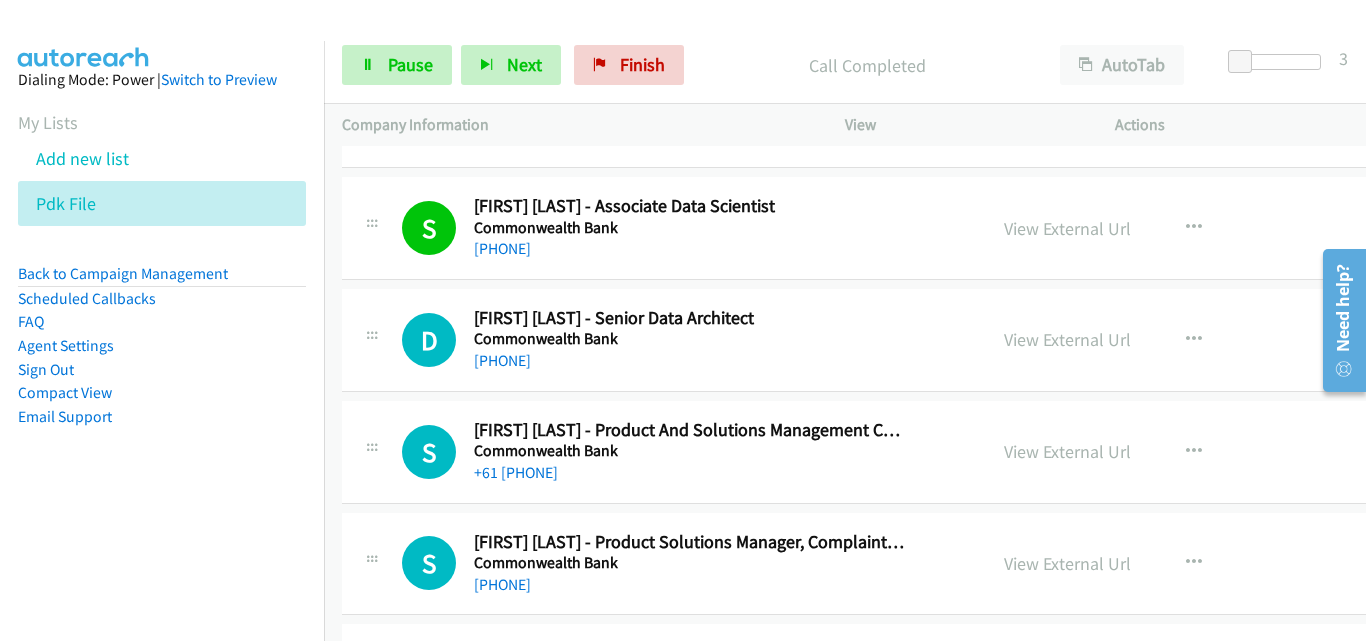 scroll, scrollTop: 14609, scrollLeft: 0, axis: vertical 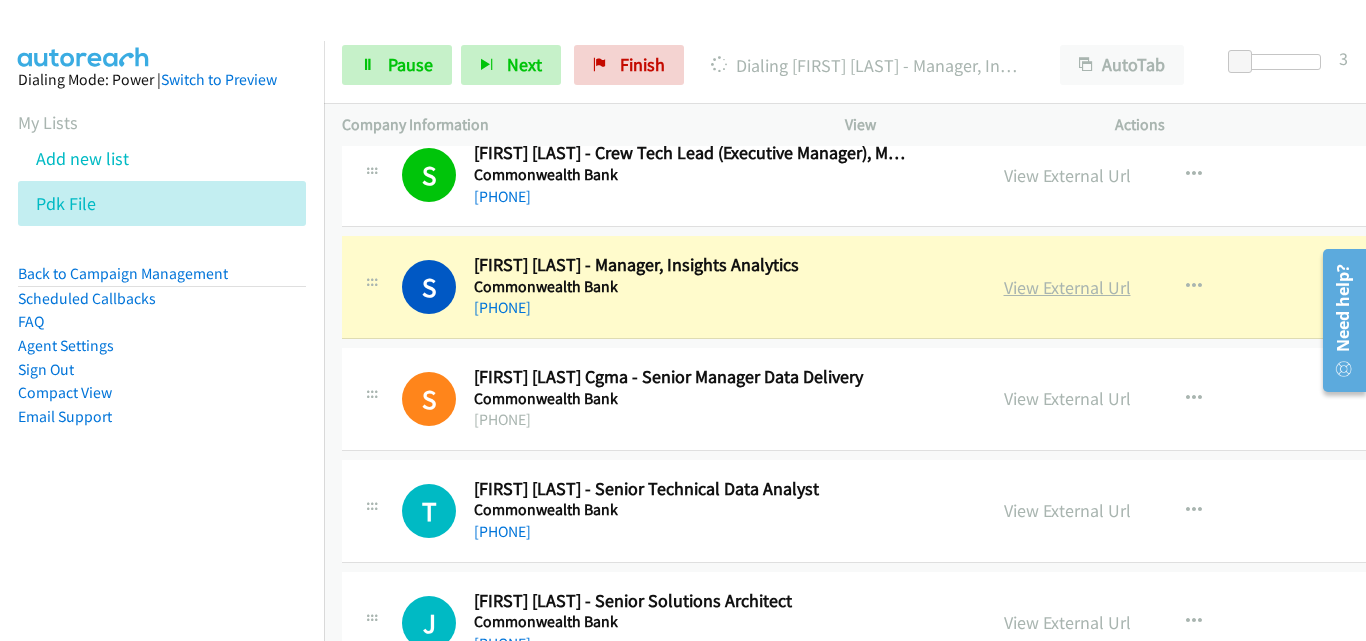 click on "View External Url" at bounding box center [1067, 287] 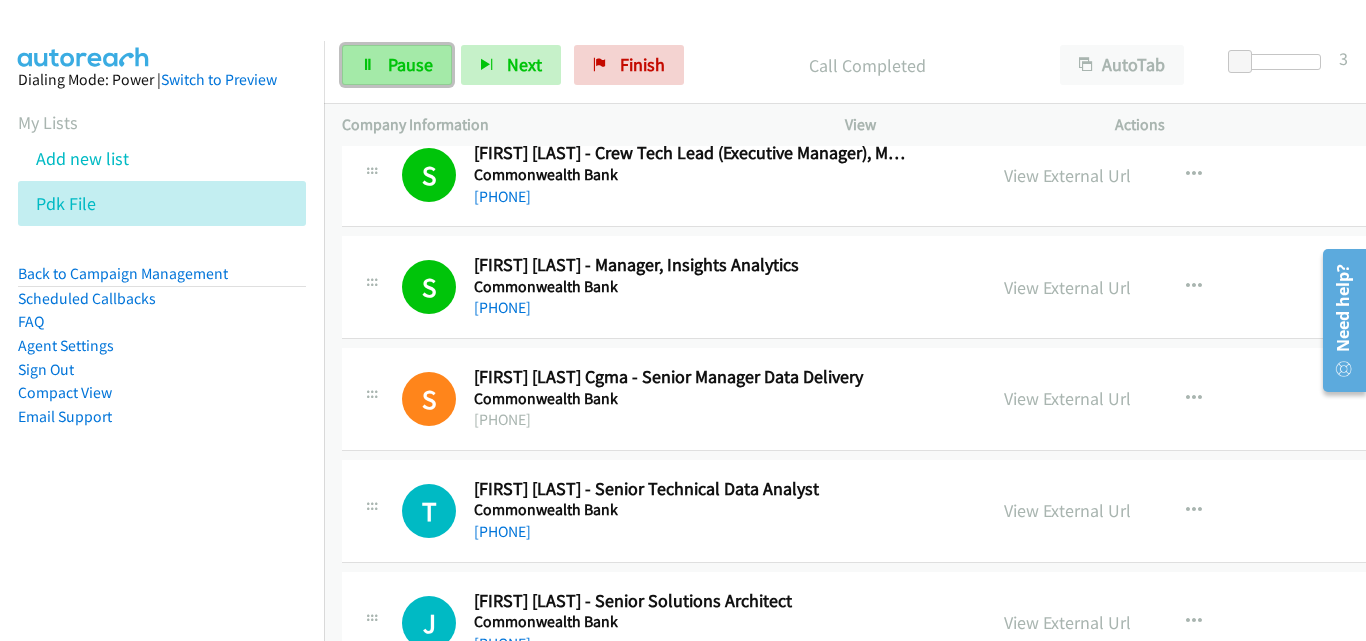 click on "Pause" at bounding box center (397, 65) 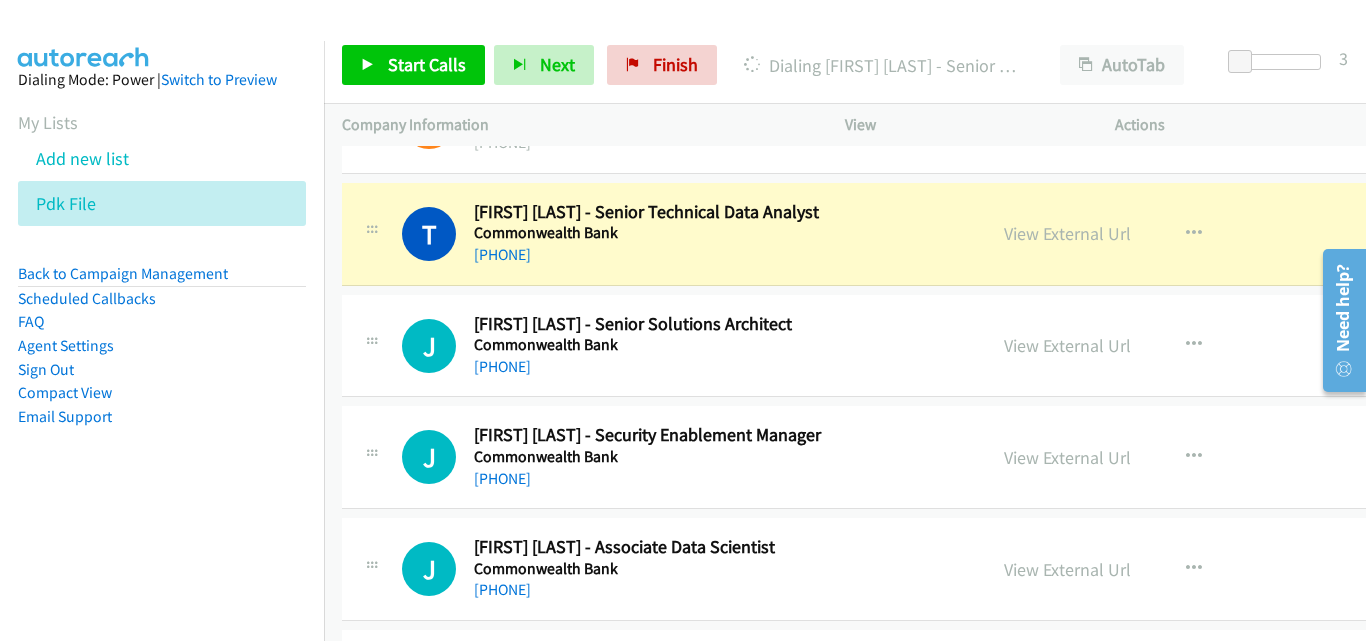 scroll, scrollTop: 15309, scrollLeft: 0, axis: vertical 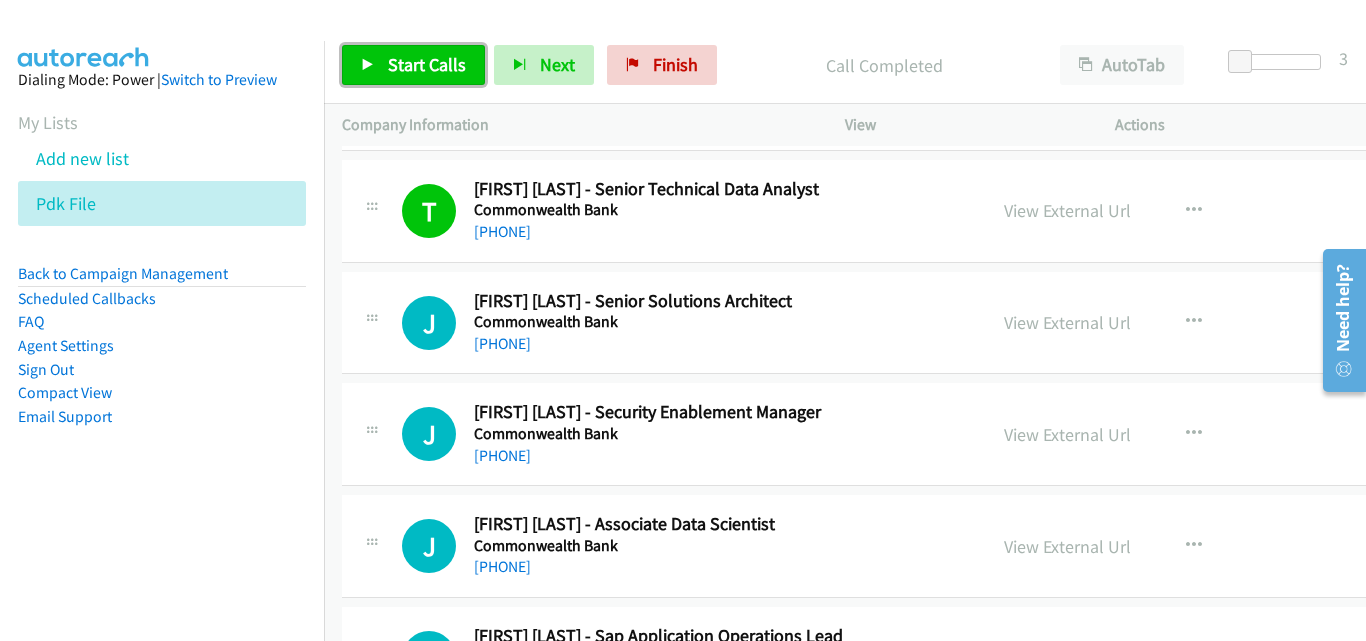 click on "Start Calls" at bounding box center [427, 64] 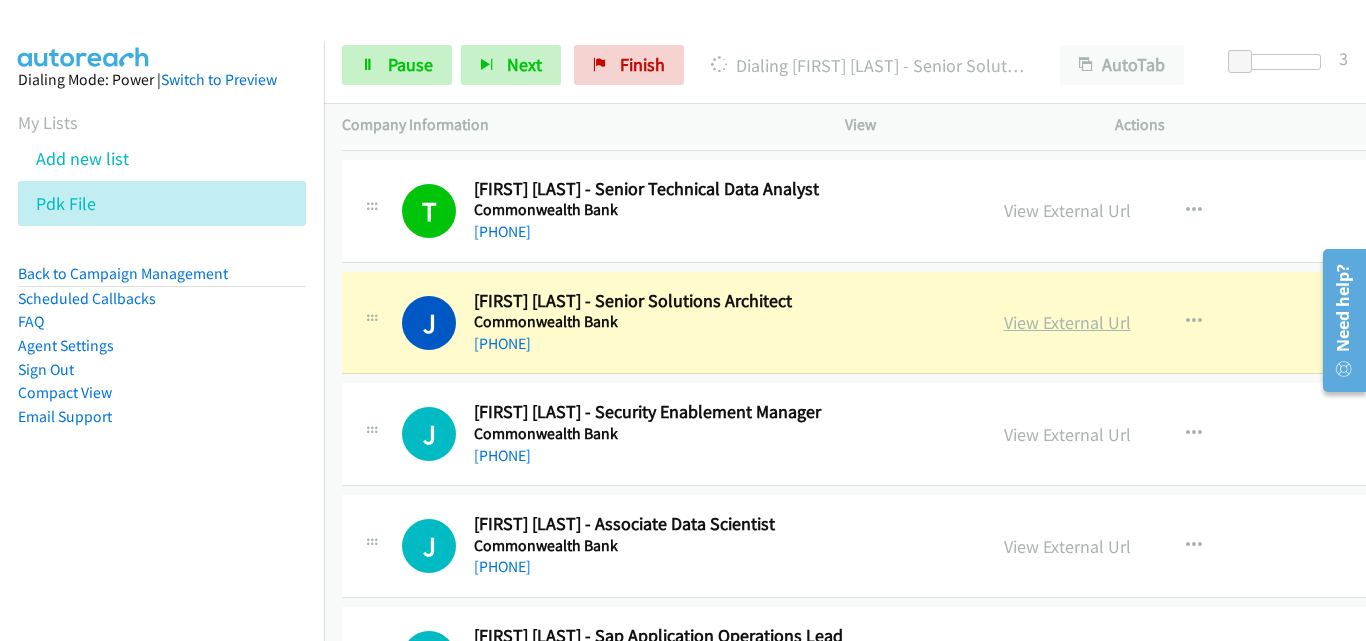 click on "View External Url" at bounding box center (1067, 322) 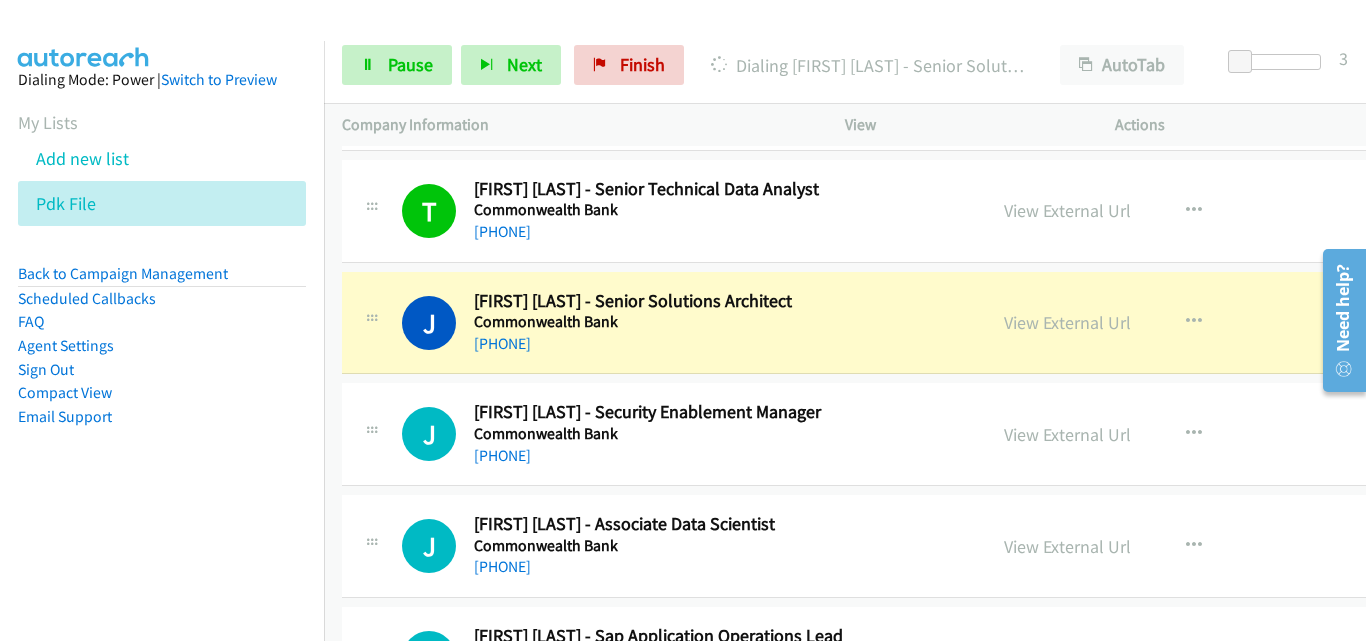 scroll, scrollTop: 15409, scrollLeft: 0, axis: vertical 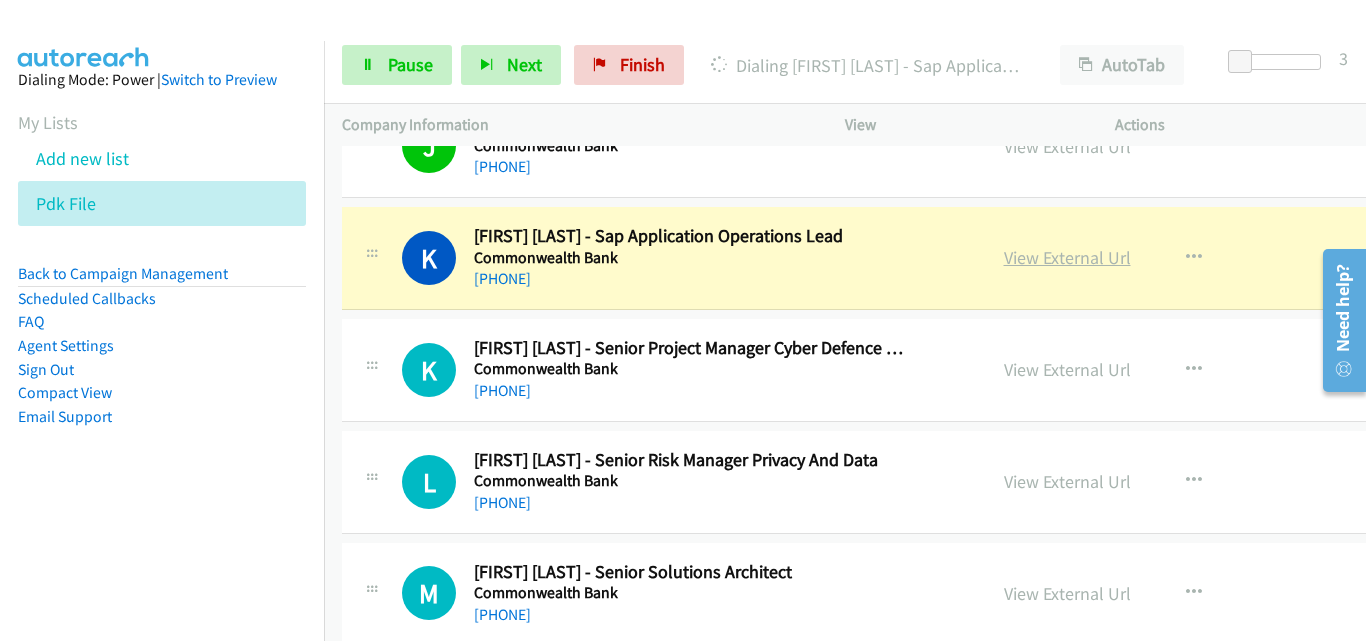 click on "View External Url" at bounding box center [1067, 257] 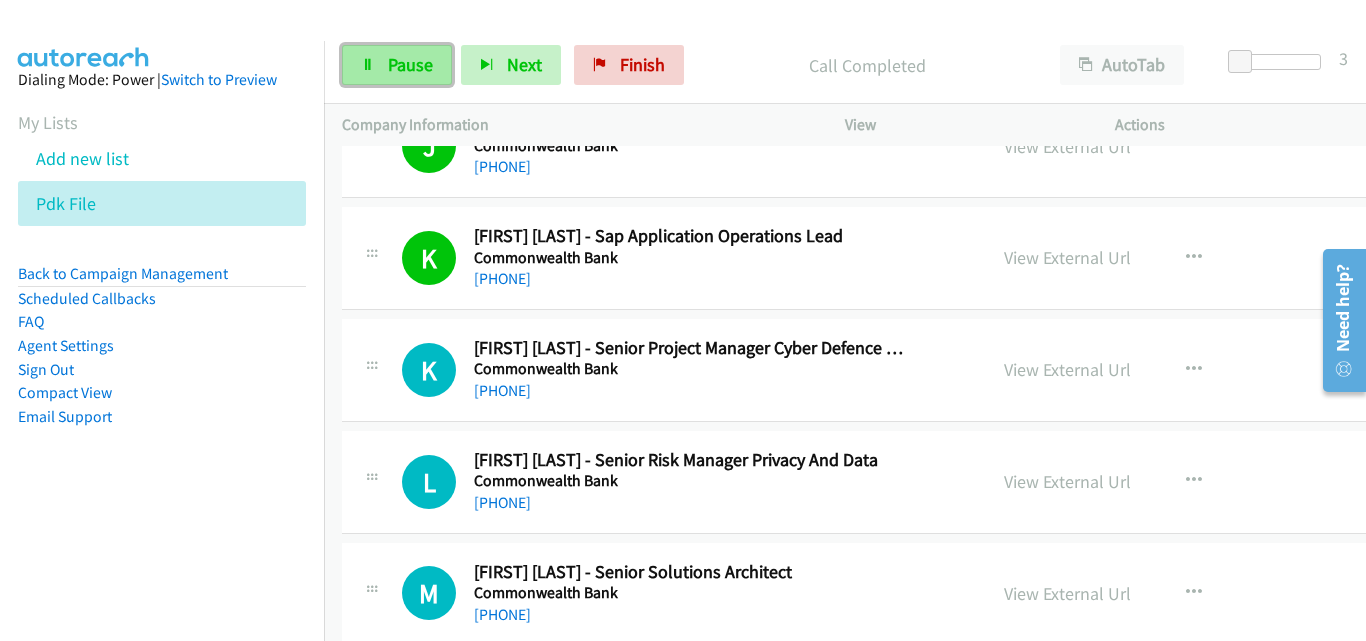click on "Pause" at bounding box center [397, 65] 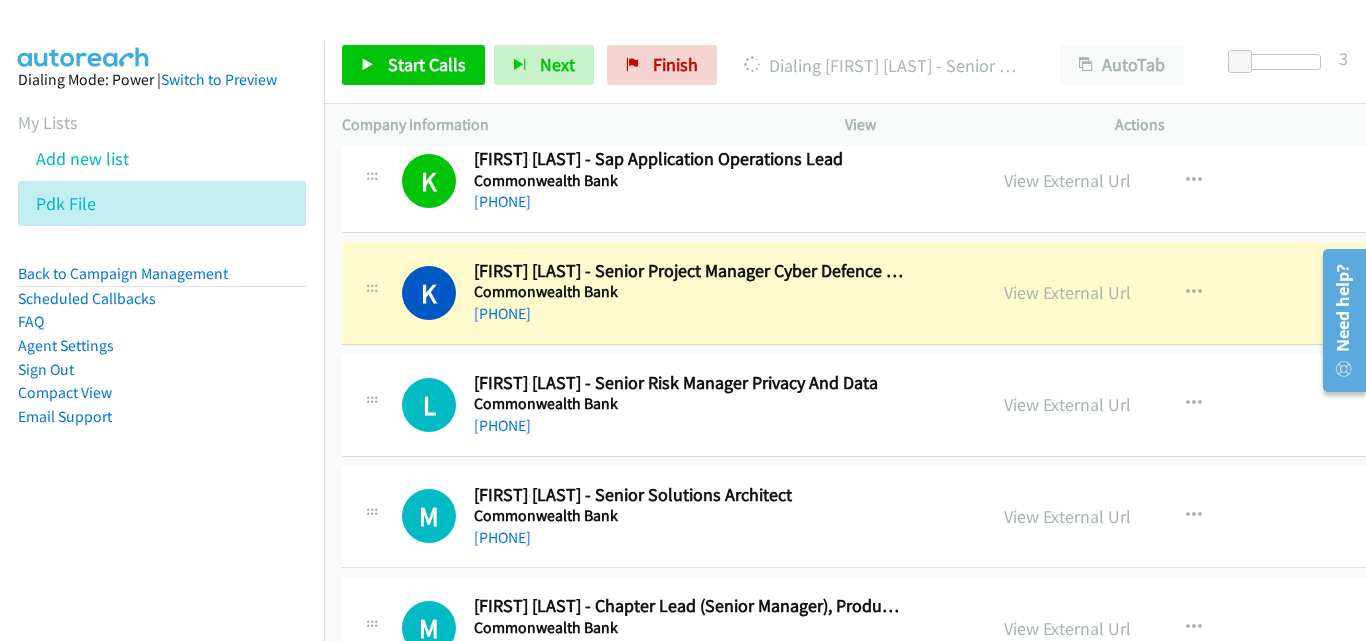 scroll, scrollTop: 15809, scrollLeft: 0, axis: vertical 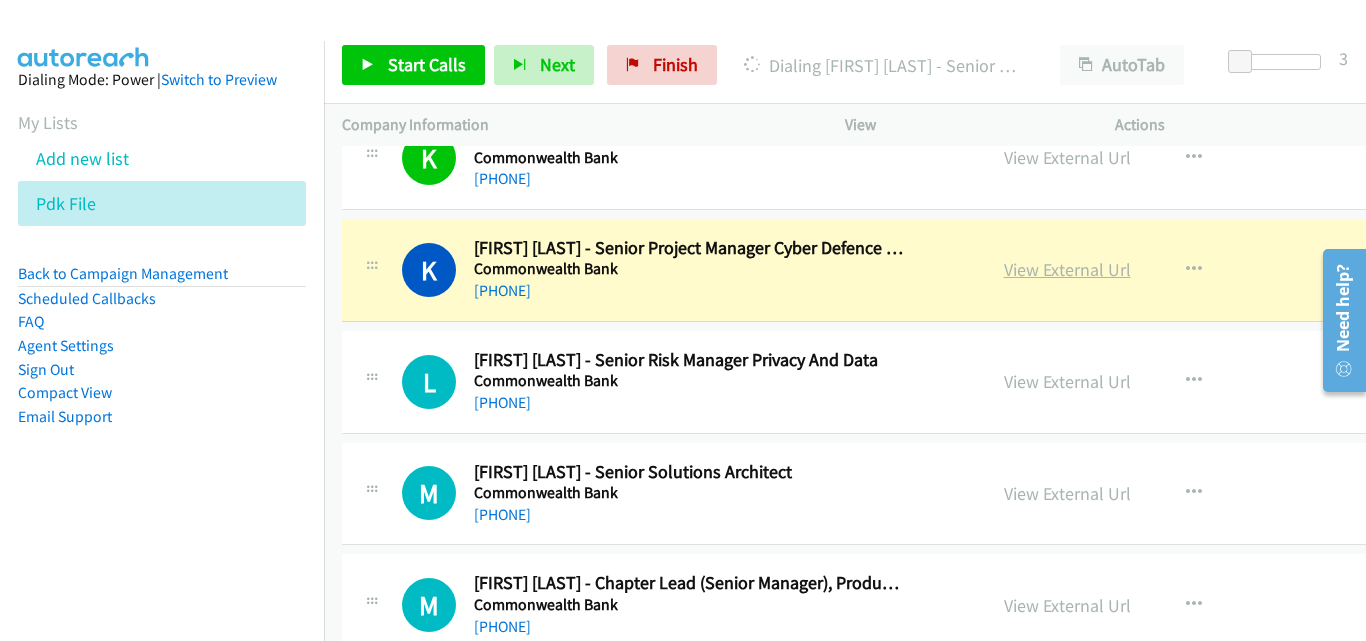 click on "View External Url" at bounding box center (1067, 269) 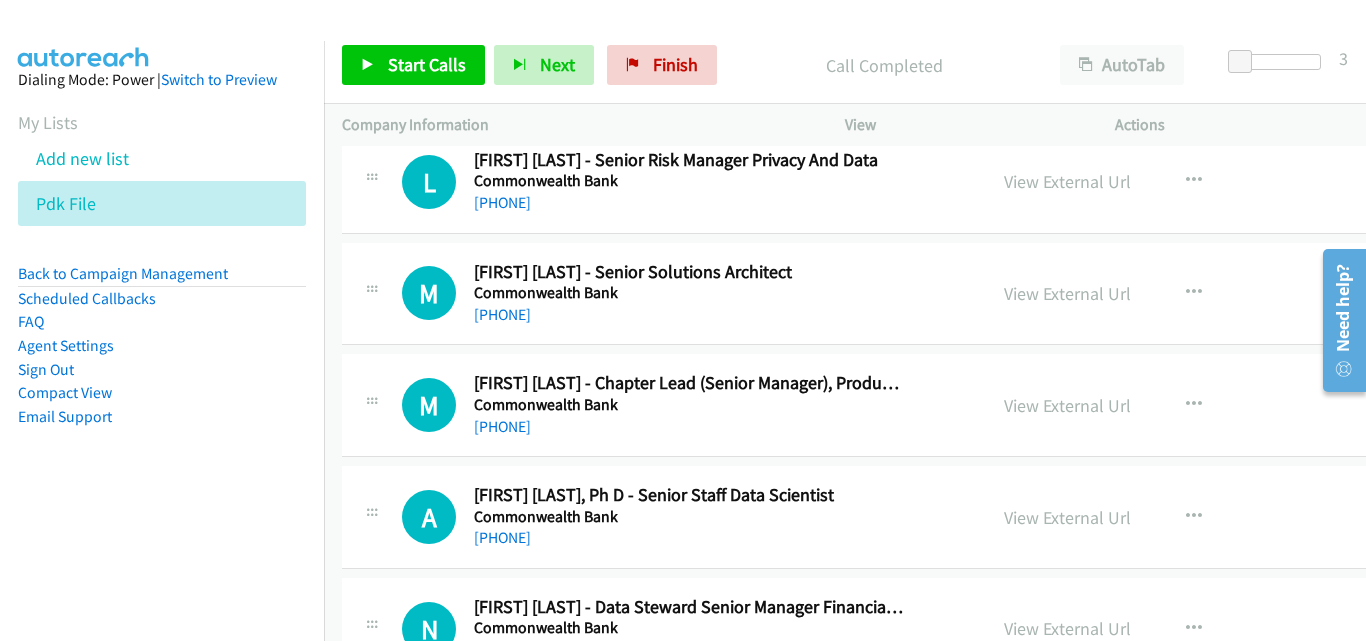 scroll, scrollTop: 16109, scrollLeft: 0, axis: vertical 